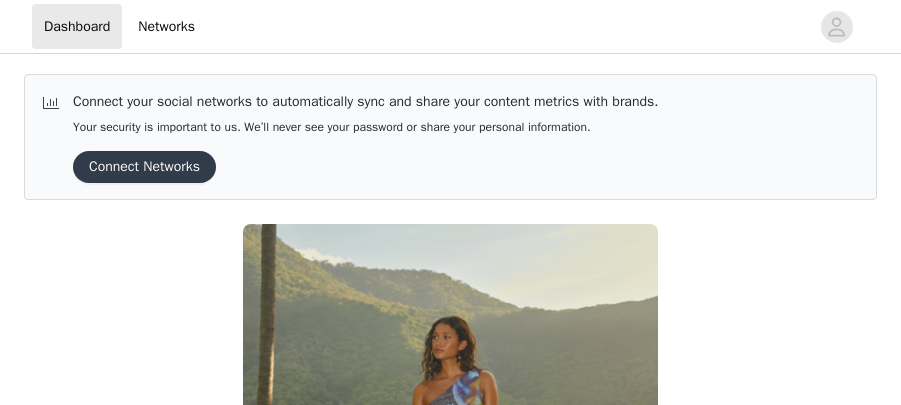 scroll, scrollTop: 0, scrollLeft: 0, axis: both 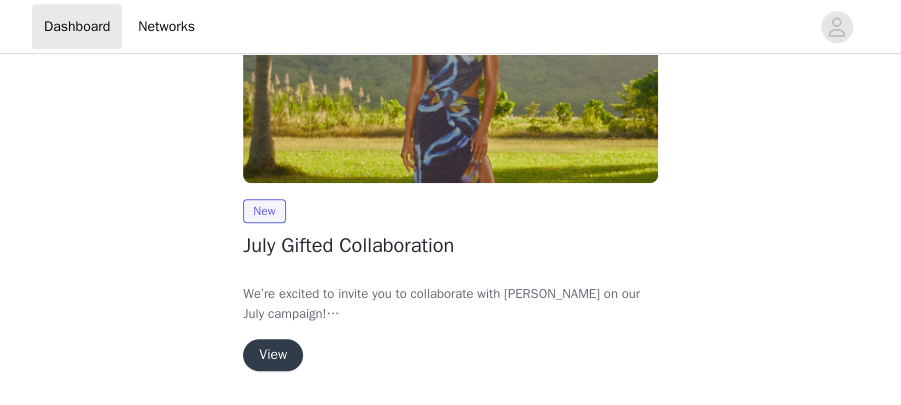 click on "View" at bounding box center (273, 355) 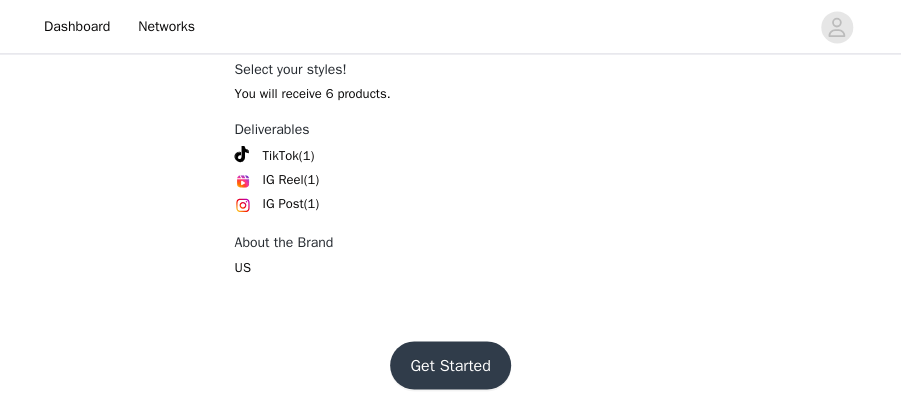 scroll, scrollTop: 1111, scrollLeft: 0, axis: vertical 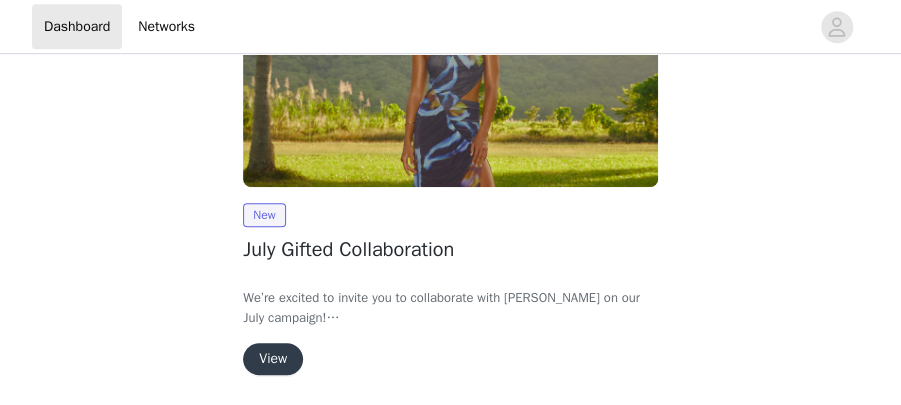 click on "View" at bounding box center (273, 359) 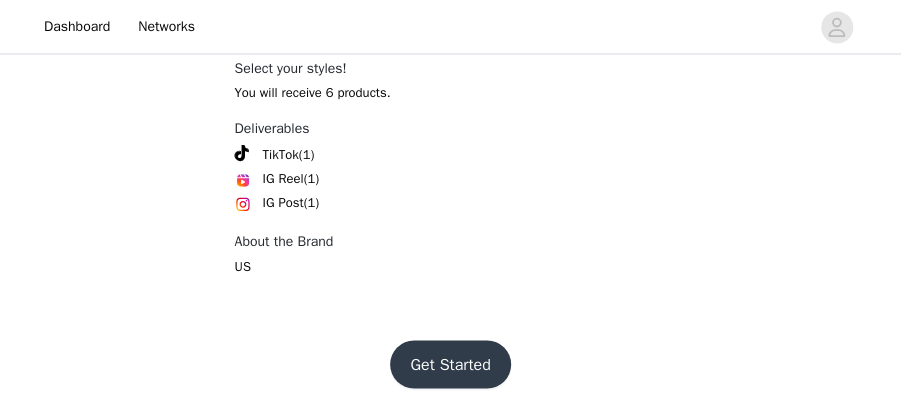scroll, scrollTop: 1111, scrollLeft: 0, axis: vertical 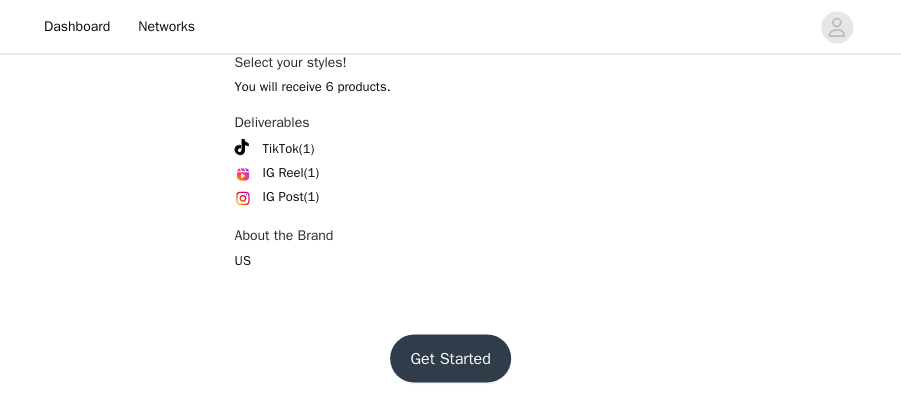 click on "Get Started" at bounding box center [450, 358] 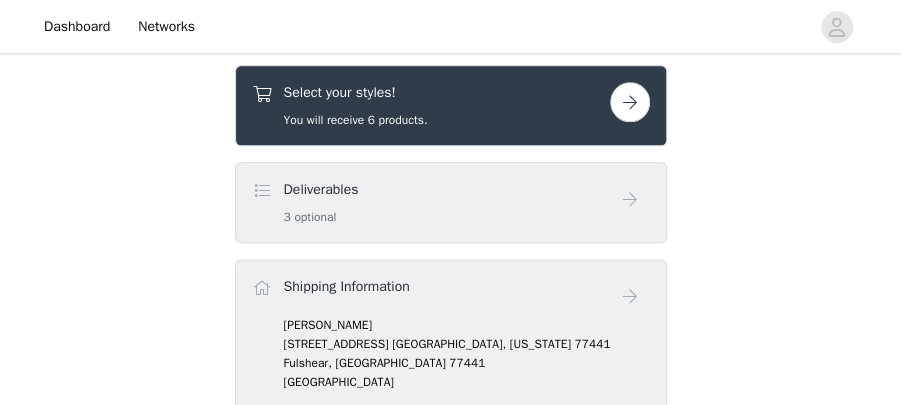 scroll, scrollTop: 690, scrollLeft: 0, axis: vertical 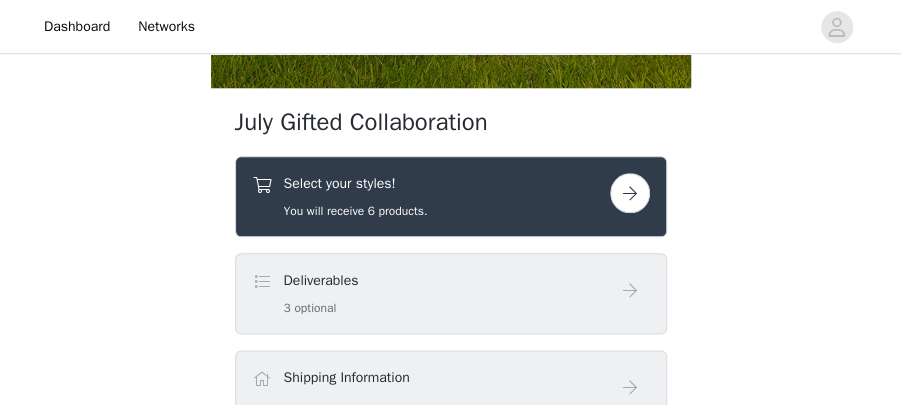 click at bounding box center [630, 193] 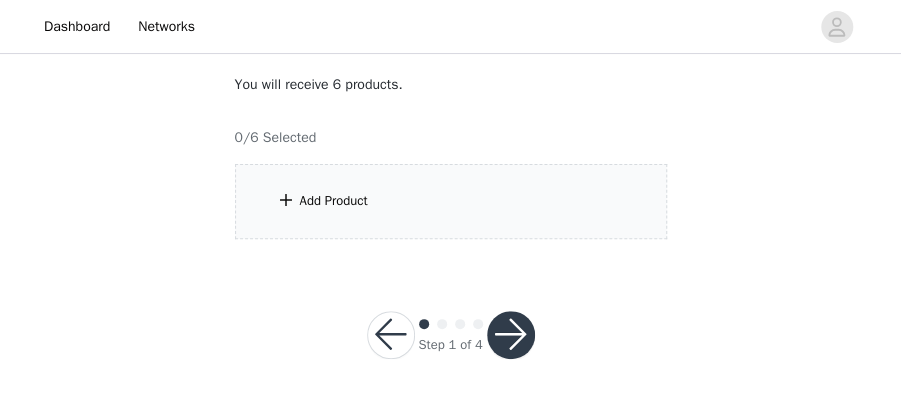 scroll, scrollTop: 113, scrollLeft: 0, axis: vertical 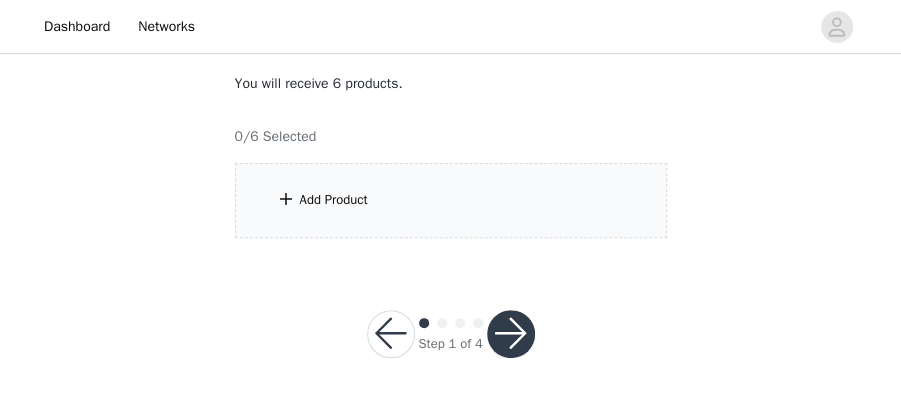 click on "Add Product" at bounding box center (451, 200) 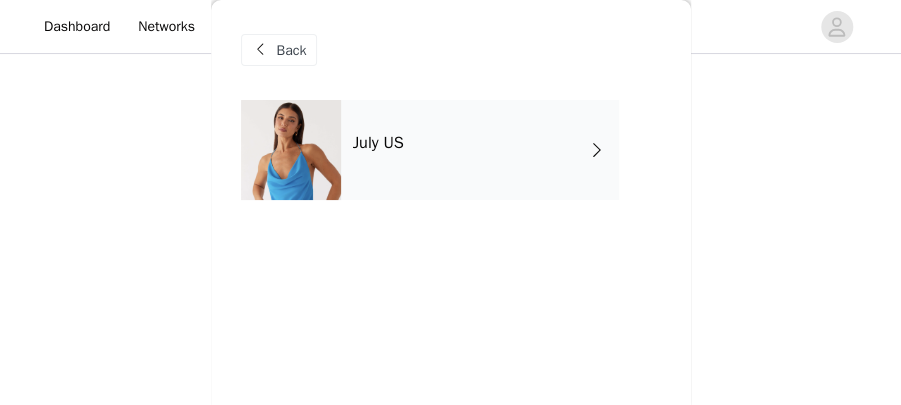 click on "July US" at bounding box center [480, 150] 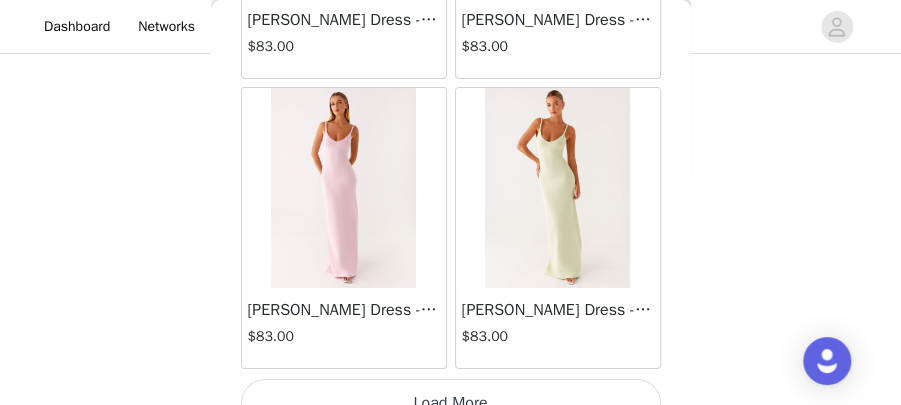 scroll, scrollTop: 2648, scrollLeft: 0, axis: vertical 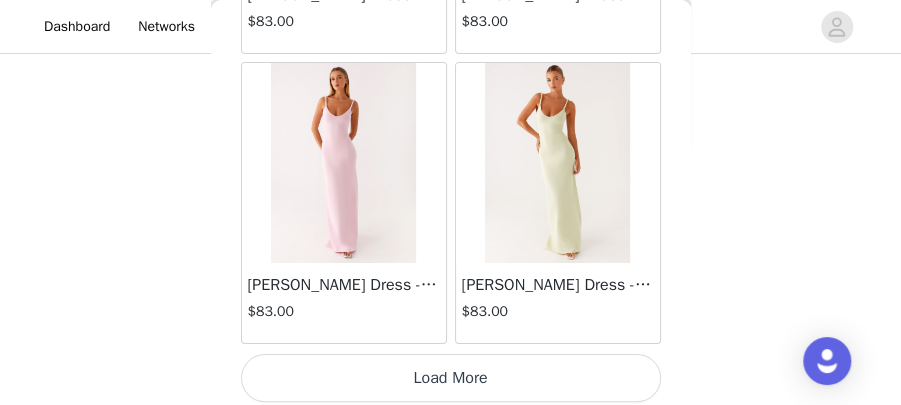 click on "Load More" at bounding box center [451, 378] 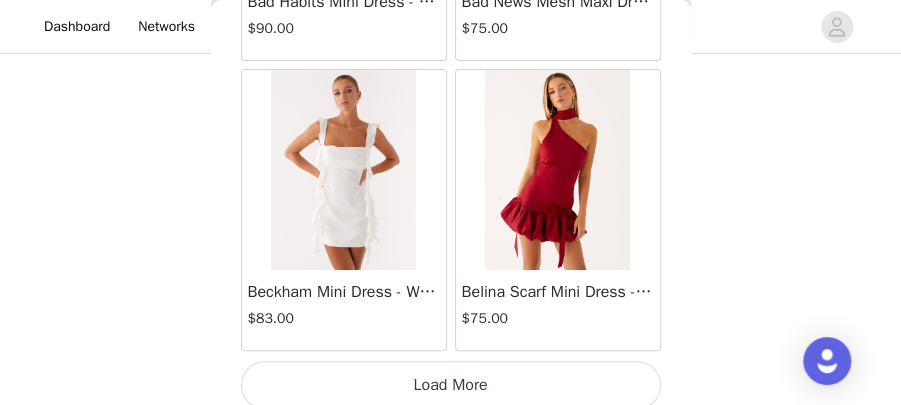scroll, scrollTop: 5542, scrollLeft: 0, axis: vertical 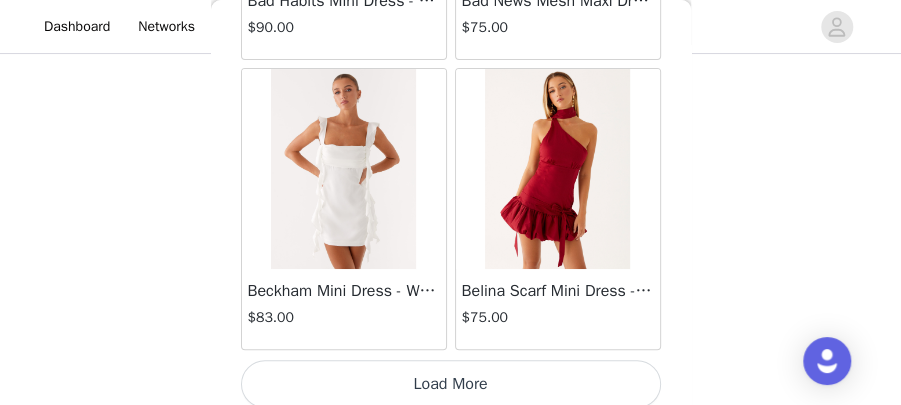 click on "Load More" at bounding box center (451, 384) 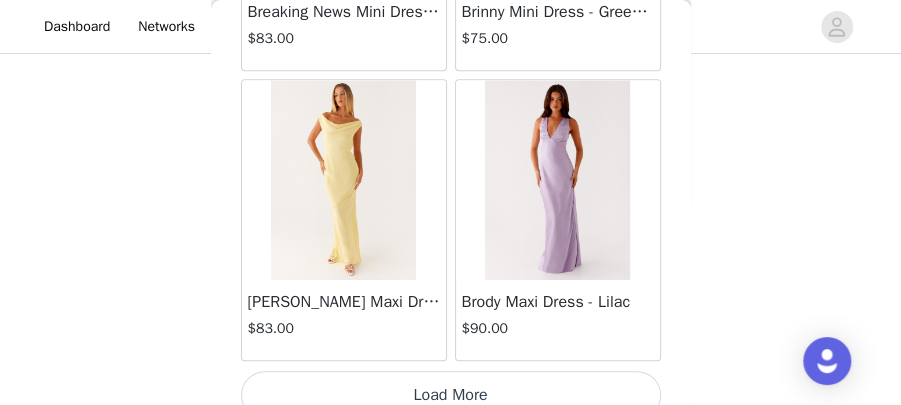 scroll, scrollTop: 8435, scrollLeft: 0, axis: vertical 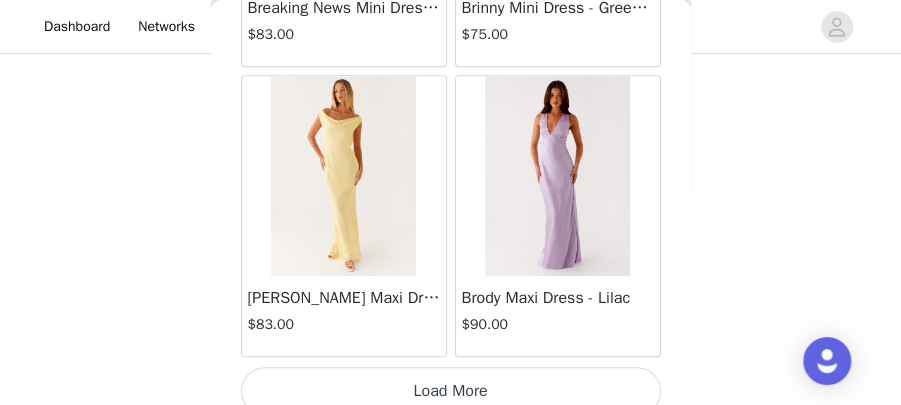 click on "Load More" at bounding box center [451, 391] 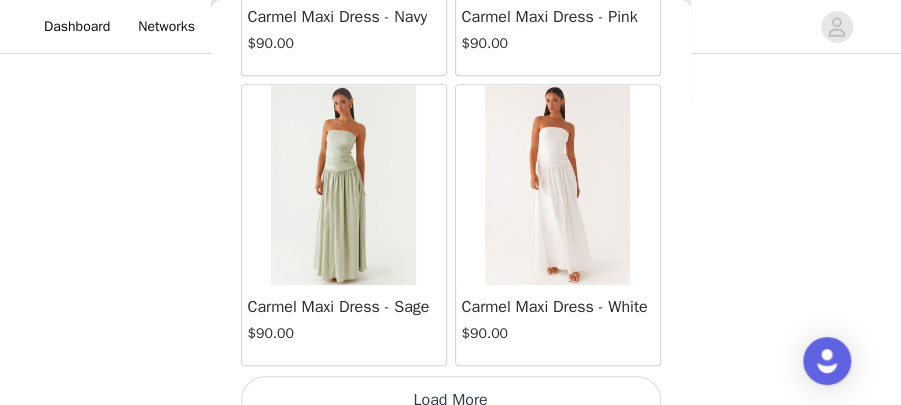 scroll, scrollTop: 11328, scrollLeft: 0, axis: vertical 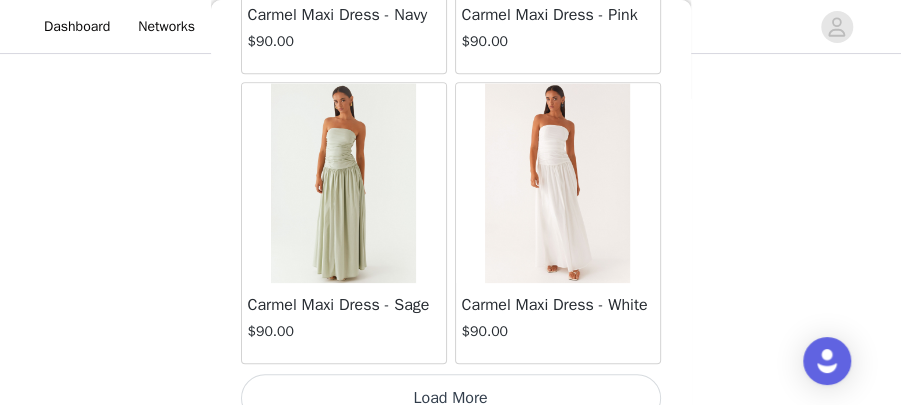 click on "Load More" at bounding box center (451, 398) 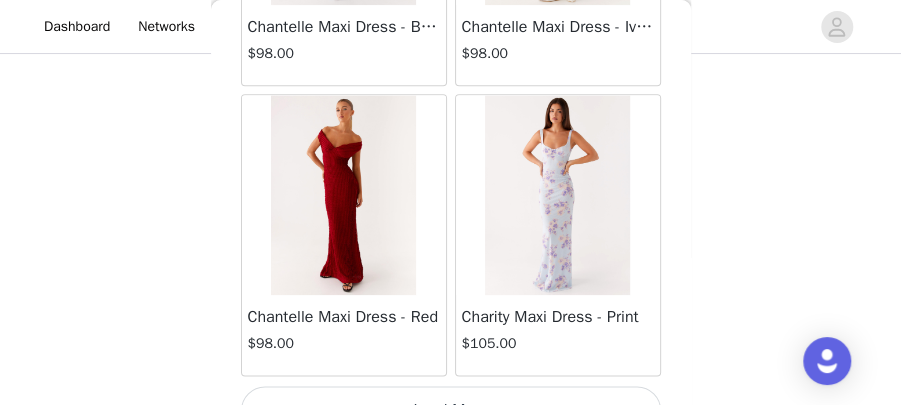 scroll, scrollTop: 14222, scrollLeft: 0, axis: vertical 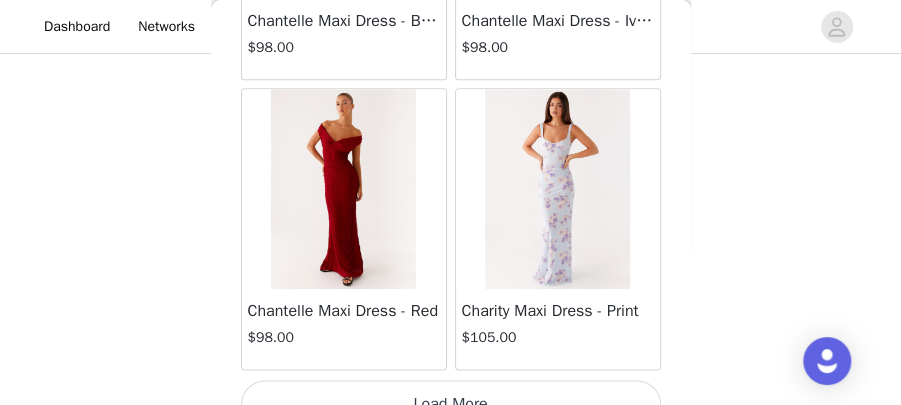 click on "Load More" at bounding box center [451, 404] 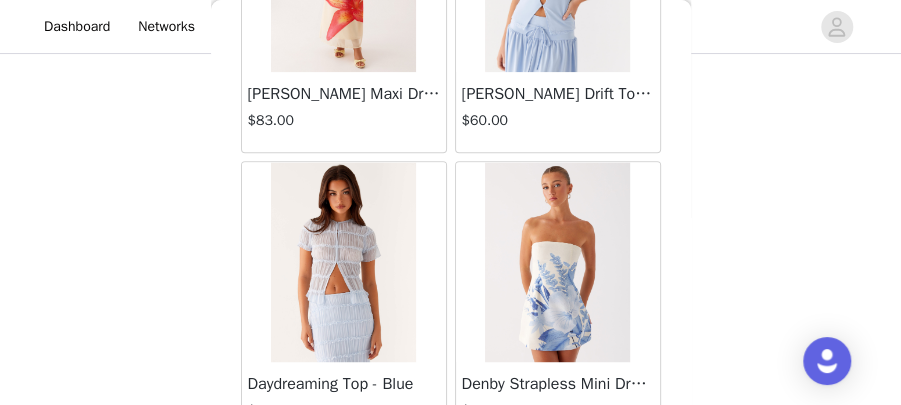 scroll, scrollTop: 17115, scrollLeft: 0, axis: vertical 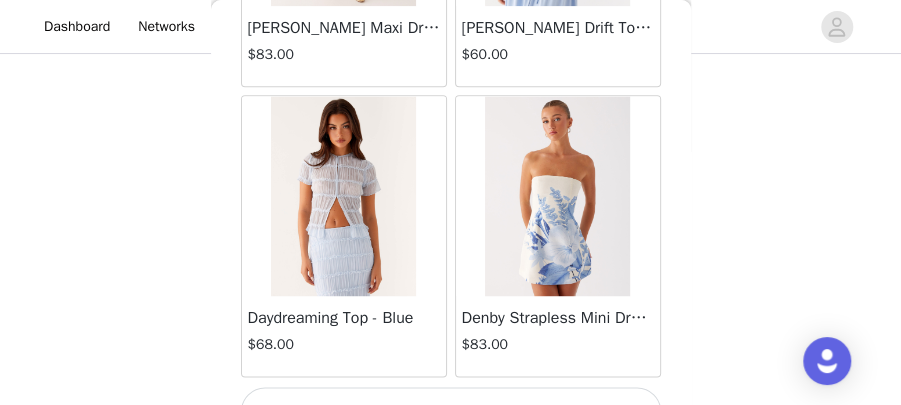 click on "Load More" at bounding box center (451, 411) 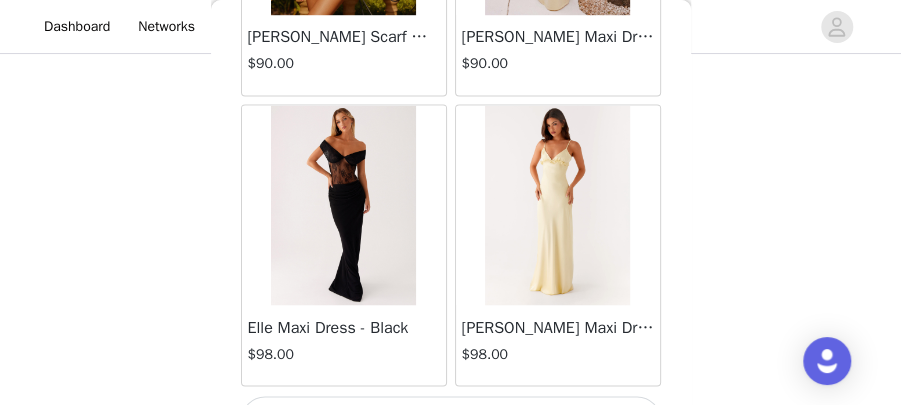 scroll, scrollTop: 20008, scrollLeft: 0, axis: vertical 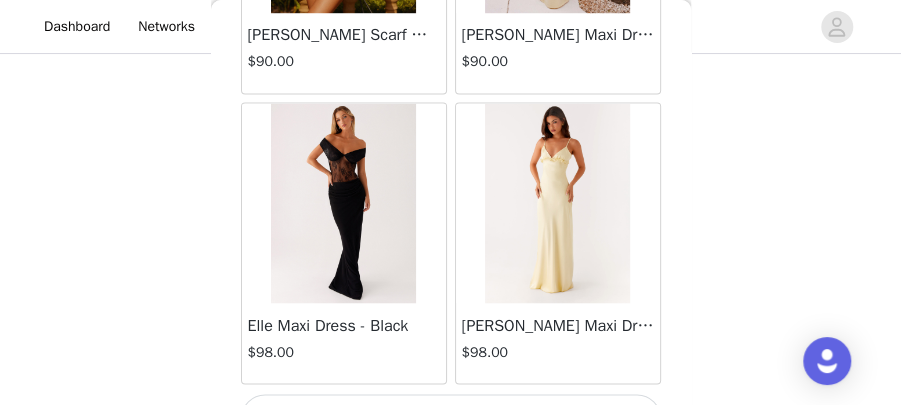 click on "Load More" at bounding box center (451, 418) 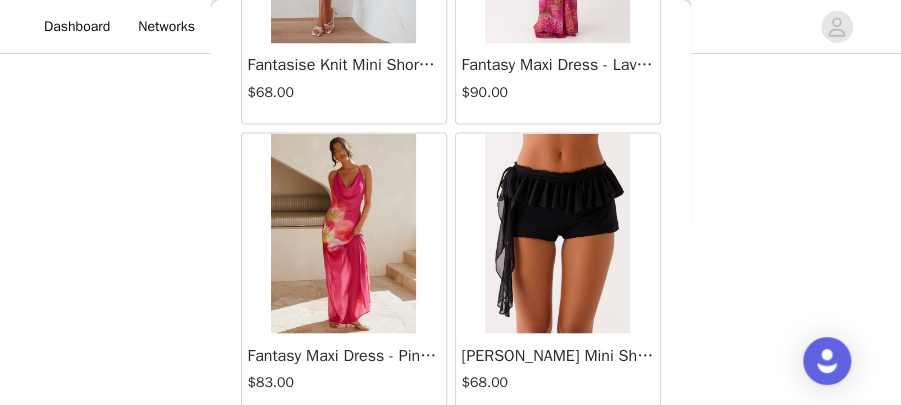 scroll, scrollTop: 22902, scrollLeft: 0, axis: vertical 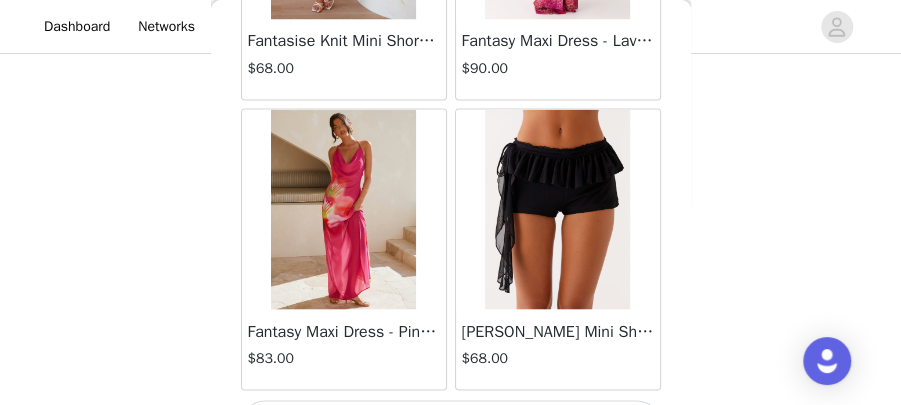 click on "Load More" at bounding box center [451, 424] 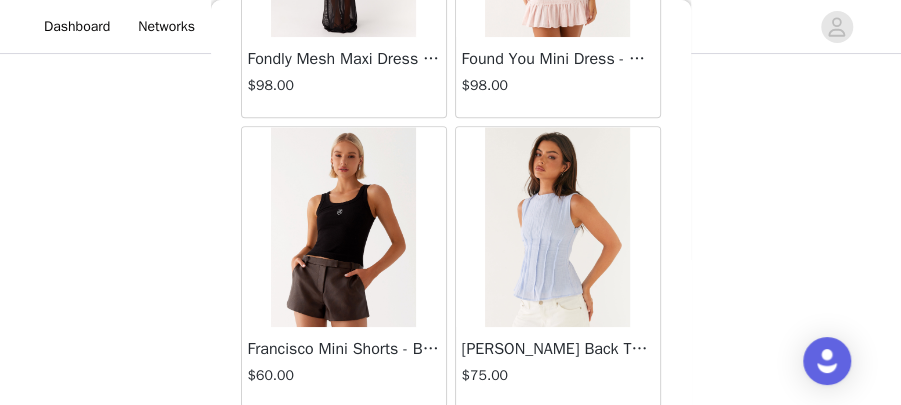 scroll, scrollTop: 24637, scrollLeft: 0, axis: vertical 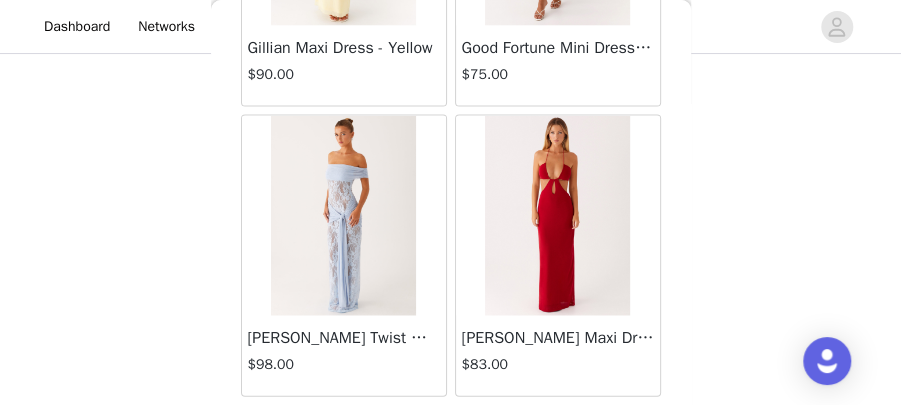 click on "Load More" at bounding box center (451, 431) 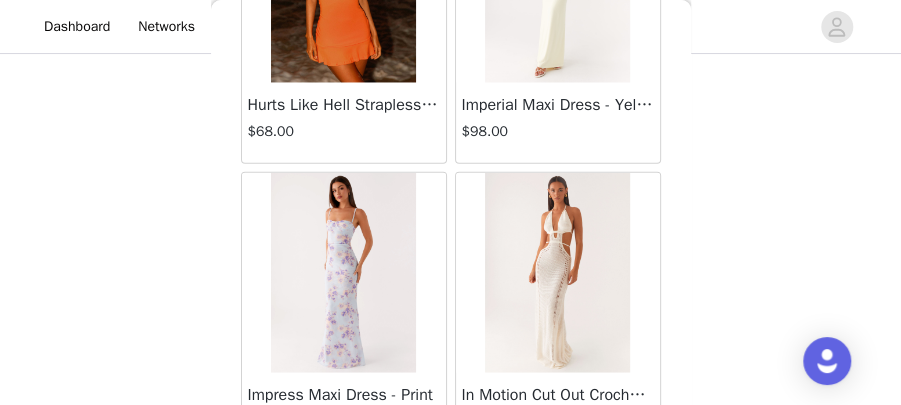 scroll, scrollTop: 28688, scrollLeft: 0, axis: vertical 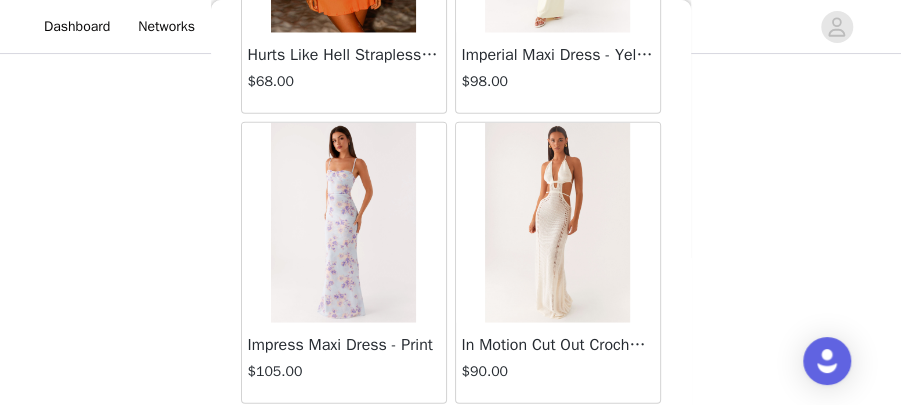 click on "Load More" at bounding box center (451, 438) 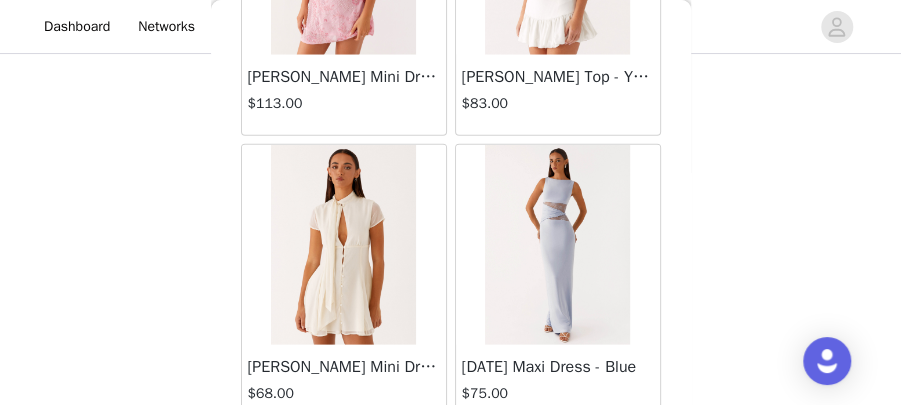 scroll, scrollTop: 31582, scrollLeft: 0, axis: vertical 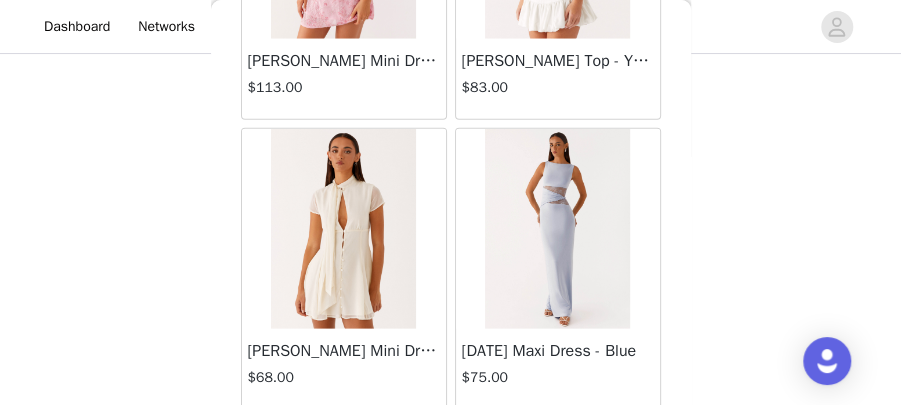 click on "Load More" at bounding box center (451, 444) 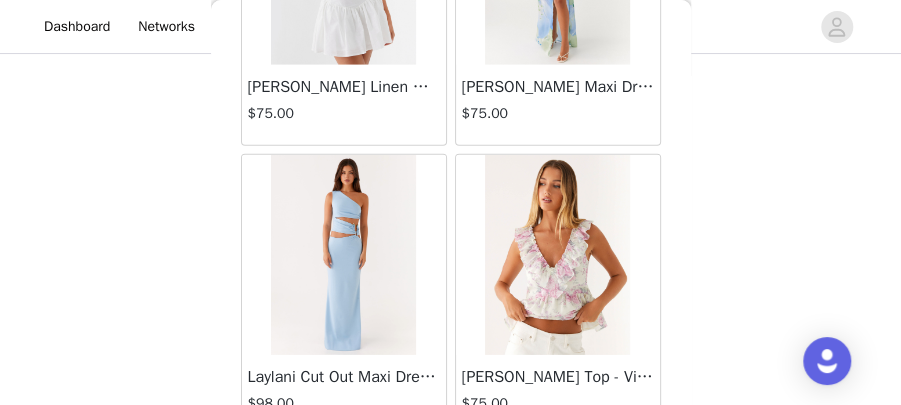scroll, scrollTop: 34475, scrollLeft: 0, axis: vertical 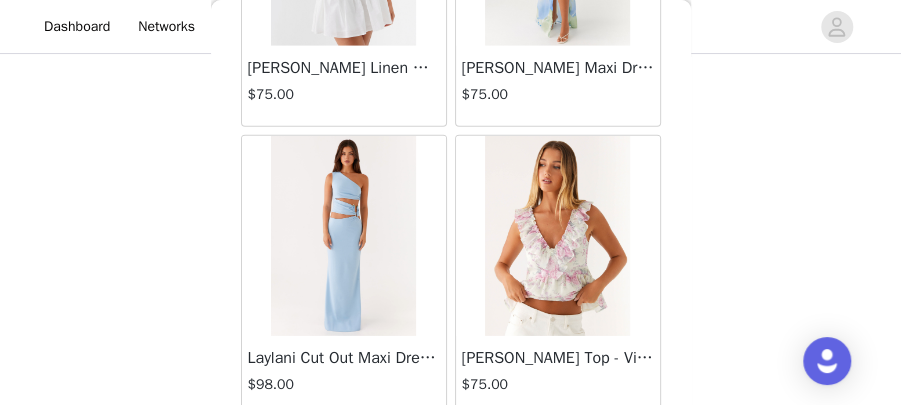 click on "Load More" at bounding box center [451, 451] 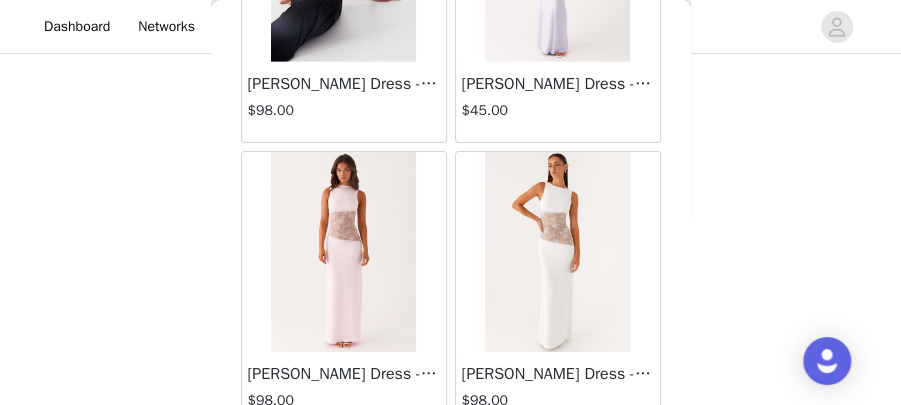 scroll, scrollTop: 37368, scrollLeft: 0, axis: vertical 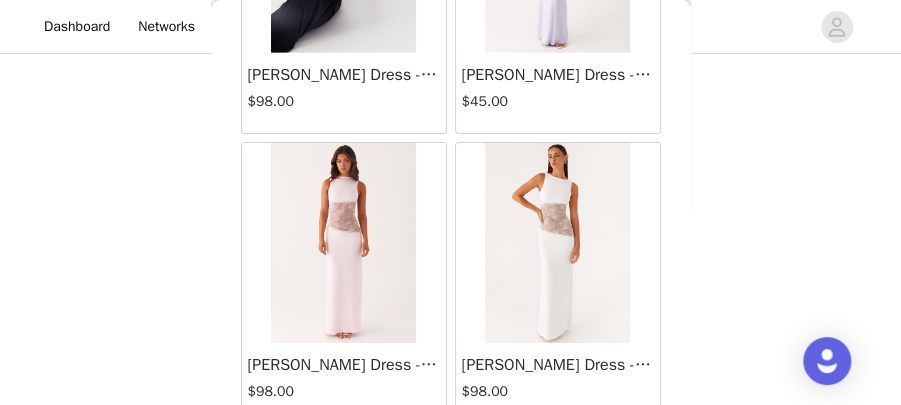 click on "Load More" at bounding box center [451, 458] 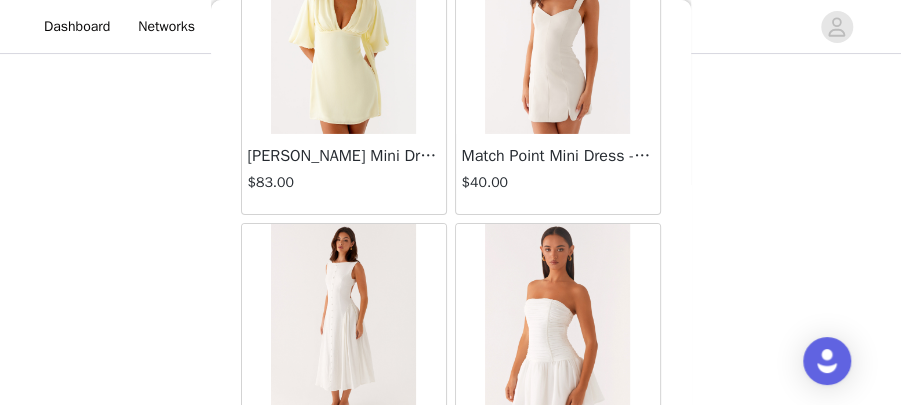 scroll, scrollTop: 40262, scrollLeft: 0, axis: vertical 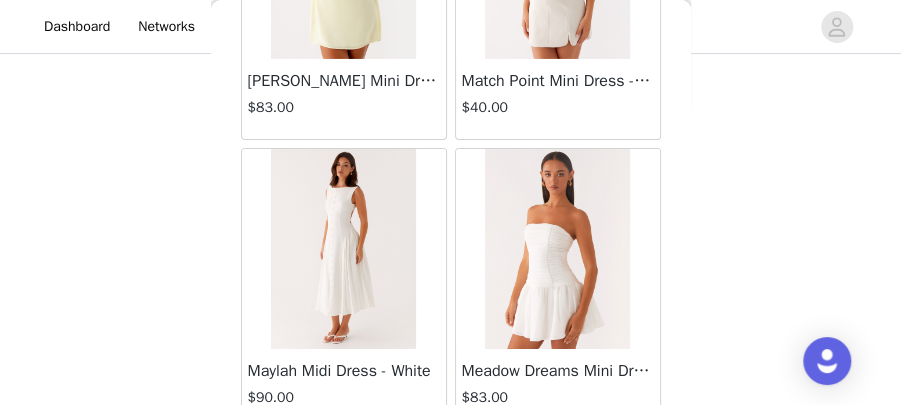 click on "Load More" at bounding box center [451, 464] 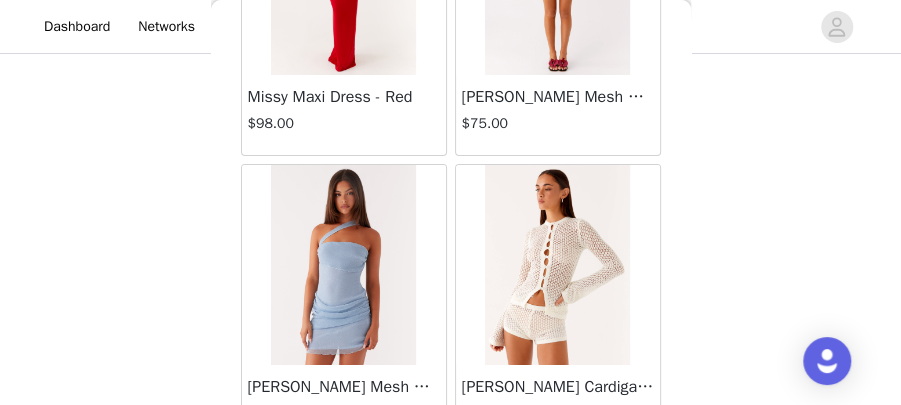 scroll, scrollTop: 43155, scrollLeft: 0, axis: vertical 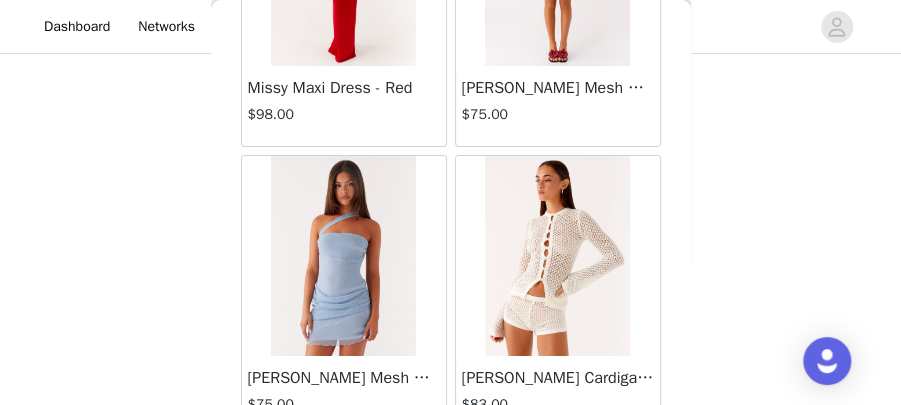 click on "Load More" at bounding box center [451, 471] 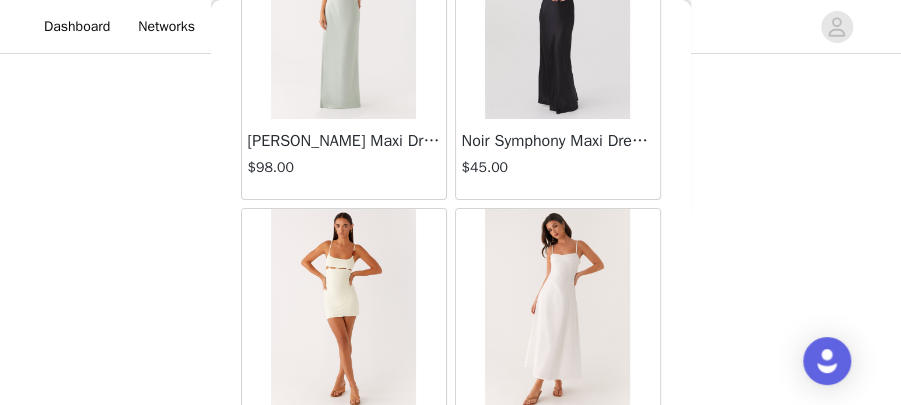 scroll, scrollTop: 46048, scrollLeft: 0, axis: vertical 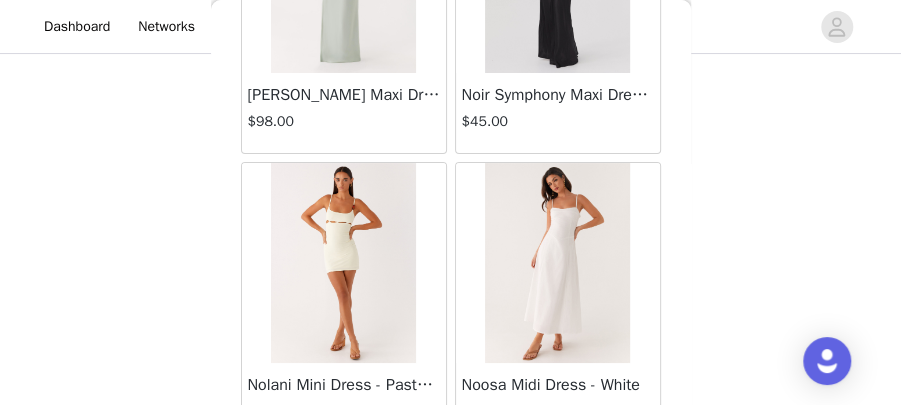 click on "Load More" at bounding box center (451, 478) 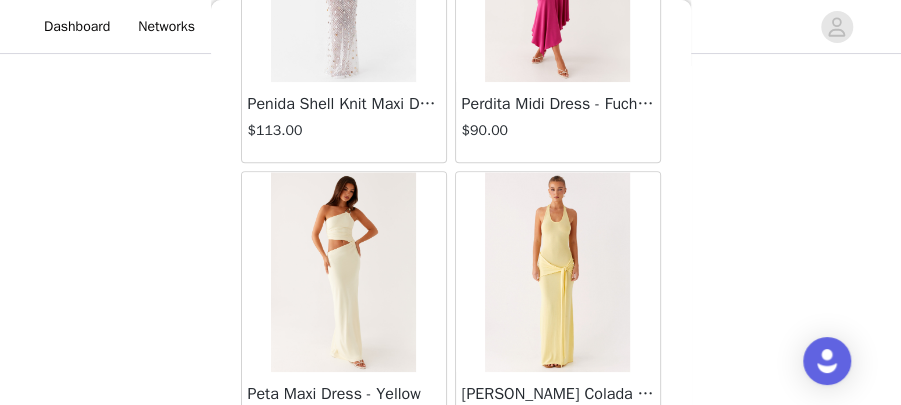scroll, scrollTop: 48942, scrollLeft: 0, axis: vertical 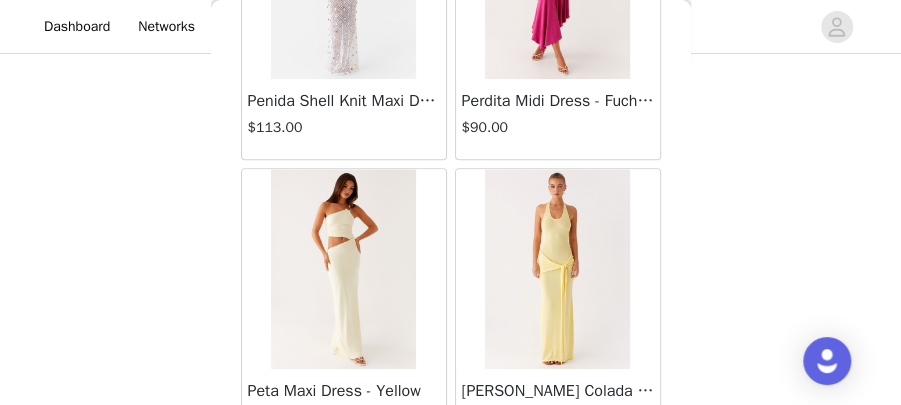 click on "Load More" at bounding box center [451, 484] 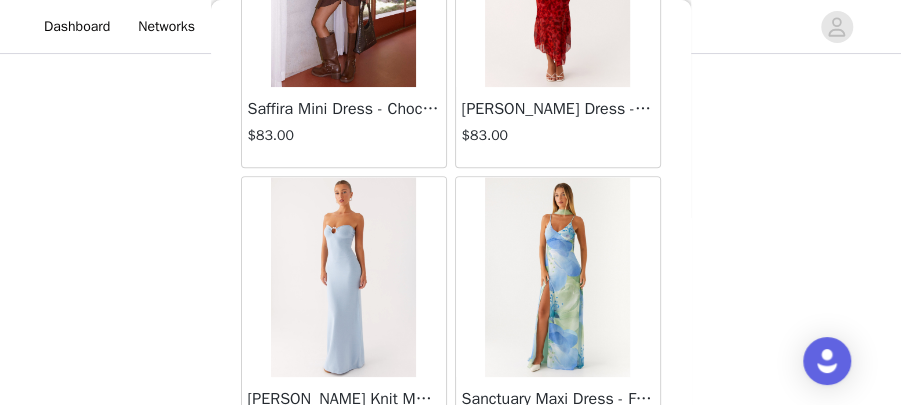 scroll, scrollTop: 51835, scrollLeft: 0, axis: vertical 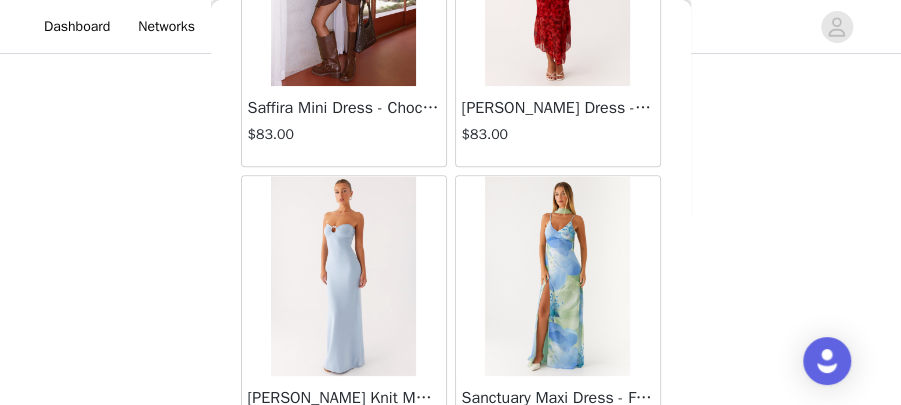 click on "Load More" at bounding box center (451, 491) 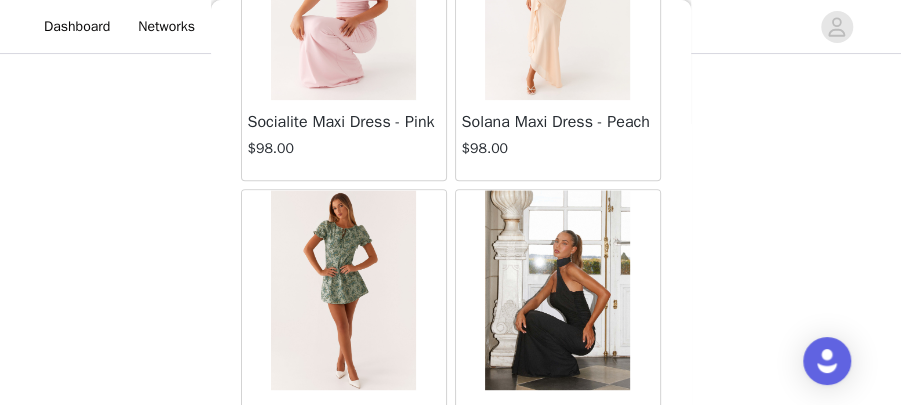 scroll, scrollTop: 54728, scrollLeft: 0, axis: vertical 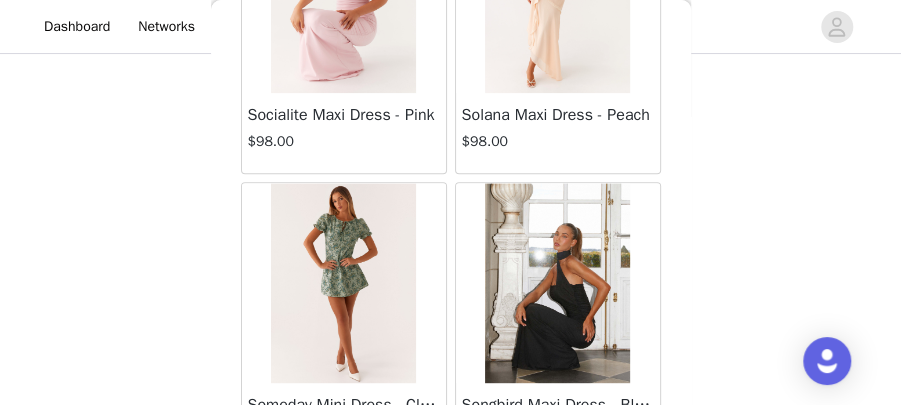 click on "Load More" at bounding box center [451, 498] 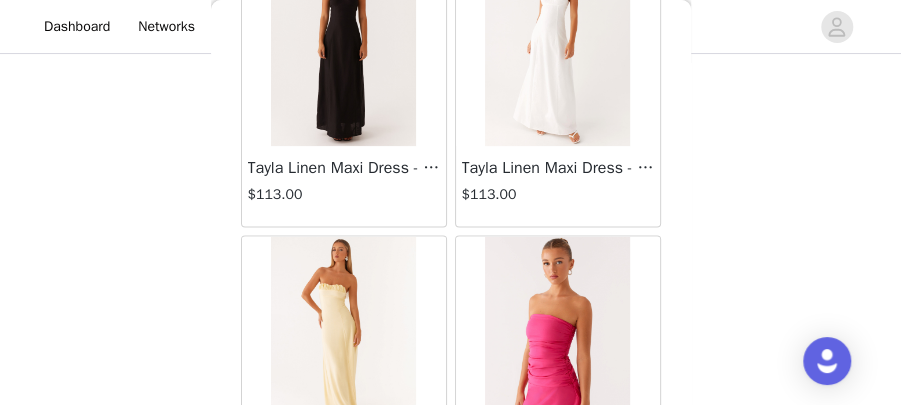 scroll, scrollTop: 57622, scrollLeft: 0, axis: vertical 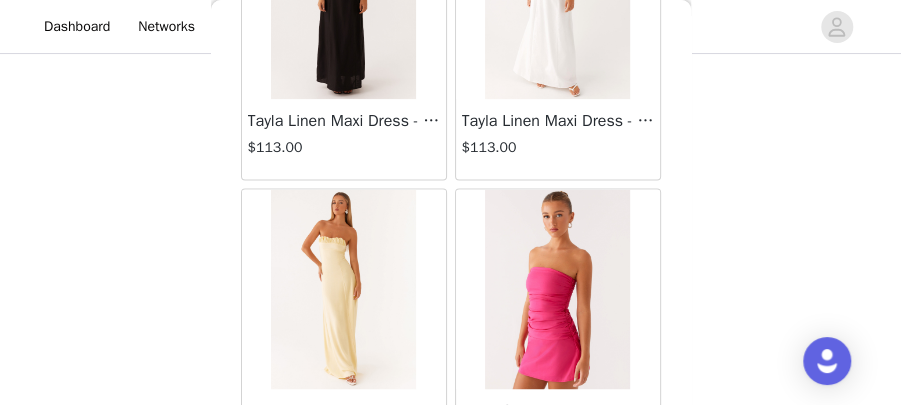 click on "Load More" at bounding box center [451, 504] 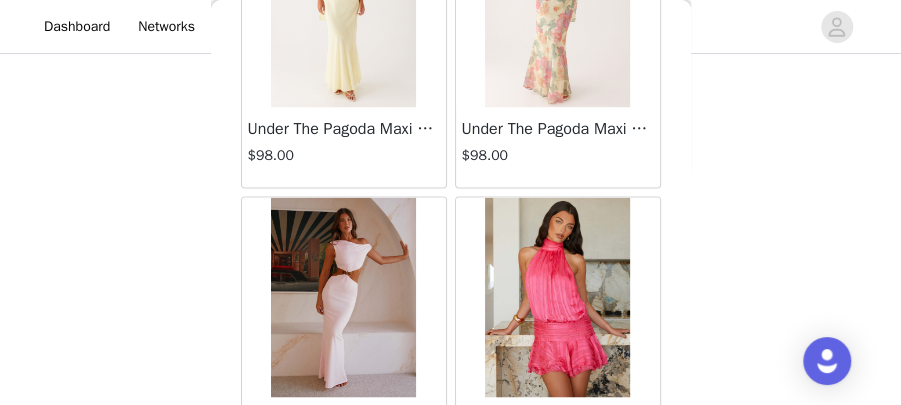scroll, scrollTop: 60515, scrollLeft: 0, axis: vertical 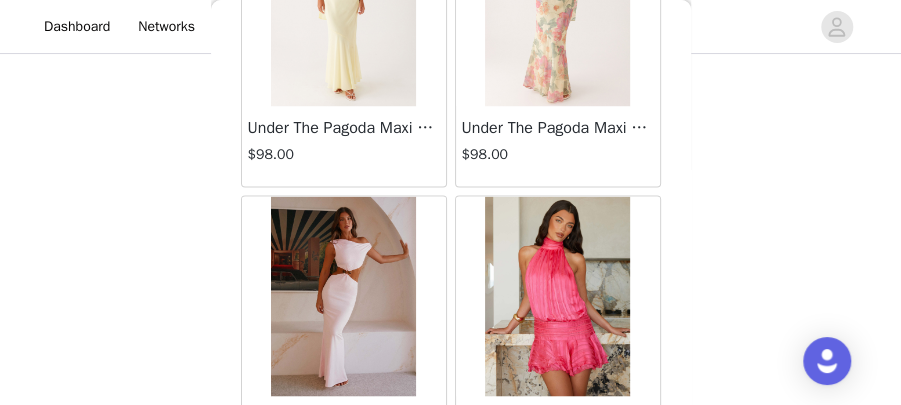 click on "Load More" at bounding box center (451, 511) 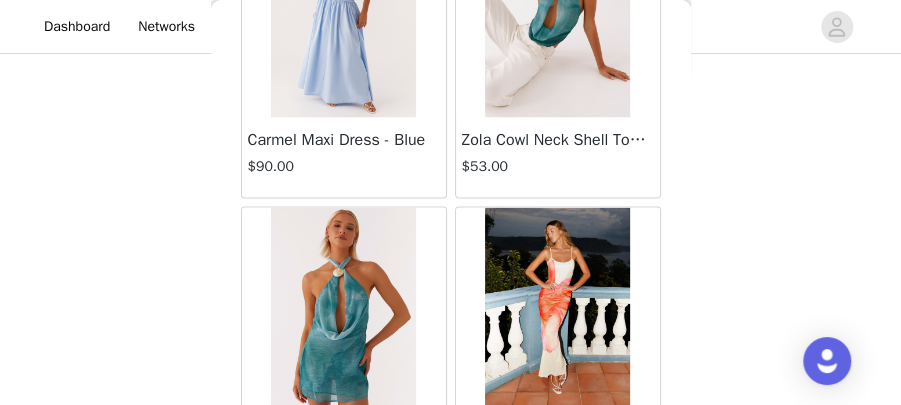 scroll, scrollTop: 63408, scrollLeft: 0, axis: vertical 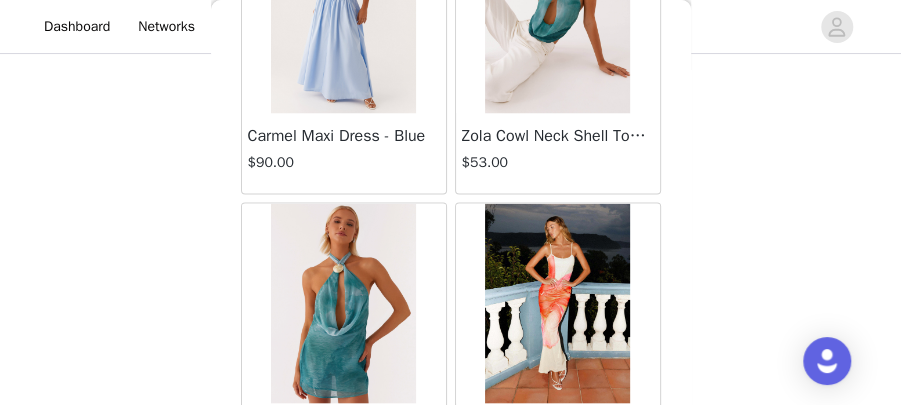 click on "Load More" at bounding box center [451, 518] 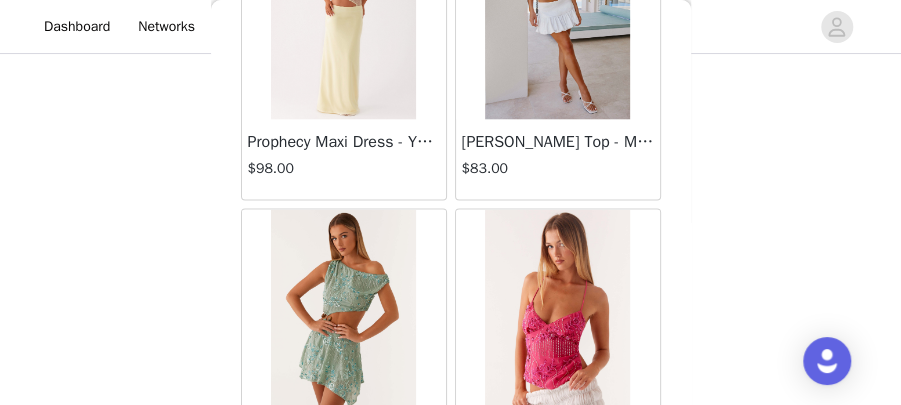 scroll, scrollTop: 66302, scrollLeft: 0, axis: vertical 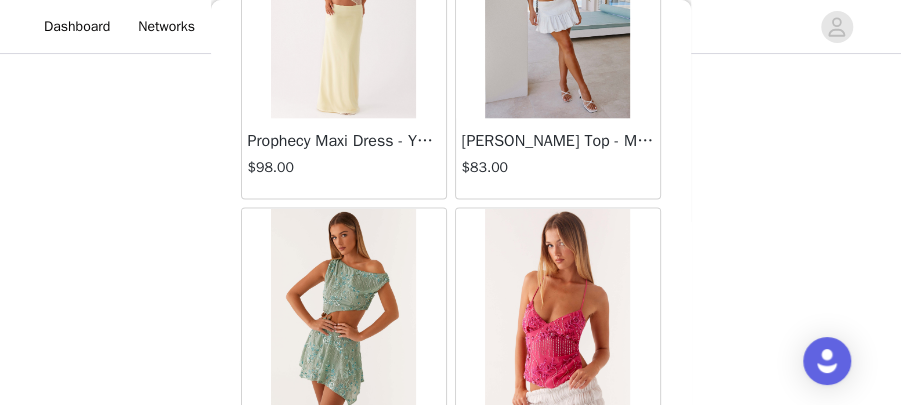 click on "Load More" at bounding box center [451, 524] 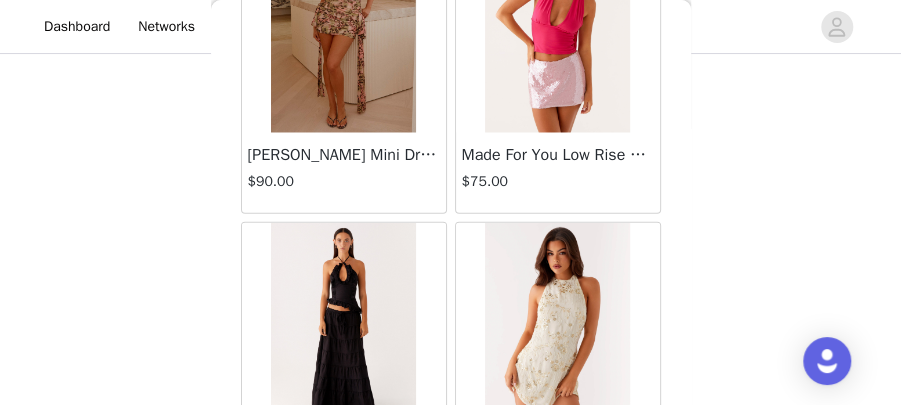 scroll, scrollTop: 69195, scrollLeft: 0, axis: vertical 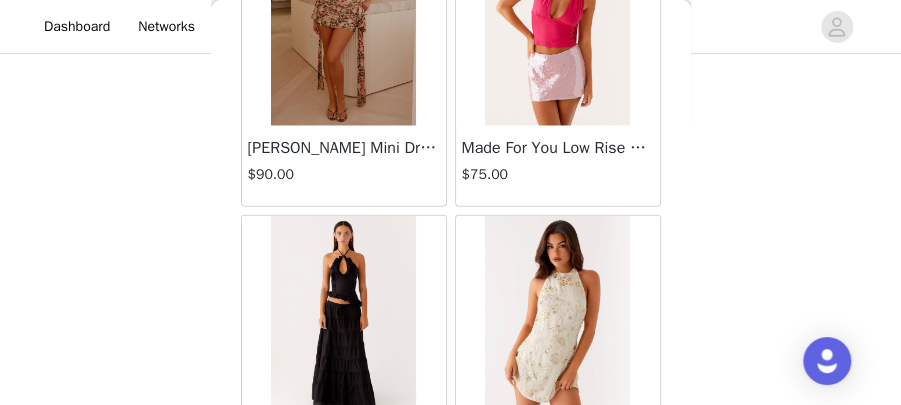 click on "Load More" at bounding box center (451, 531) 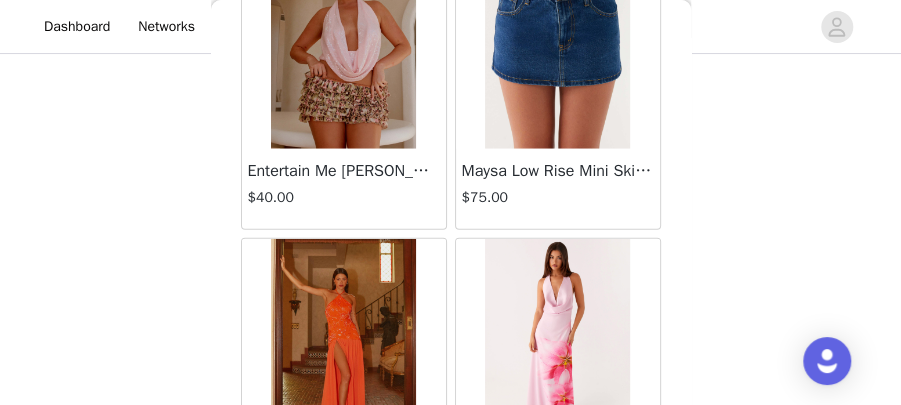 scroll, scrollTop: 72088, scrollLeft: 0, axis: vertical 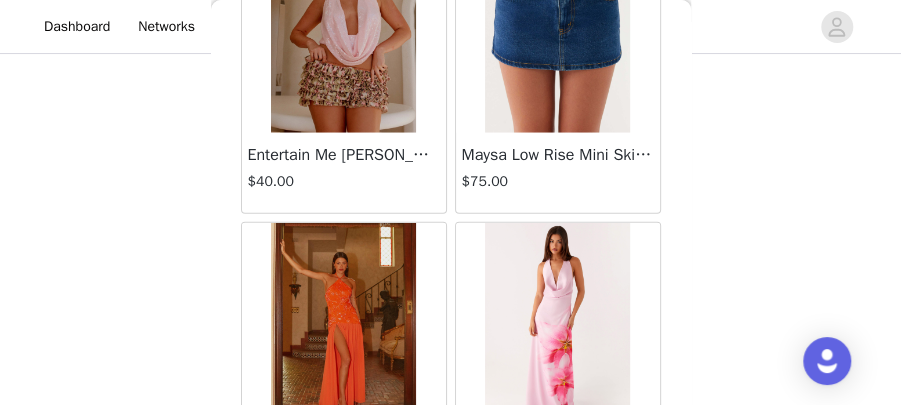 click on "Load More" at bounding box center (451, 538) 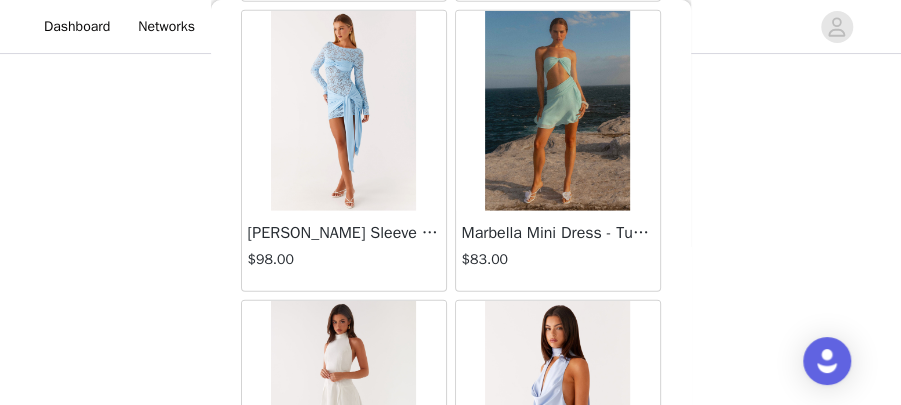 scroll, scrollTop: 74982, scrollLeft: 0, axis: vertical 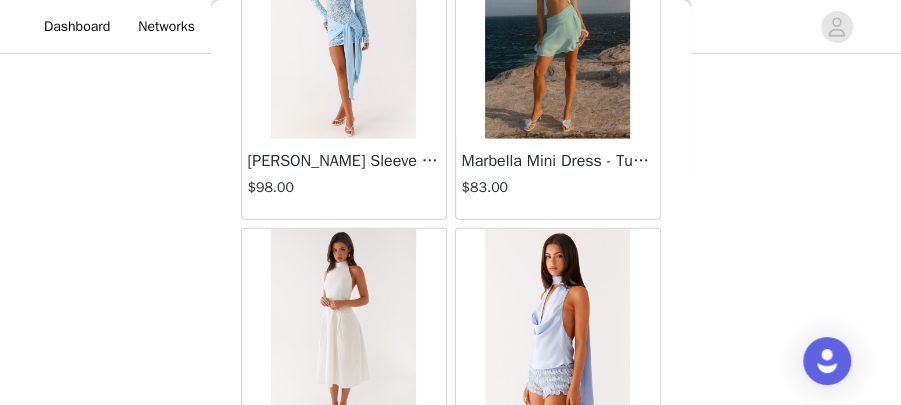 click on "Load More" at bounding box center [451, 544] 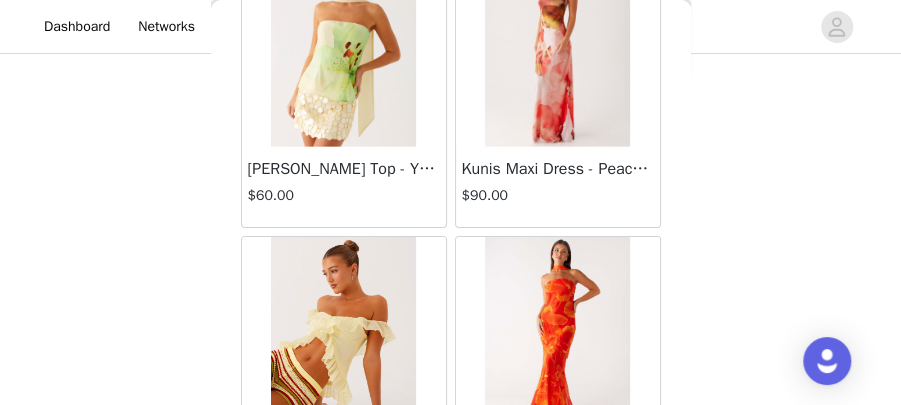 scroll, scrollTop: 77875, scrollLeft: 0, axis: vertical 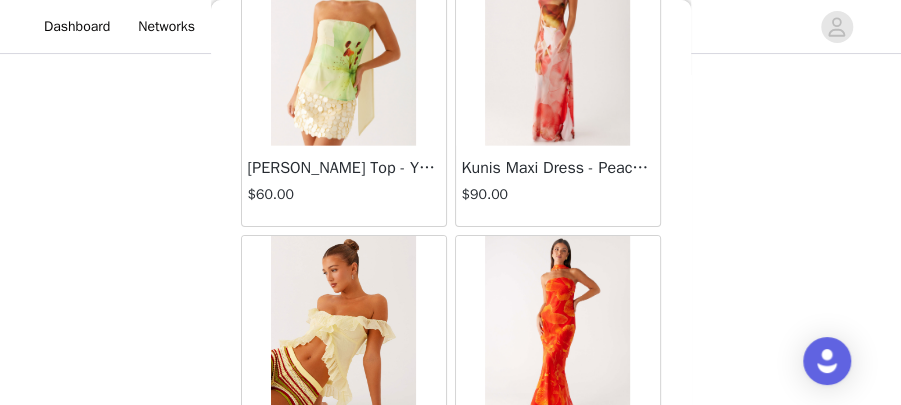 click on "Load More" at bounding box center [451, 551] 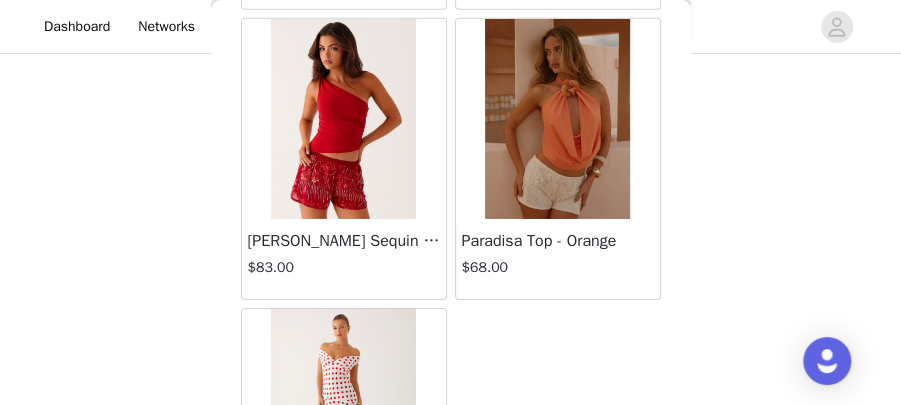 scroll, scrollTop: 80704, scrollLeft: 0, axis: vertical 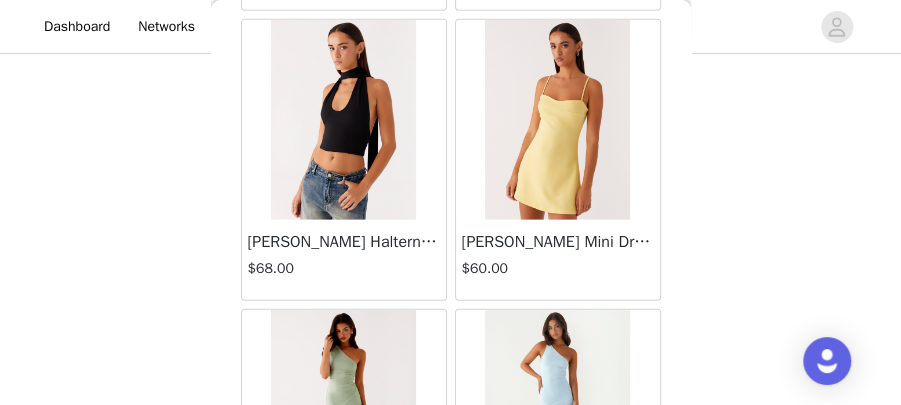 click at bounding box center (343, 120) 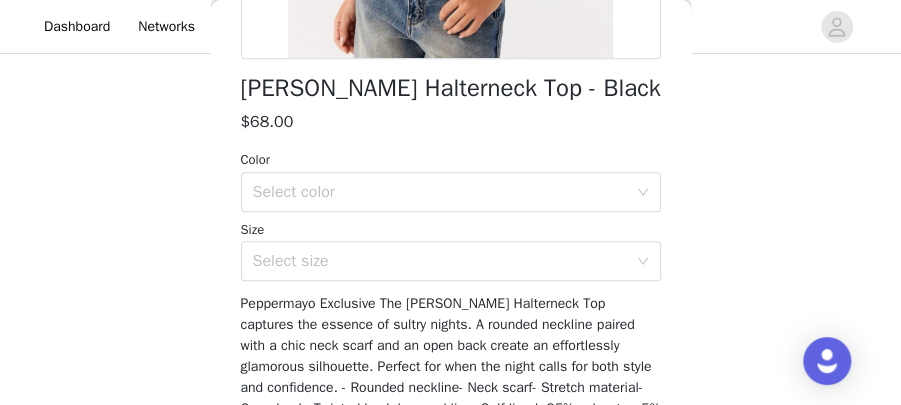 scroll, scrollTop: 496, scrollLeft: 0, axis: vertical 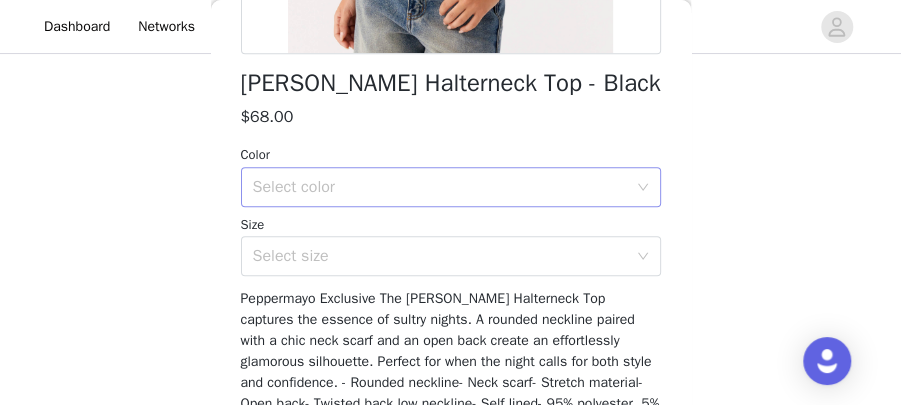click on "Select color" at bounding box center (440, 187) 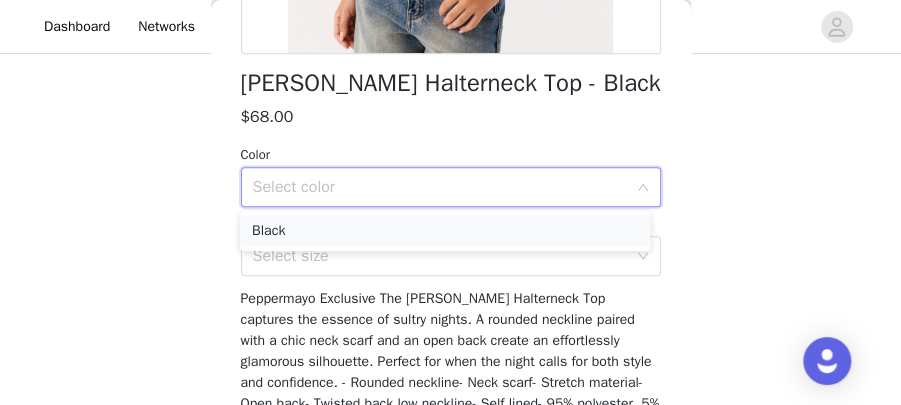 click on "Black" at bounding box center [445, 231] 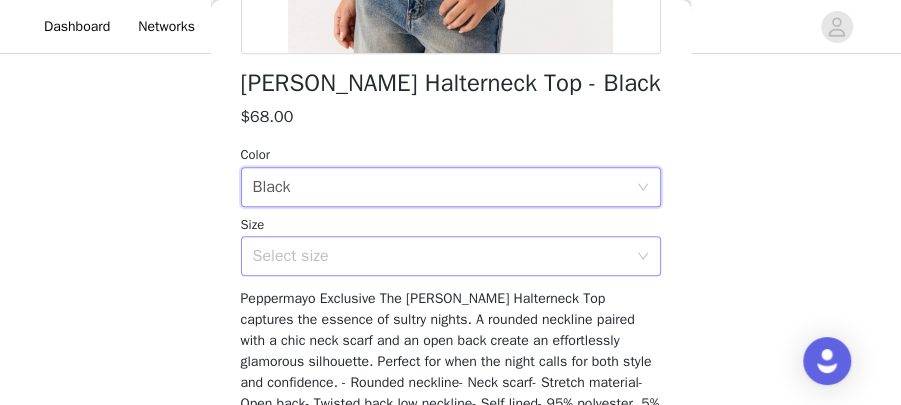 click on "Select size" at bounding box center (440, 256) 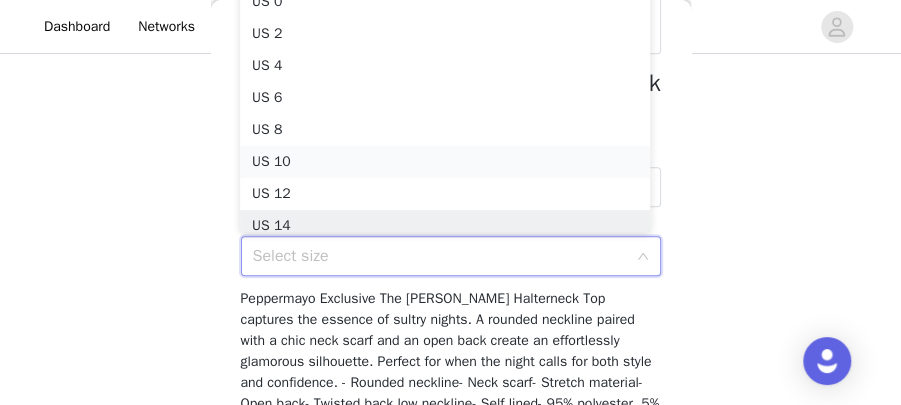 scroll, scrollTop: 10, scrollLeft: 0, axis: vertical 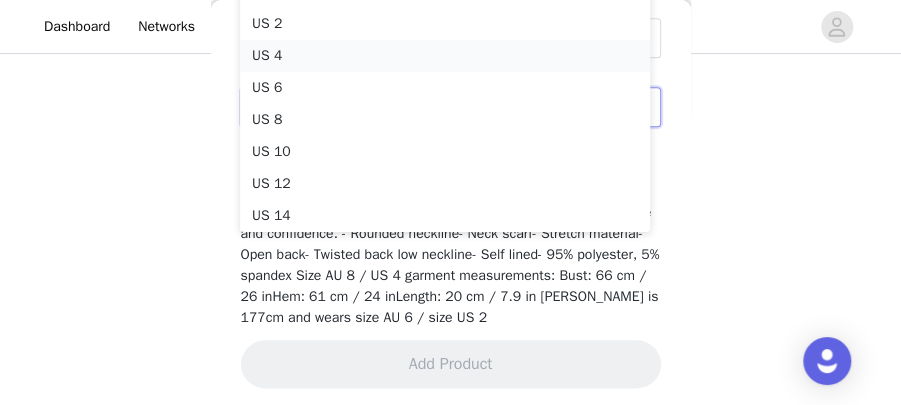 click on "US 4" at bounding box center (445, 56) 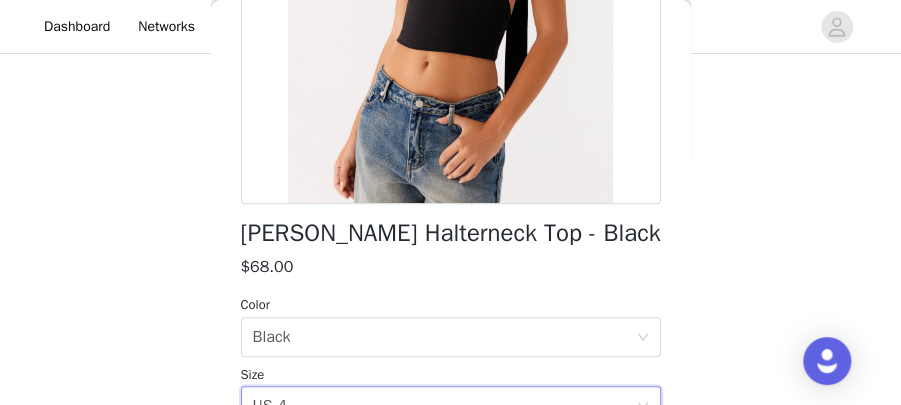 scroll, scrollTop: 438, scrollLeft: 0, axis: vertical 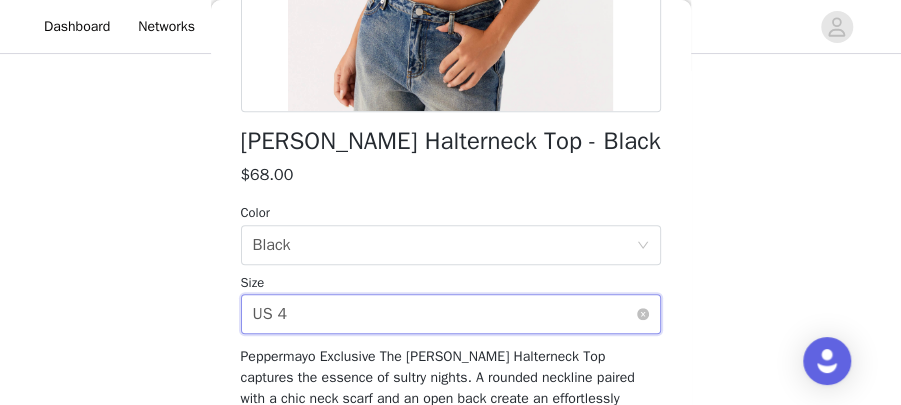 click on "Select size US 4" at bounding box center [444, 314] 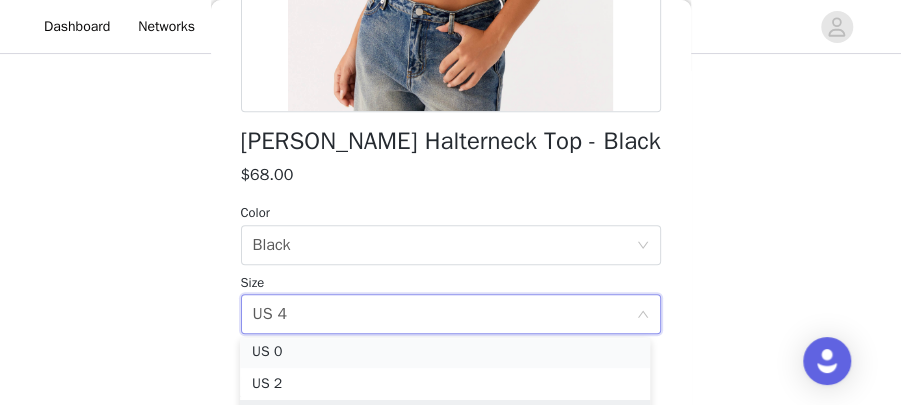 scroll, scrollTop: 0, scrollLeft: 0, axis: both 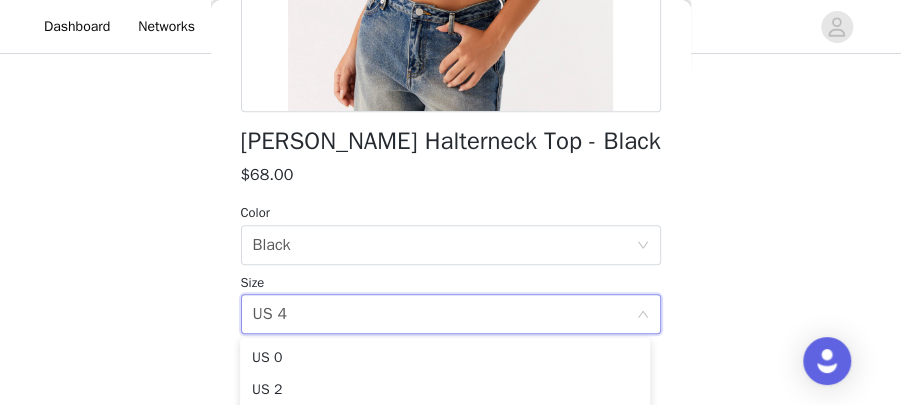 click on "STEP 1 OF 4
Select your styles!
You will receive 6 products.       0/6 Selected           Add Product       Back     [PERSON_NAME] Halterneck Top - Black       $68.00         Color   Select color Black Size   Select size US 4   Peppermayo Exclusive The [PERSON_NAME] Halterneck Top captures the essence of sultry nights. A rounded neckline paired with a chic neck scarf and an open back create an effortlessly glamorous silhouette. Perfect for when the night calls for both style and confidence. - Rounded neckline- Neck scarf- Stretch material- Open back- Twisted back low neckline- Self lined- 95% polyester, 5% spandex Size AU 8 / US 4 garment measurements: Bust: 66 cm / 26 inHem: 61 cm / 24 inLength: 20 cm / 7.9 in [PERSON_NAME] is 177cm and wears size AU 6 / size US 2   Add Product" at bounding box center (450, 103) 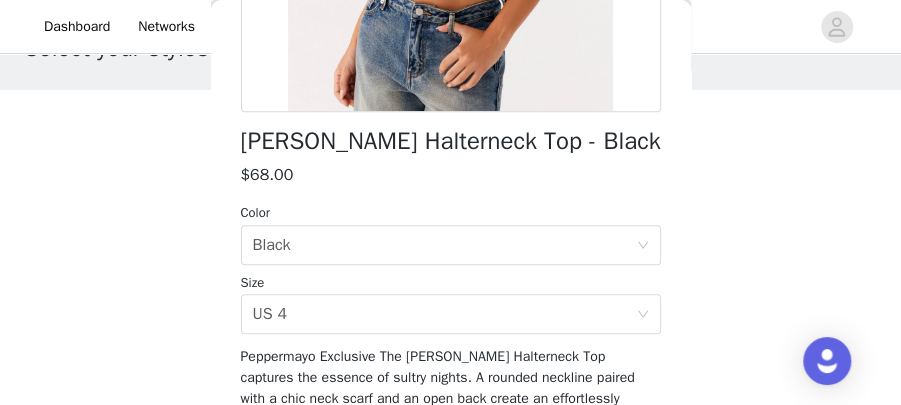 scroll, scrollTop: 0, scrollLeft: 0, axis: both 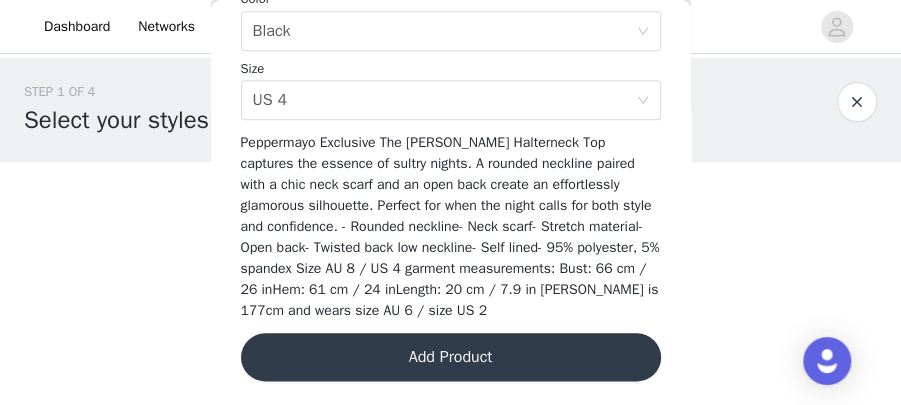 click on "Add Product" at bounding box center (451, 357) 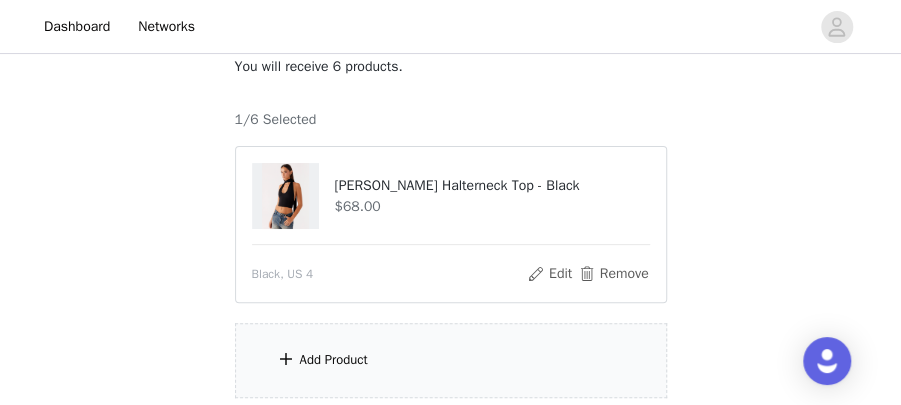 scroll, scrollTop: 141, scrollLeft: 0, axis: vertical 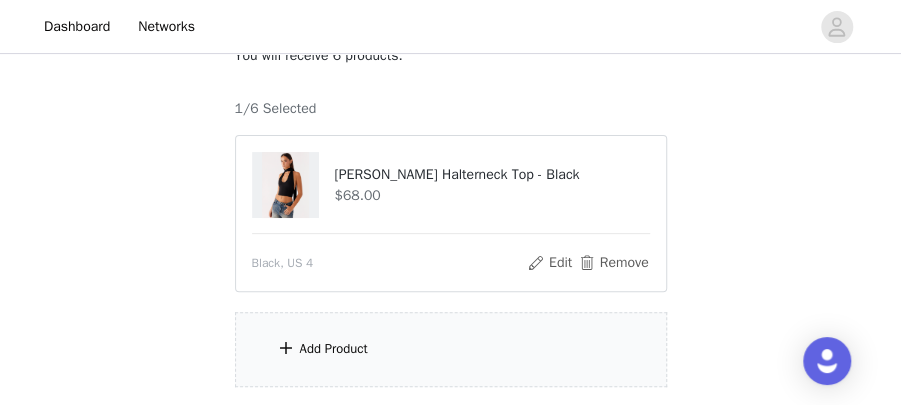 click on "Add Product" at bounding box center (451, 349) 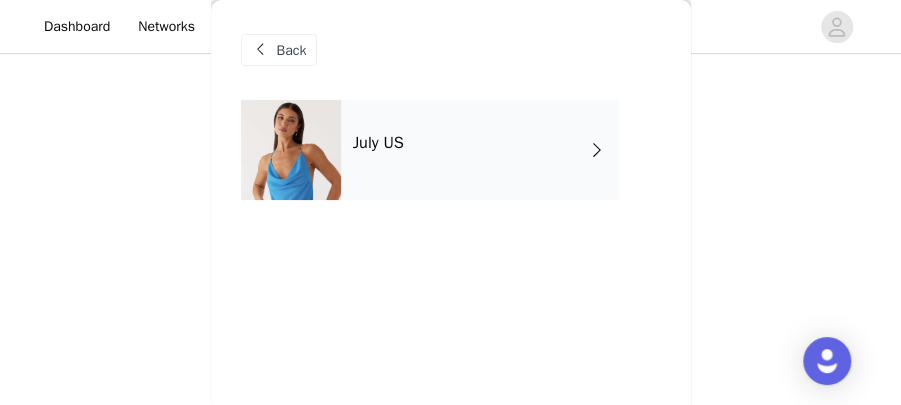 scroll, scrollTop: 290, scrollLeft: 0, axis: vertical 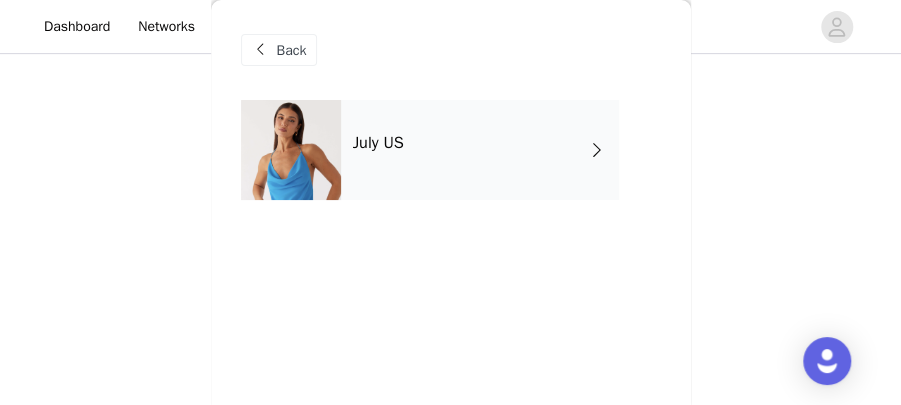 click on "July US" at bounding box center [480, 150] 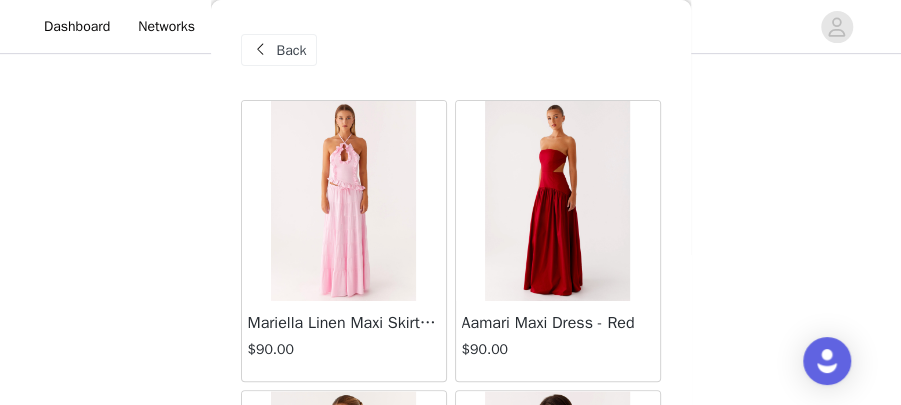 scroll, scrollTop: 289, scrollLeft: 0, axis: vertical 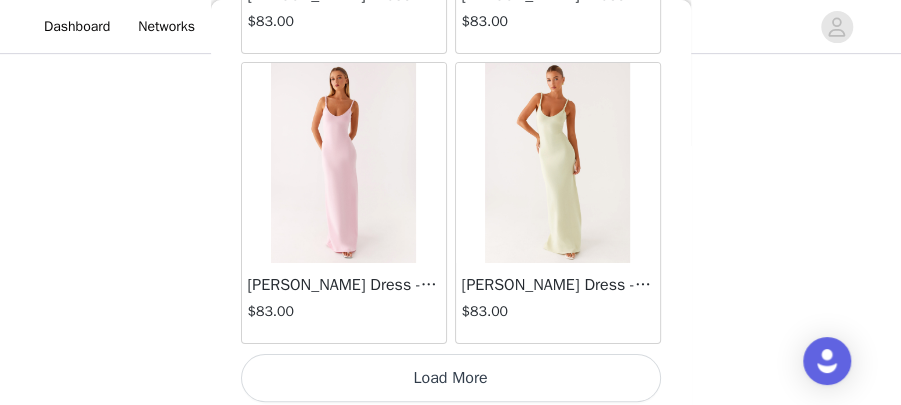 click on "Load More" at bounding box center (451, 378) 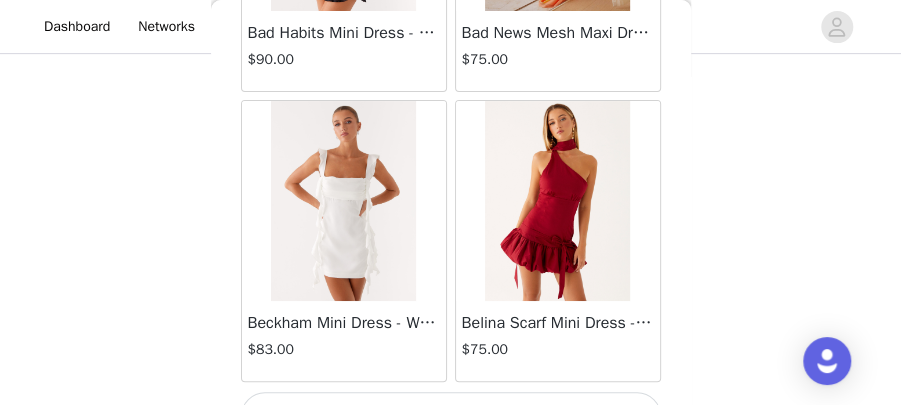 scroll, scrollTop: 5542, scrollLeft: 0, axis: vertical 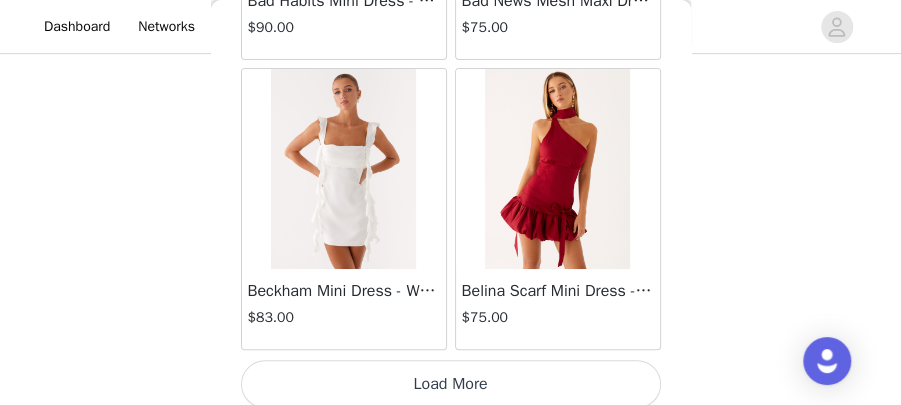 click on "Load More" at bounding box center [451, 384] 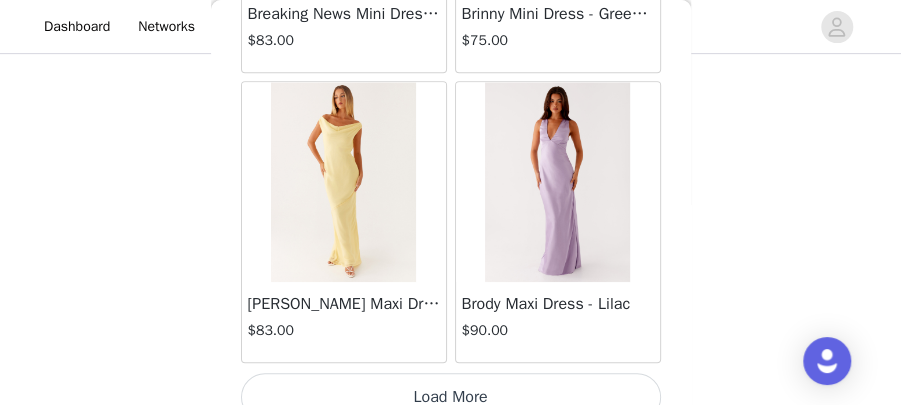 scroll, scrollTop: 8435, scrollLeft: 0, axis: vertical 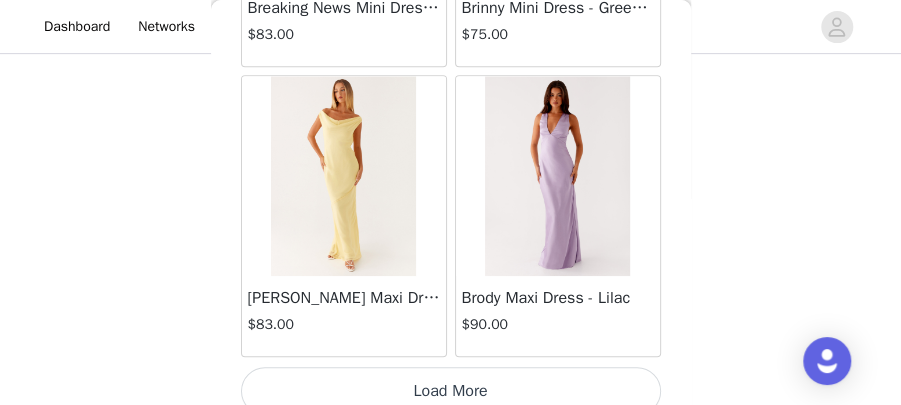 click on "Load More" at bounding box center [451, 391] 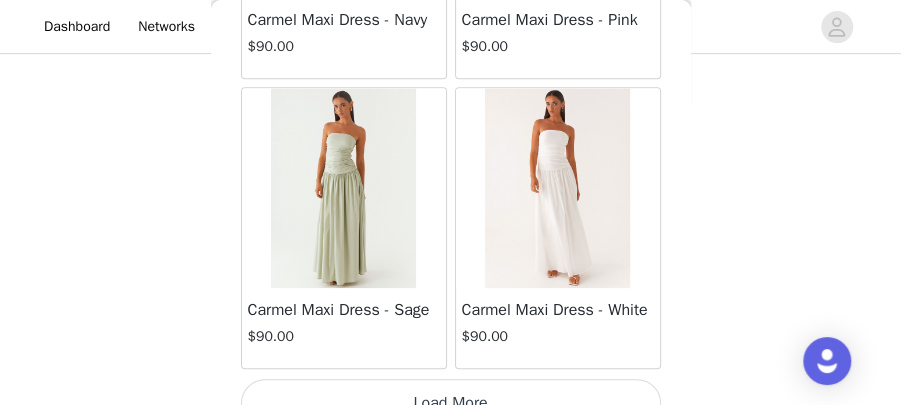scroll, scrollTop: 11328, scrollLeft: 0, axis: vertical 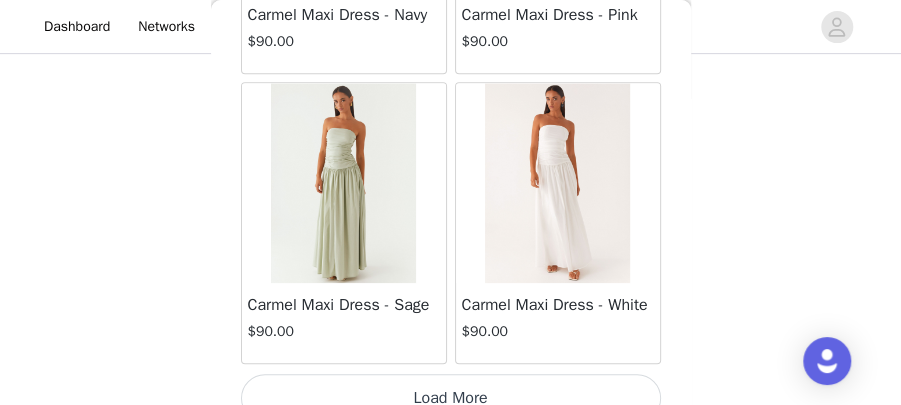 click on "Load More" at bounding box center [451, 398] 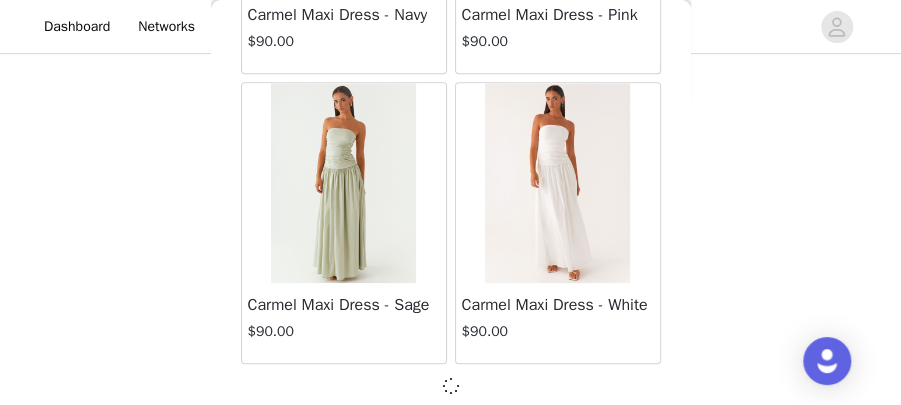 scroll, scrollTop: 11320, scrollLeft: 0, axis: vertical 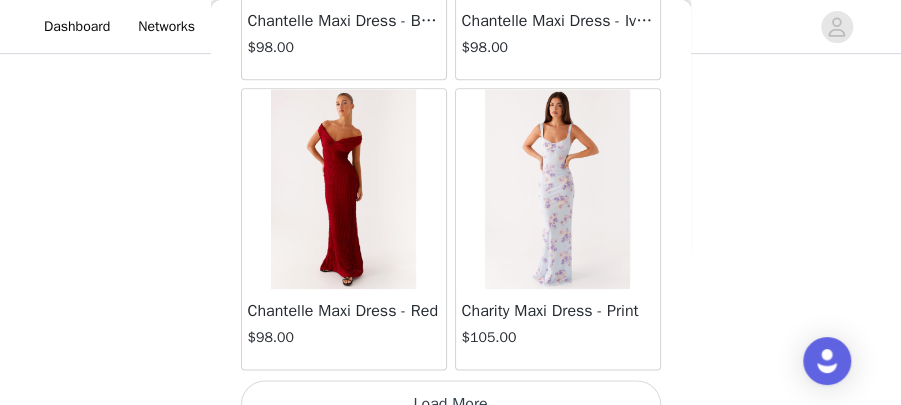click on "Load More" at bounding box center (451, 404) 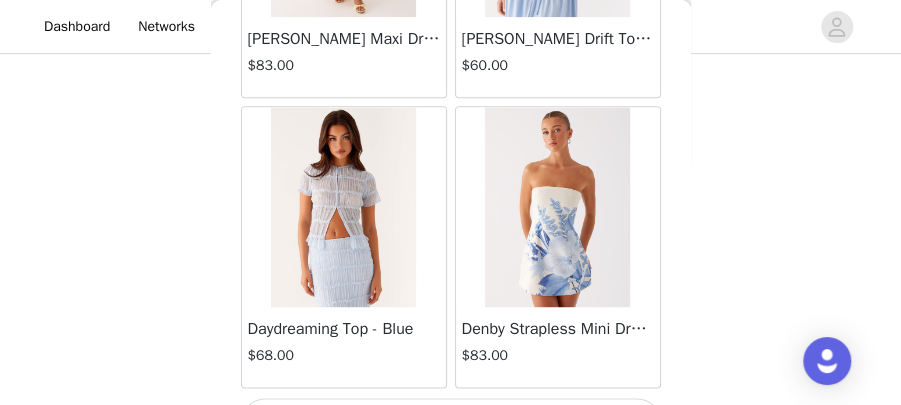 scroll, scrollTop: 17115, scrollLeft: 0, axis: vertical 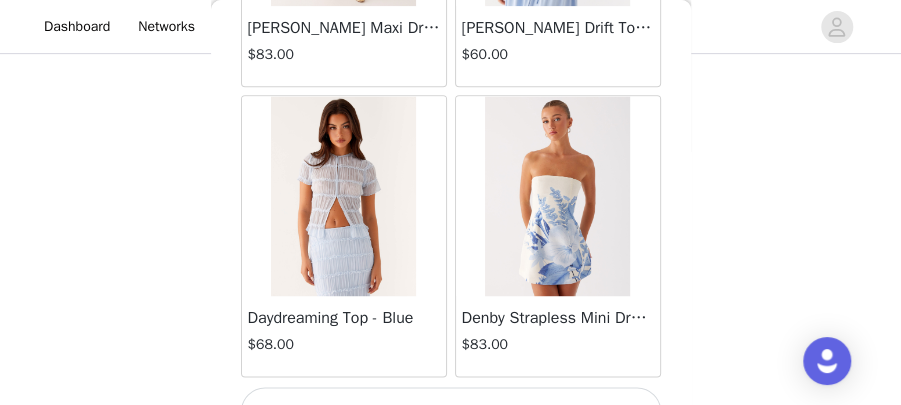 click on "Load More" at bounding box center [451, 411] 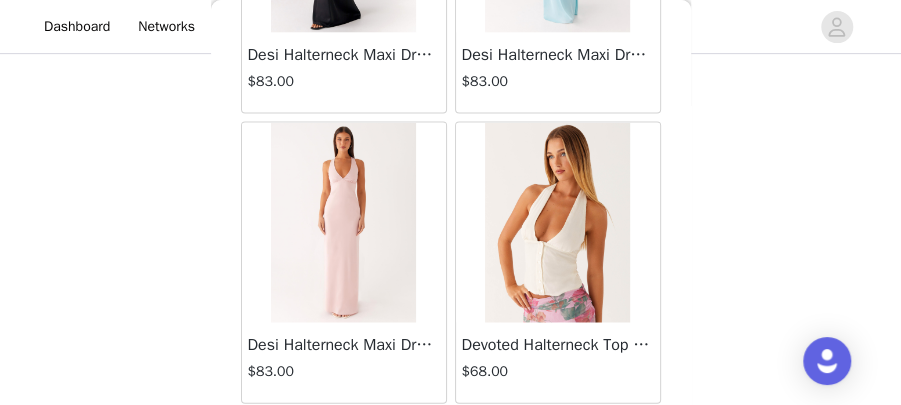 scroll, scrollTop: 17667, scrollLeft: 0, axis: vertical 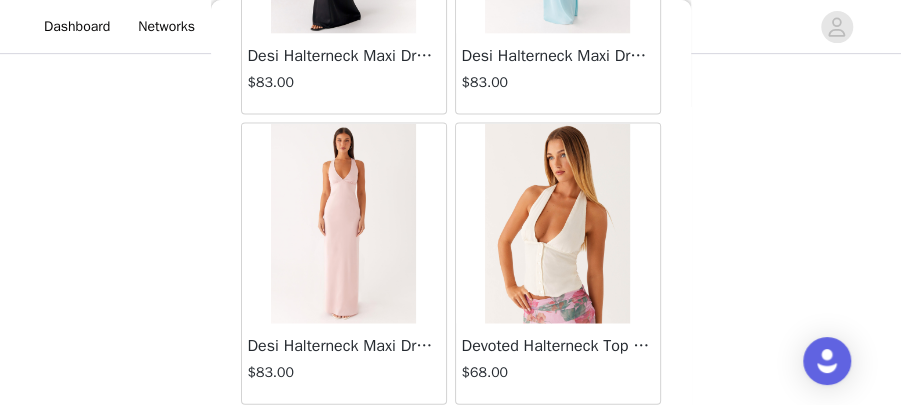 click at bounding box center (557, 224) 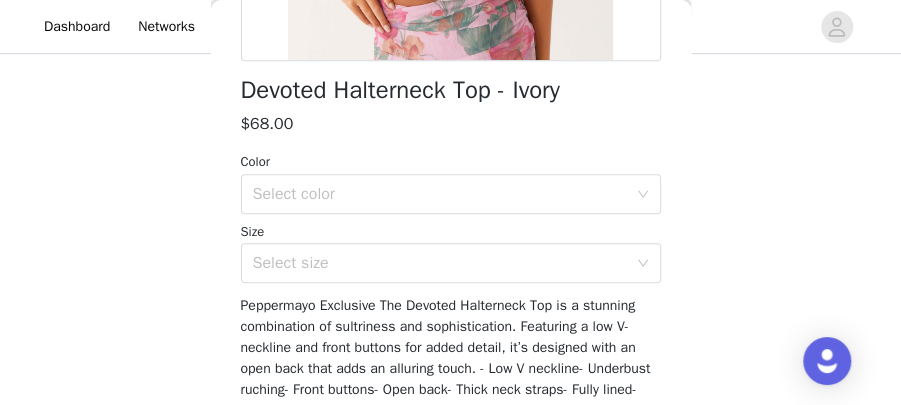 scroll, scrollTop: 490, scrollLeft: 0, axis: vertical 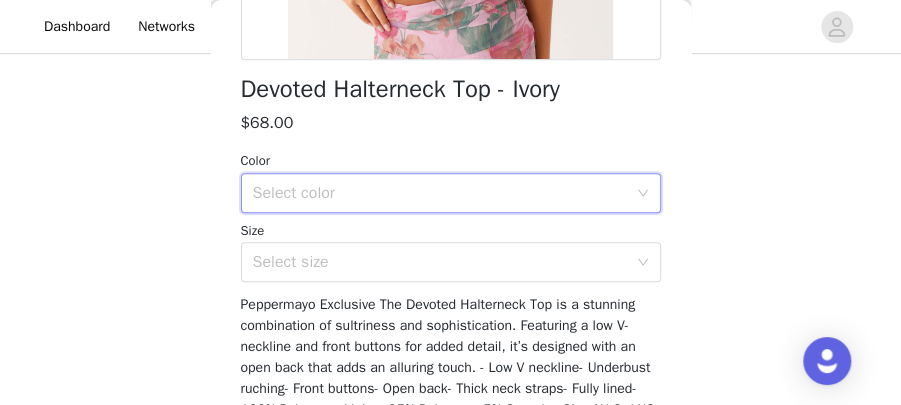 click on "Select color" at bounding box center (444, 193) 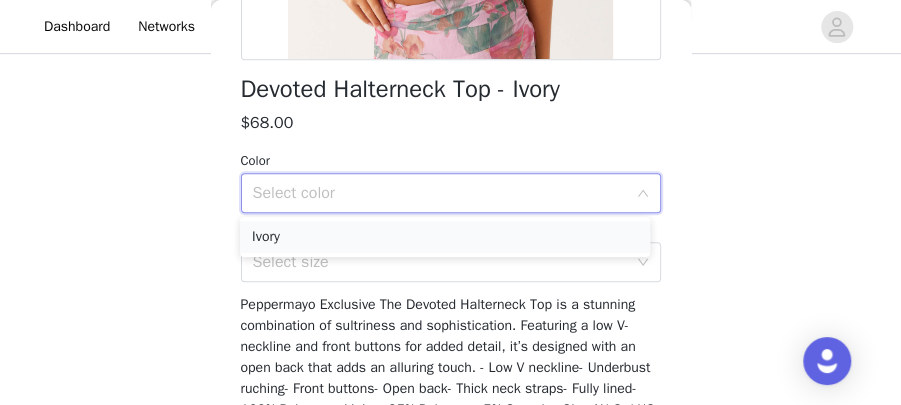 click on "Ivory" at bounding box center [445, 237] 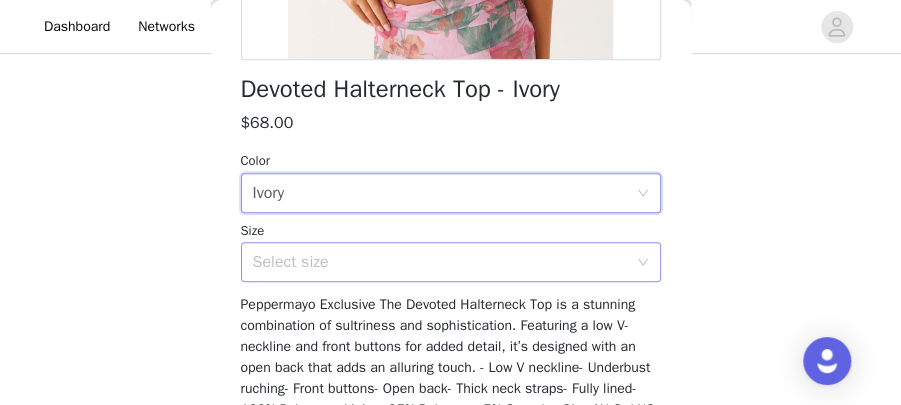 click on "Select size" at bounding box center [440, 262] 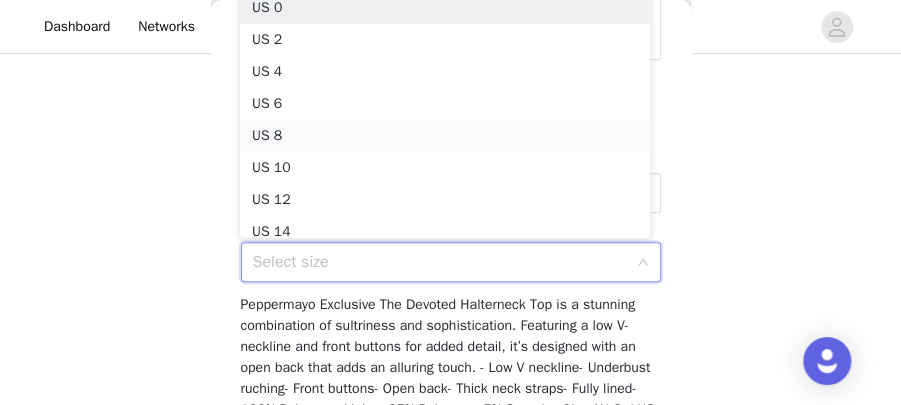 scroll, scrollTop: 10, scrollLeft: 0, axis: vertical 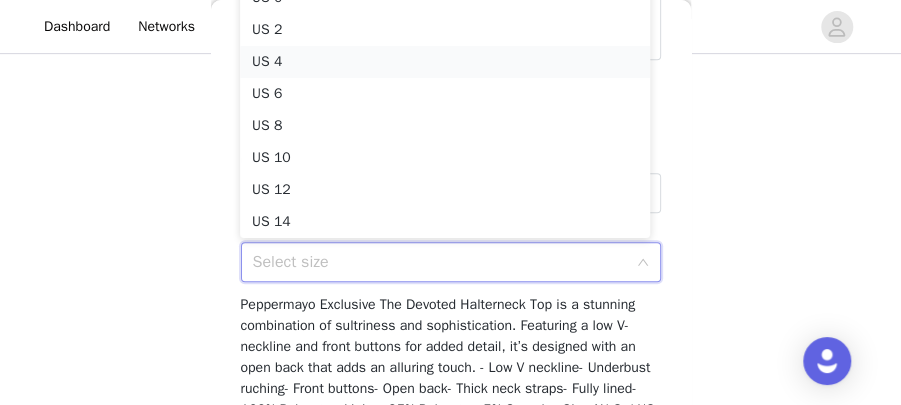 click on "US 4" at bounding box center (445, 62) 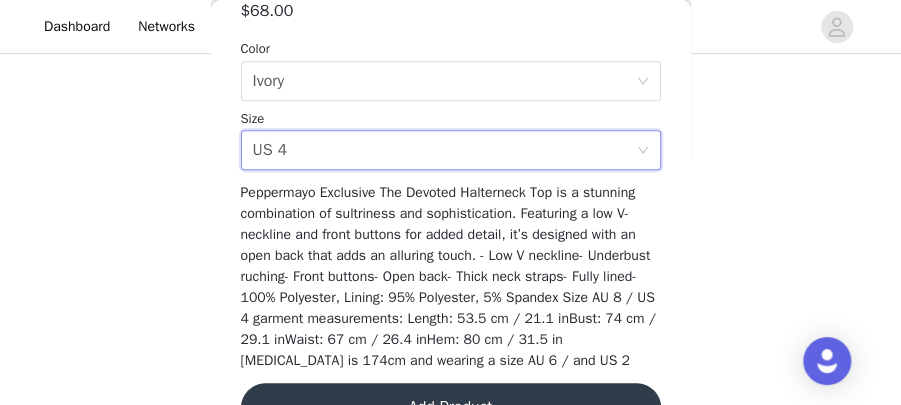 scroll, scrollTop: 652, scrollLeft: 0, axis: vertical 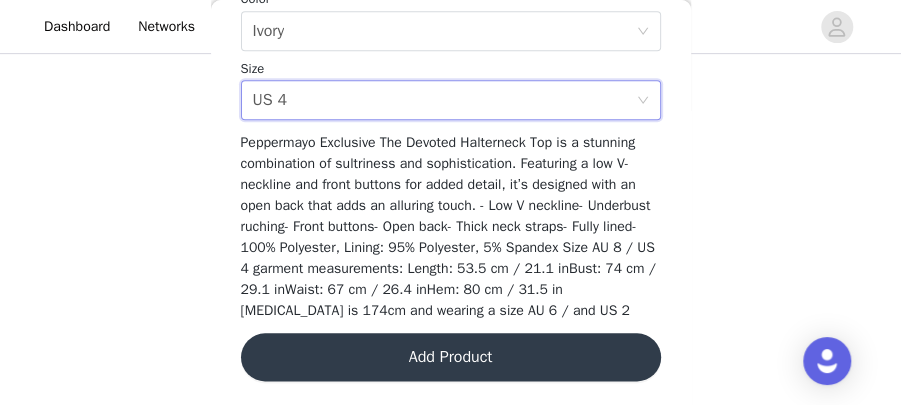 click on "Add Product" at bounding box center (451, 357) 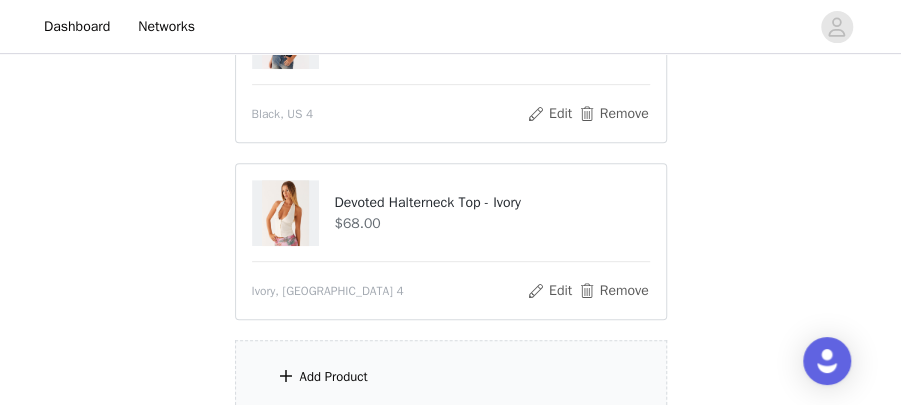 click on "Add Product" at bounding box center [334, 377] 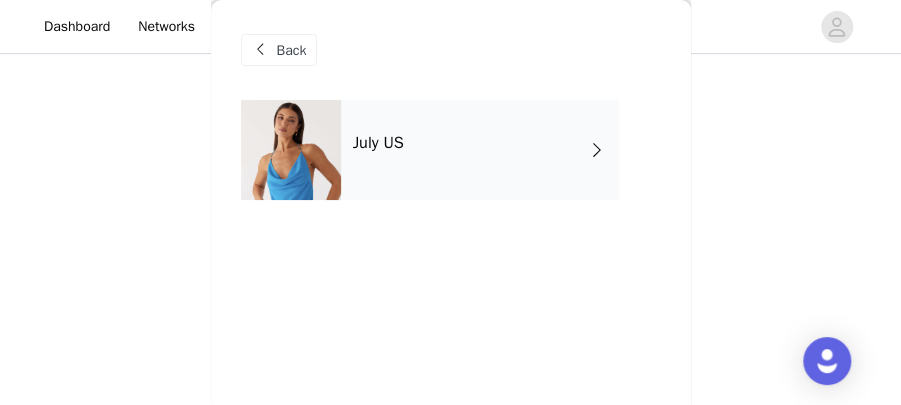 click on "July US" at bounding box center [480, 150] 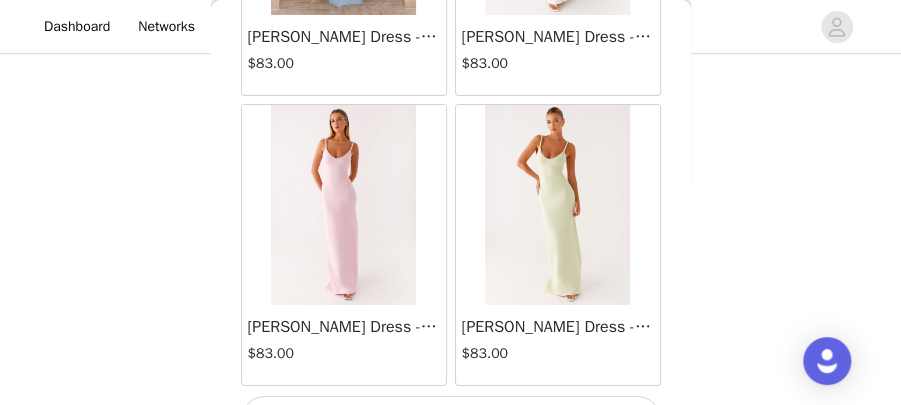 scroll, scrollTop: 2648, scrollLeft: 0, axis: vertical 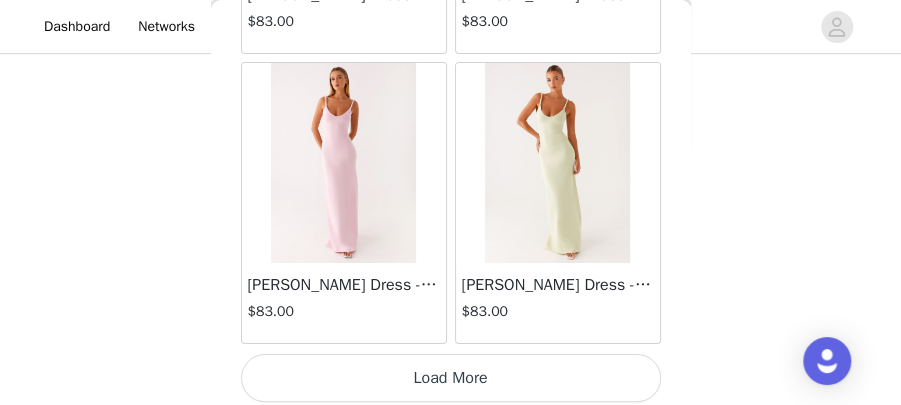 click on "Load More" at bounding box center [451, 378] 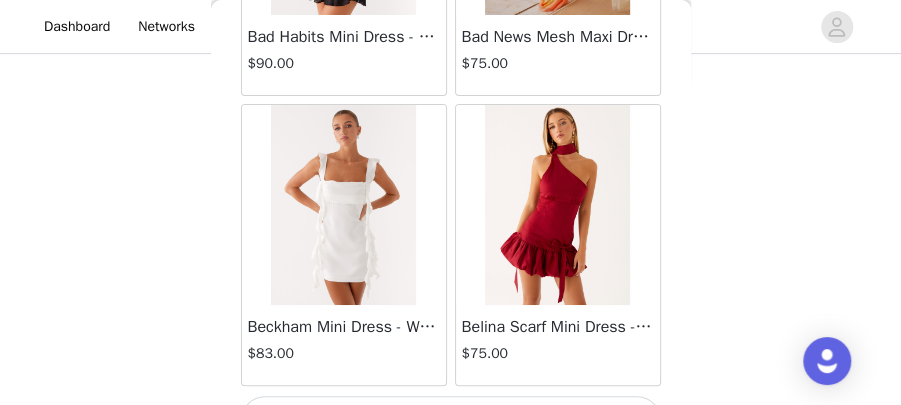 scroll, scrollTop: 5542, scrollLeft: 0, axis: vertical 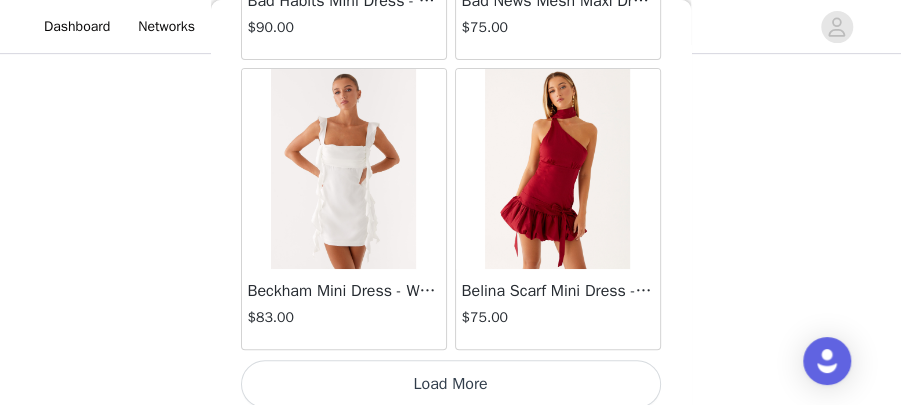click on "Load More" at bounding box center (451, 384) 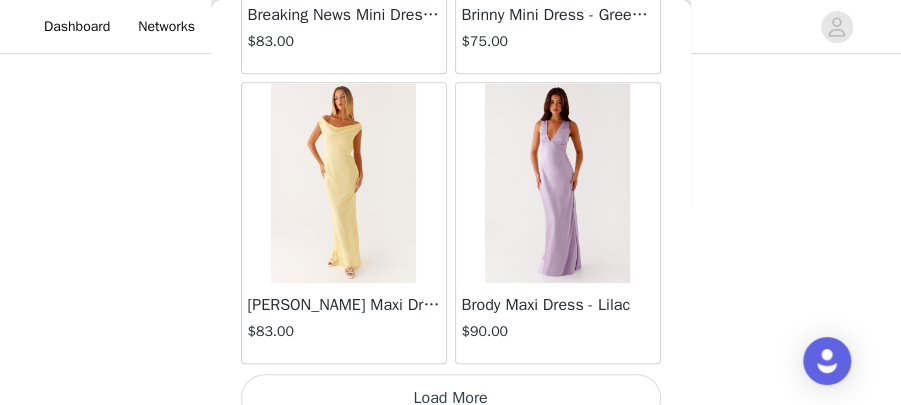 scroll, scrollTop: 8435, scrollLeft: 0, axis: vertical 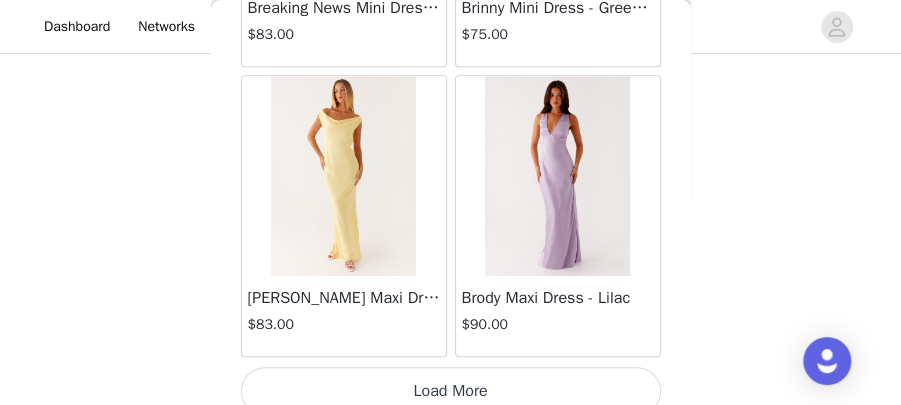 click on "Load More" at bounding box center (451, 391) 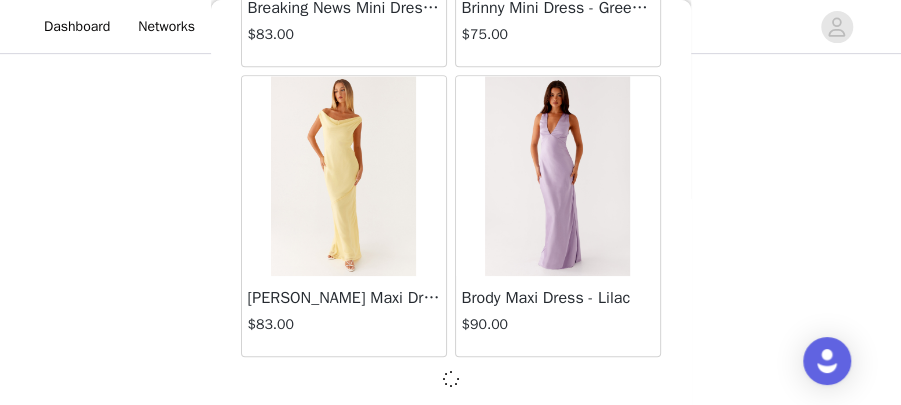 scroll, scrollTop: 8426, scrollLeft: 0, axis: vertical 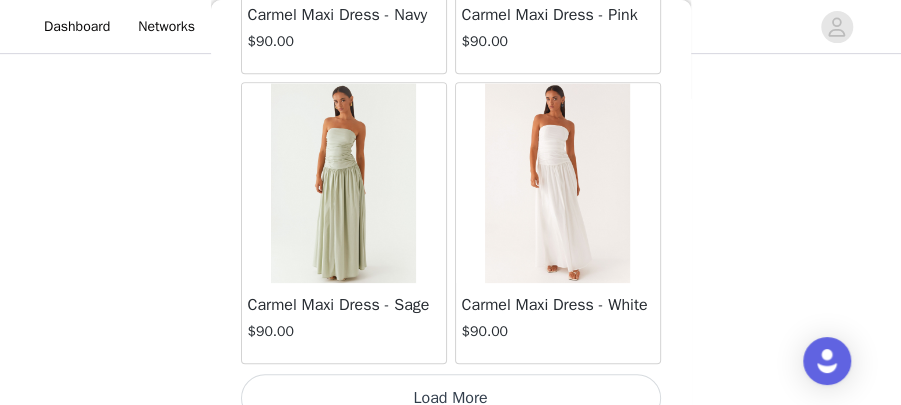 click on "Load More" at bounding box center [451, 398] 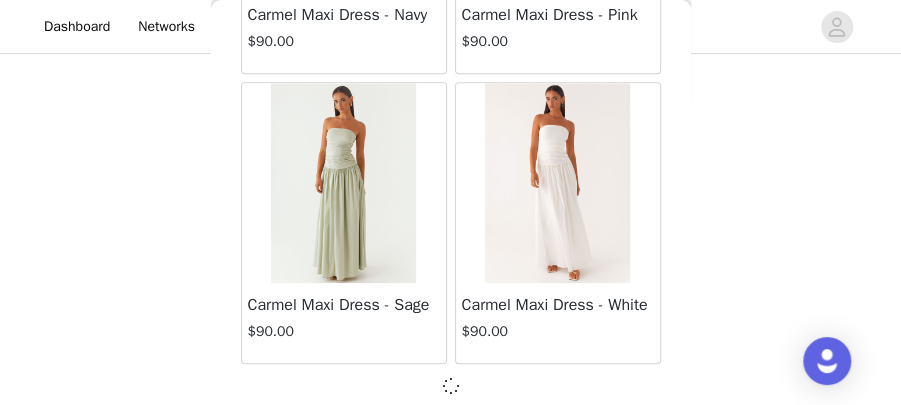 scroll, scrollTop: 11320, scrollLeft: 0, axis: vertical 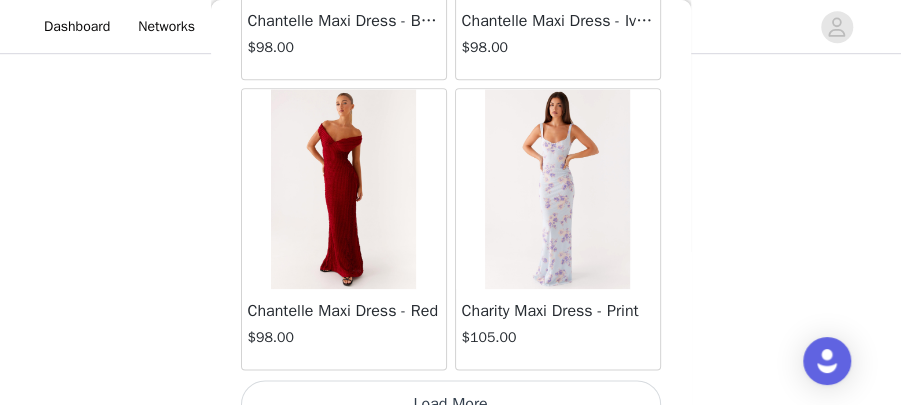 click on "Load More" at bounding box center [451, 404] 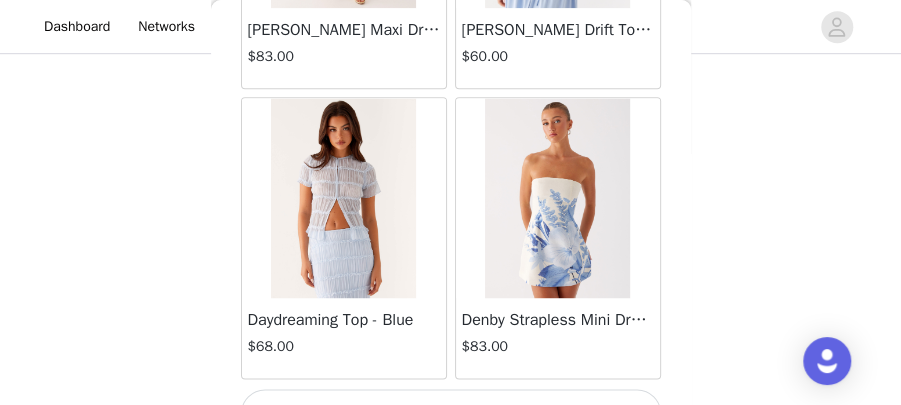 scroll, scrollTop: 17115, scrollLeft: 0, axis: vertical 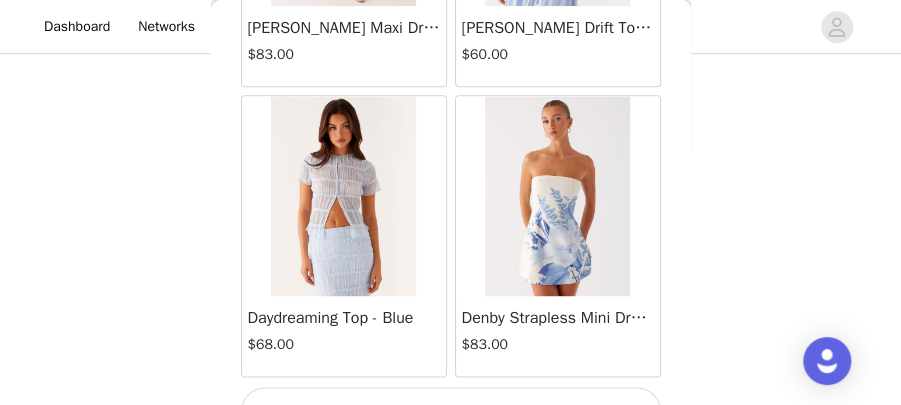 click on "Load More" at bounding box center [451, 411] 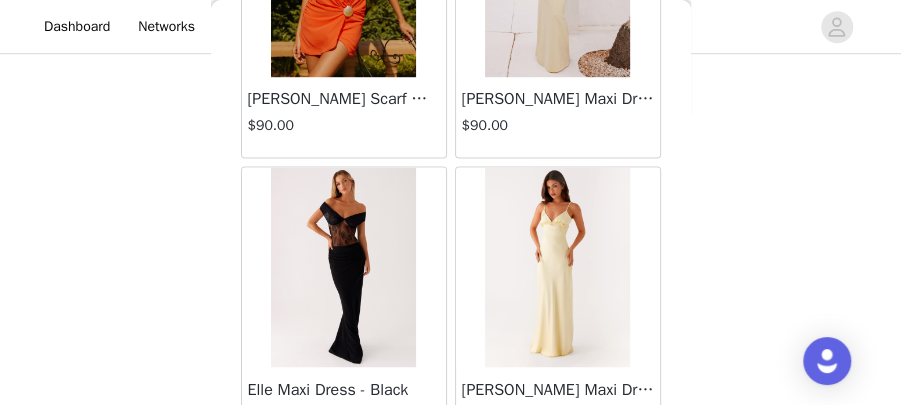 scroll, scrollTop: 20008, scrollLeft: 0, axis: vertical 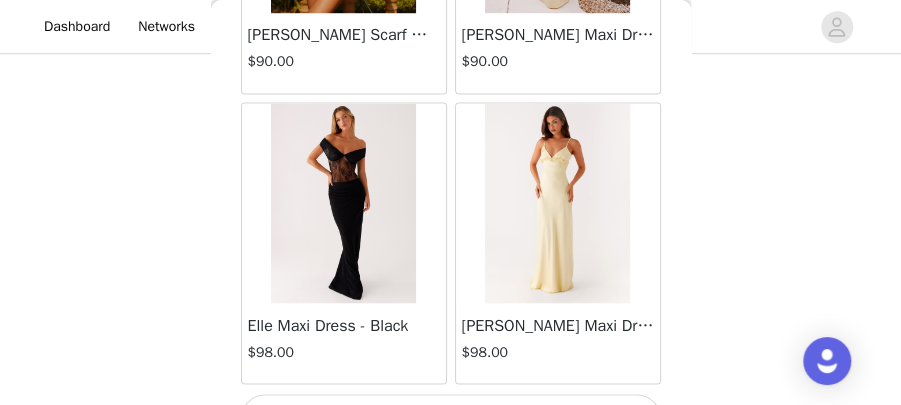 click on "Load More" at bounding box center (451, 418) 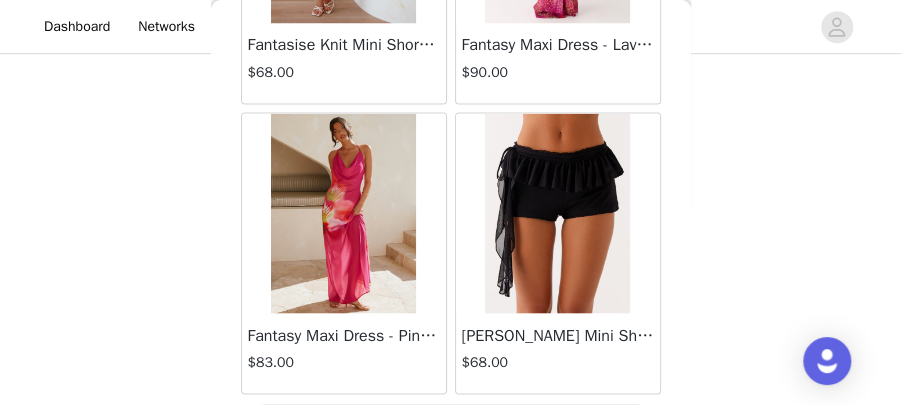 scroll, scrollTop: 22902, scrollLeft: 0, axis: vertical 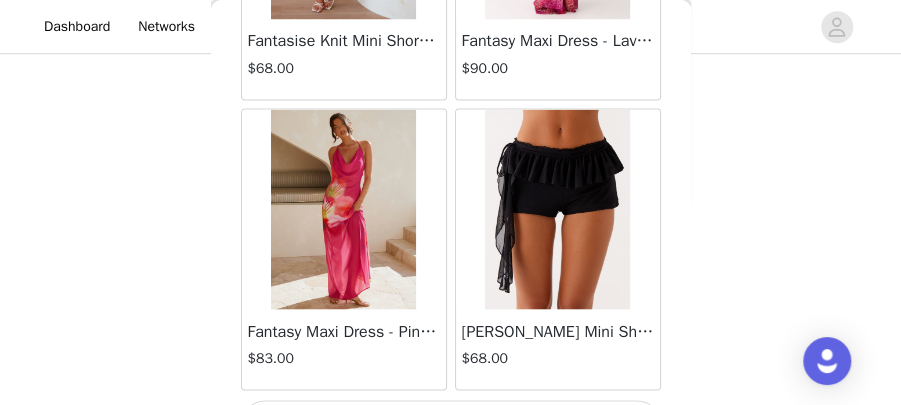 click on "Load More" at bounding box center (451, 424) 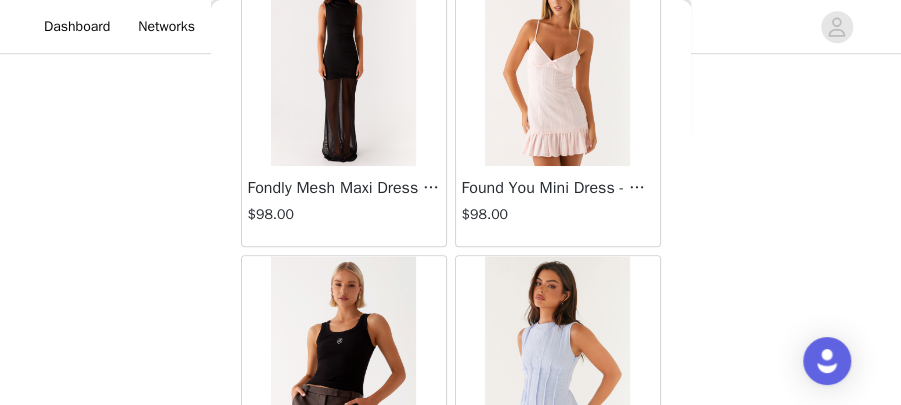 scroll, scrollTop: 24576, scrollLeft: 0, axis: vertical 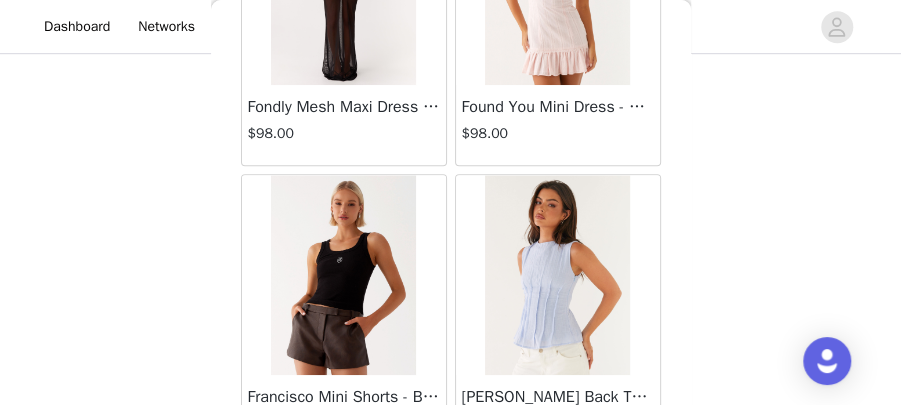 click on "$60.00" at bounding box center (344, 423) 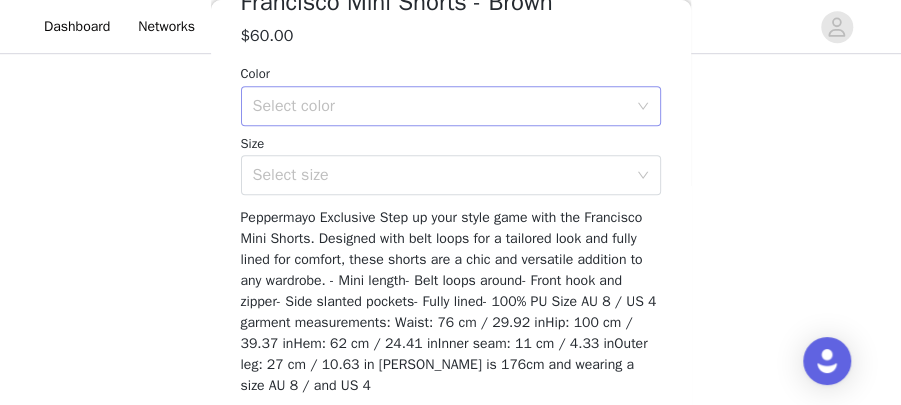 scroll, scrollTop: 585, scrollLeft: 0, axis: vertical 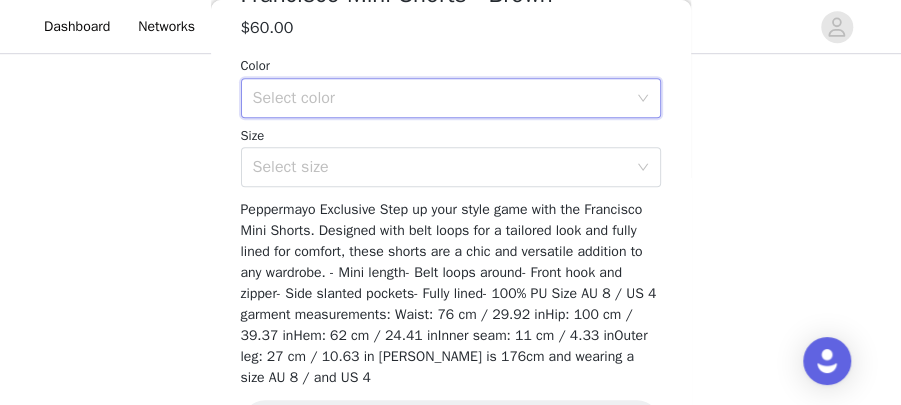 click on "Select color" at bounding box center [444, 98] 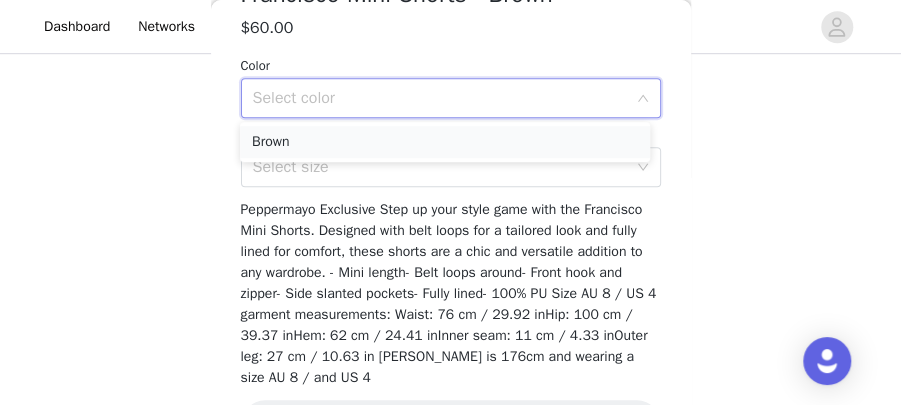 click on "Brown" at bounding box center [445, 142] 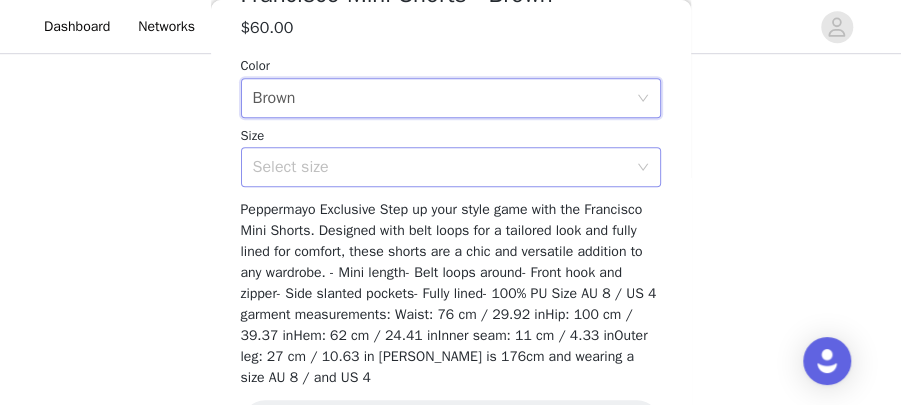 click on "Select size" at bounding box center (444, 167) 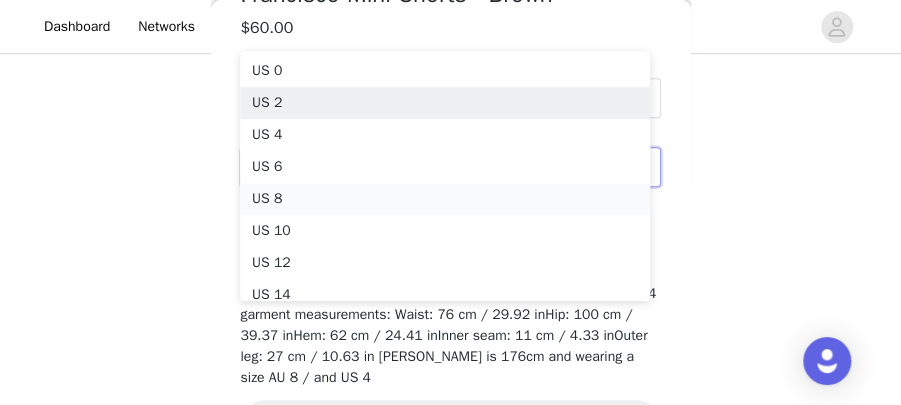 scroll, scrollTop: 282, scrollLeft: 0, axis: vertical 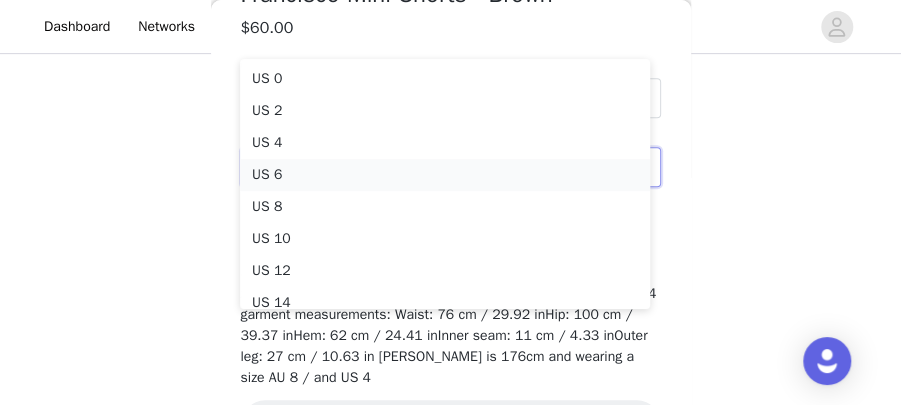 click on "US 6" at bounding box center [445, 175] 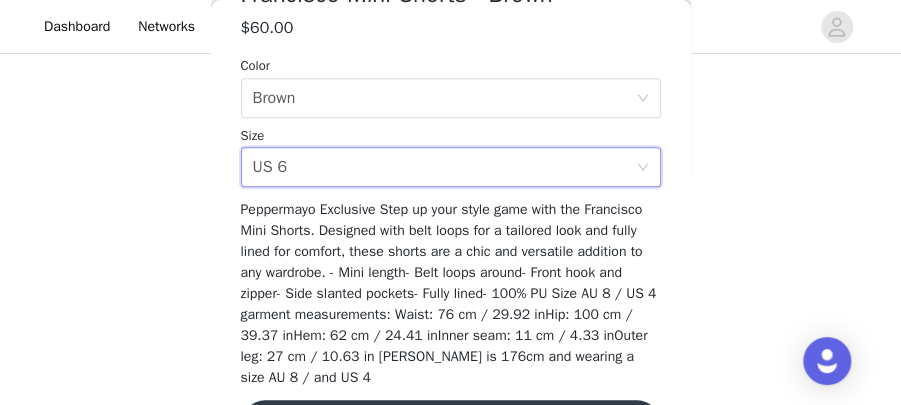 click on "Select size US 6" at bounding box center (444, 167) 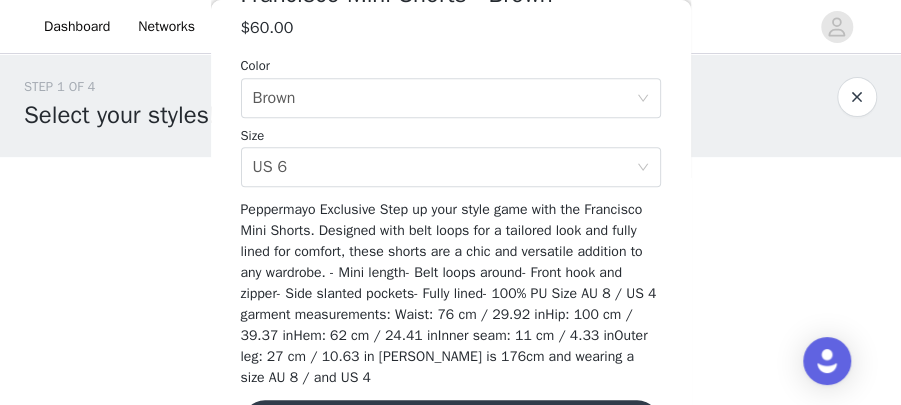 scroll, scrollTop: 4, scrollLeft: 0, axis: vertical 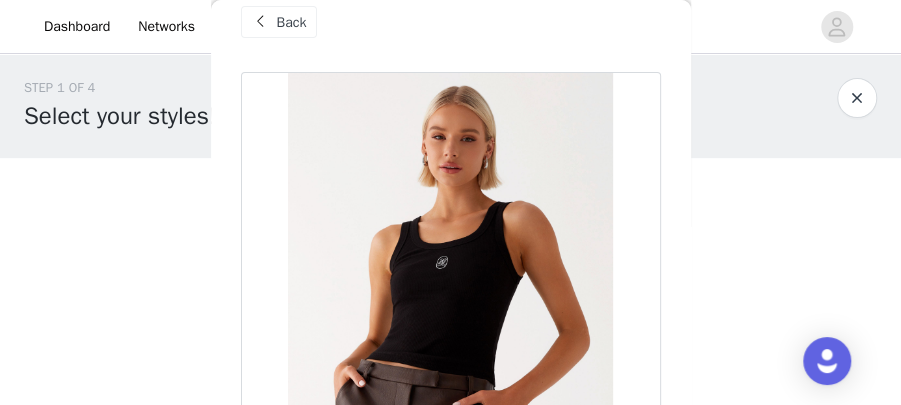 click at bounding box center (261, 22) 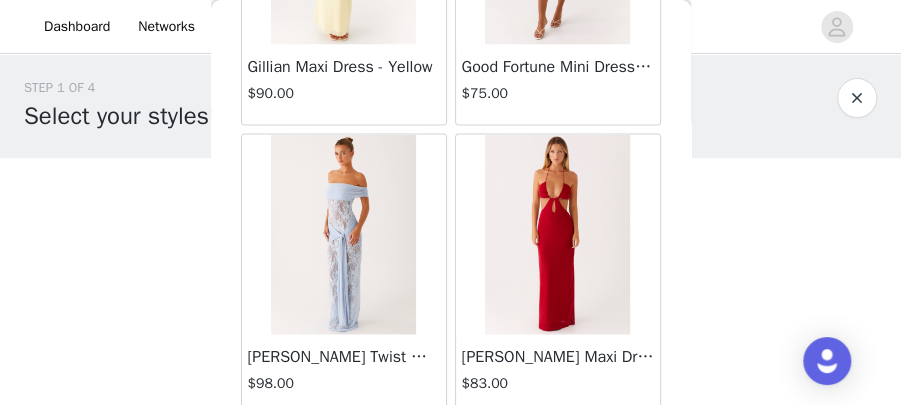scroll, scrollTop: 25795, scrollLeft: 0, axis: vertical 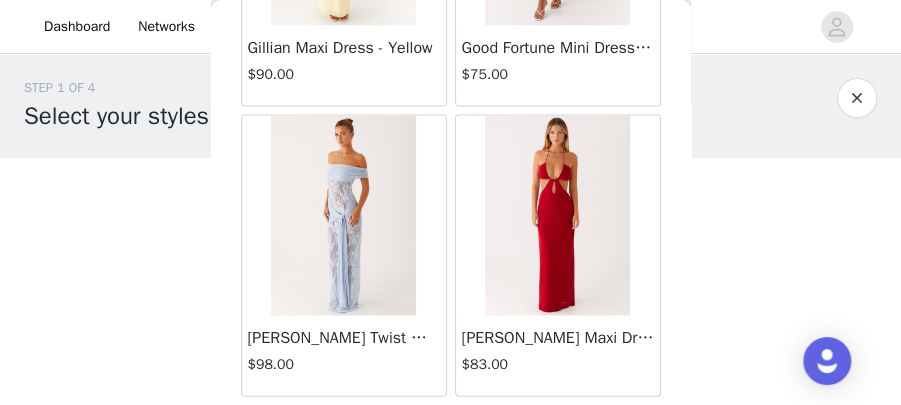 click on "Load More" at bounding box center [451, 431] 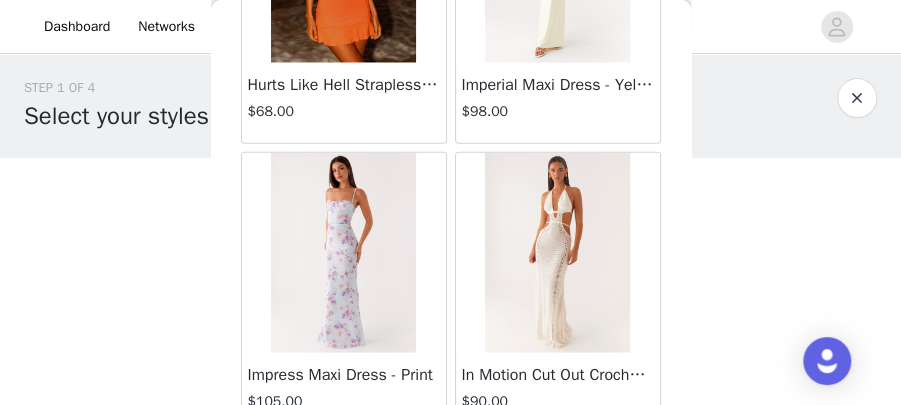 scroll, scrollTop: 28688, scrollLeft: 0, axis: vertical 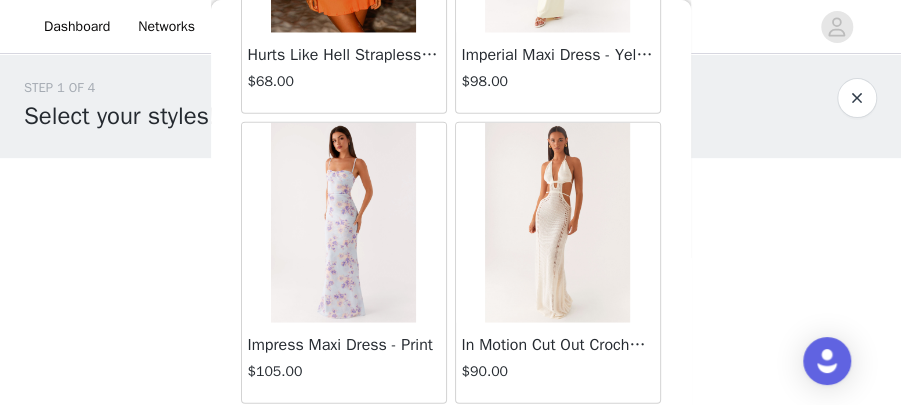 click on "Load More" at bounding box center (451, 438) 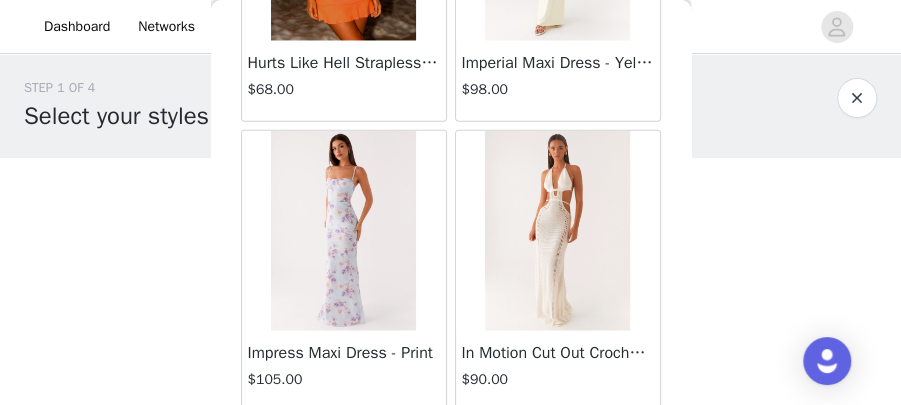 scroll, scrollTop: 176, scrollLeft: 0, axis: vertical 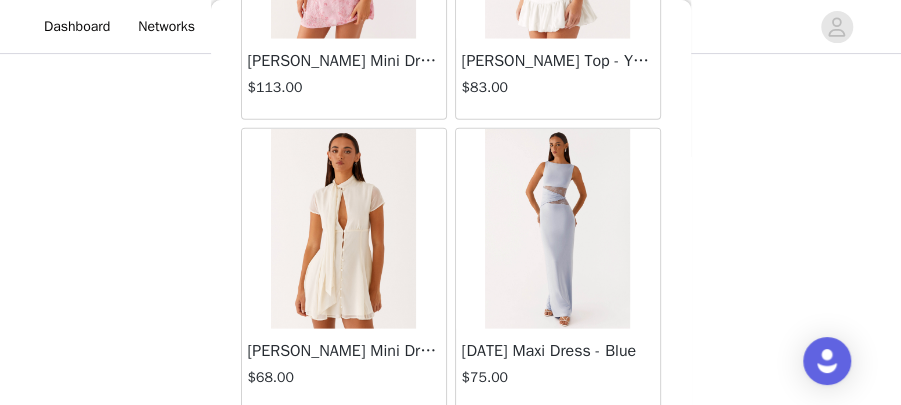 click on "Load More" at bounding box center [451, 444] 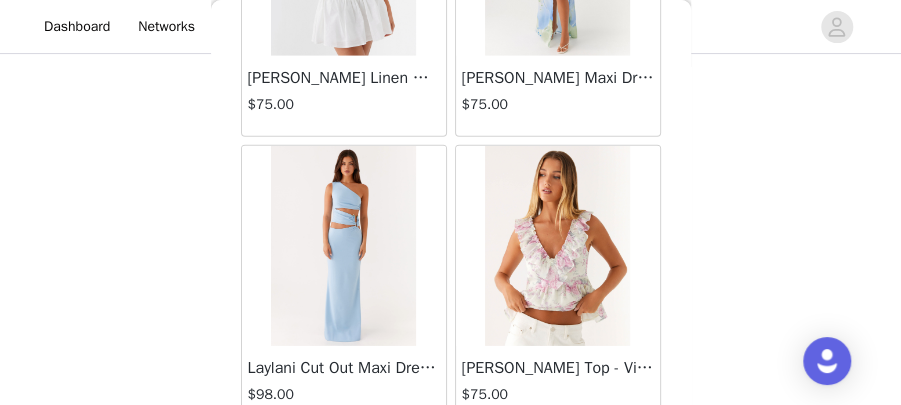 scroll, scrollTop: 34475, scrollLeft: 0, axis: vertical 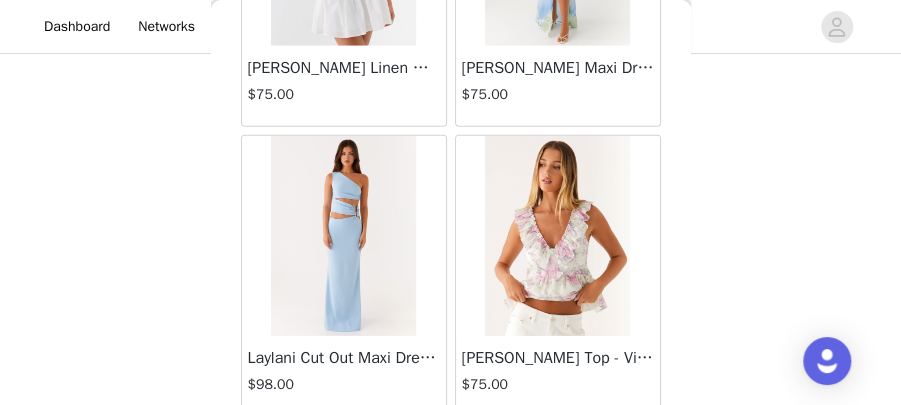 click on "Load More" at bounding box center (451, 451) 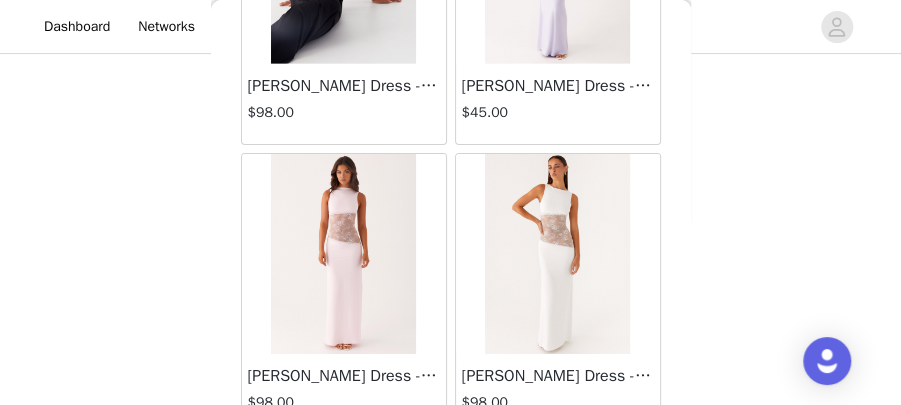 scroll, scrollTop: 37368, scrollLeft: 0, axis: vertical 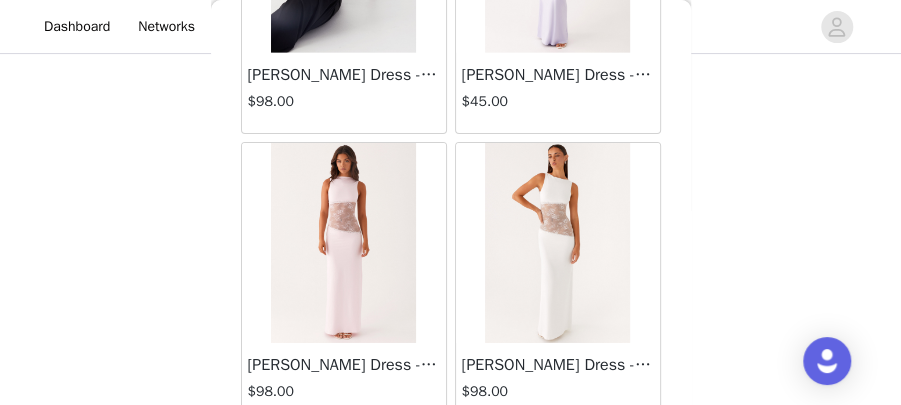 click on "Load More" at bounding box center [451, 458] 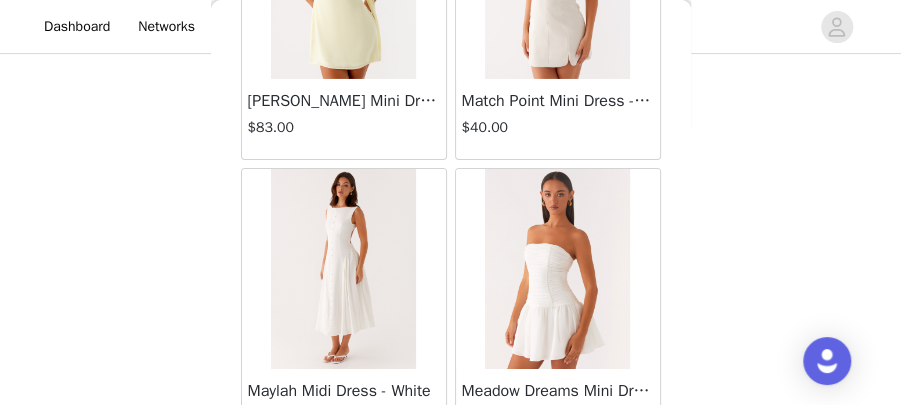 scroll, scrollTop: 40262, scrollLeft: 0, axis: vertical 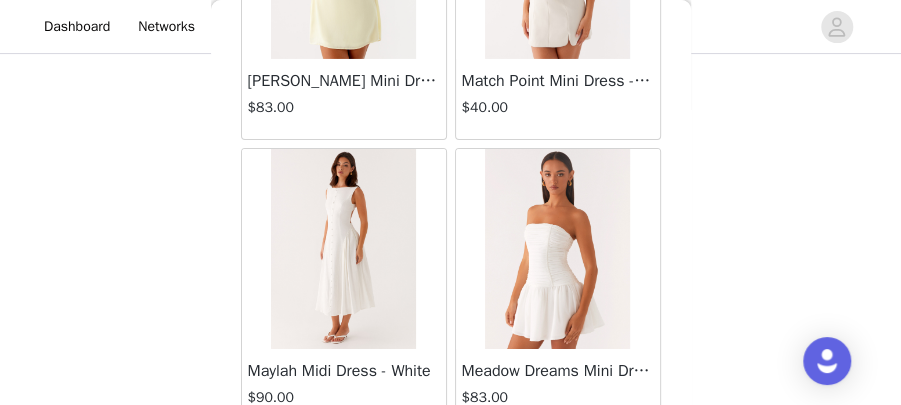 click on "Load More" at bounding box center [451, 464] 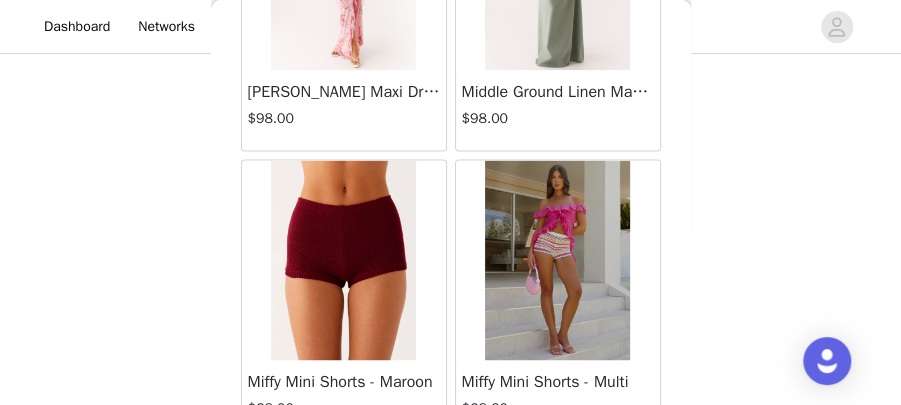 scroll, scrollTop: 41433, scrollLeft: 0, axis: vertical 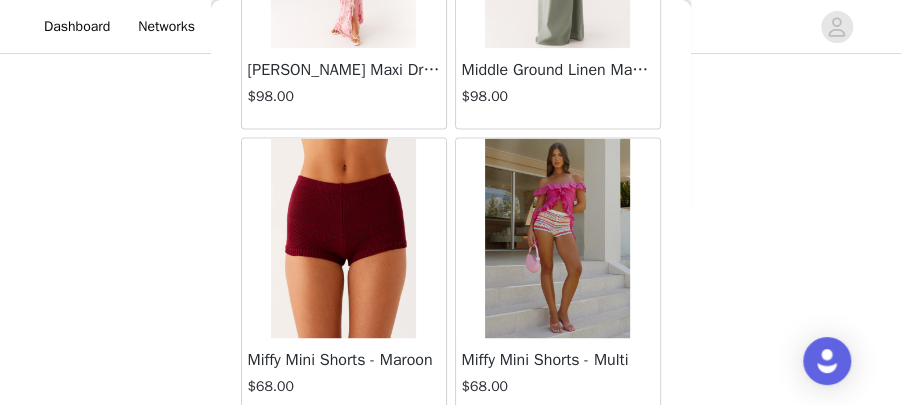 click on "Miffy Mini Shorts - Maroon   $68.00" at bounding box center (344, 378) 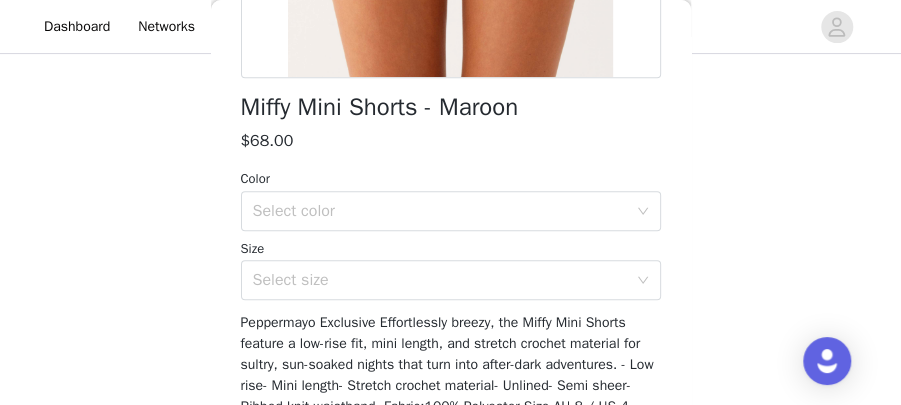 scroll, scrollTop: 481, scrollLeft: 0, axis: vertical 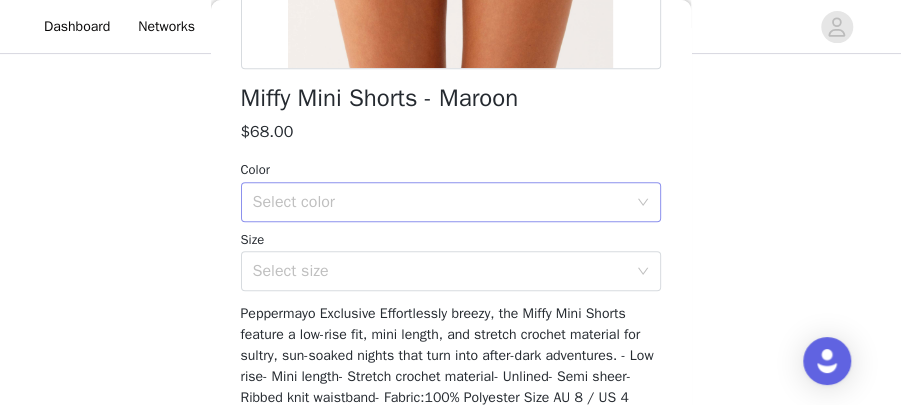 click on "Select color" at bounding box center [440, 202] 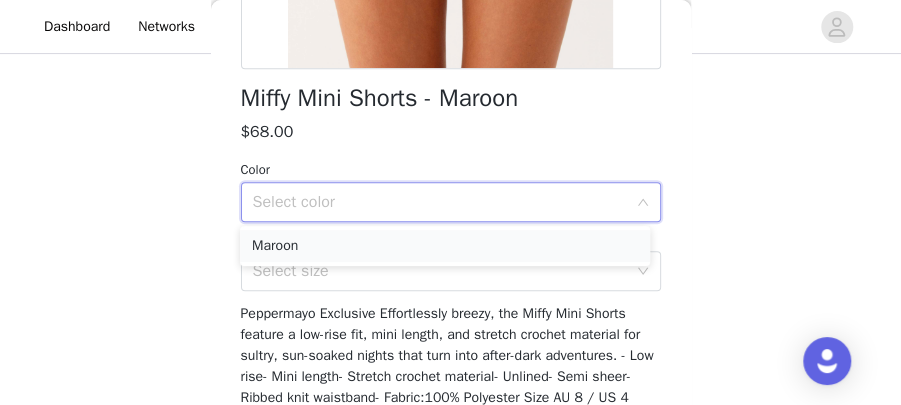 click on "Maroon" at bounding box center [445, 246] 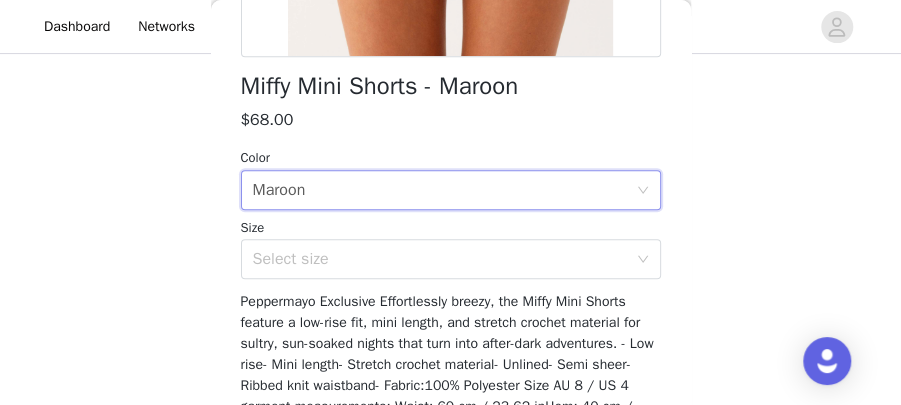 scroll, scrollTop: 496, scrollLeft: 0, axis: vertical 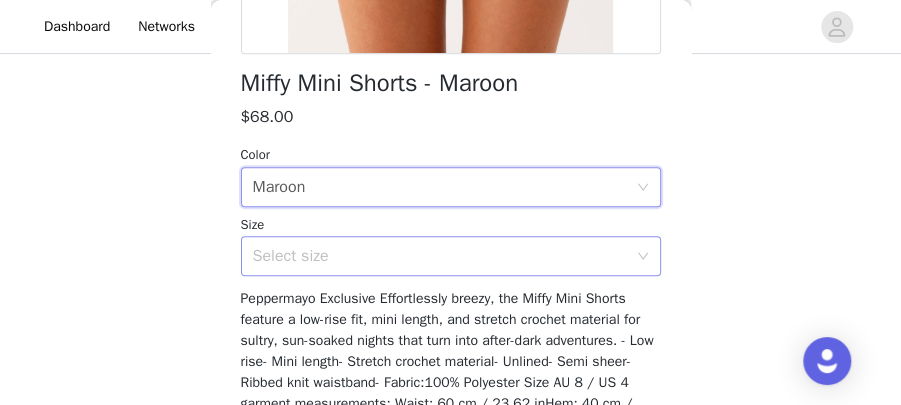 click on "Select size" at bounding box center [440, 256] 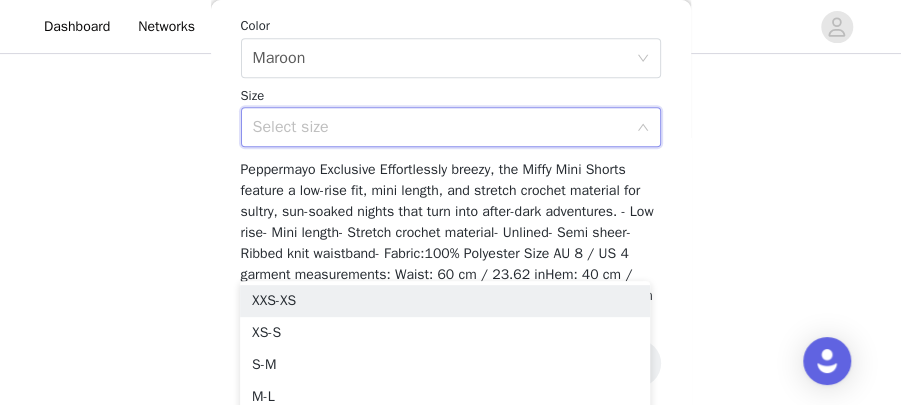 scroll, scrollTop: 631, scrollLeft: 0, axis: vertical 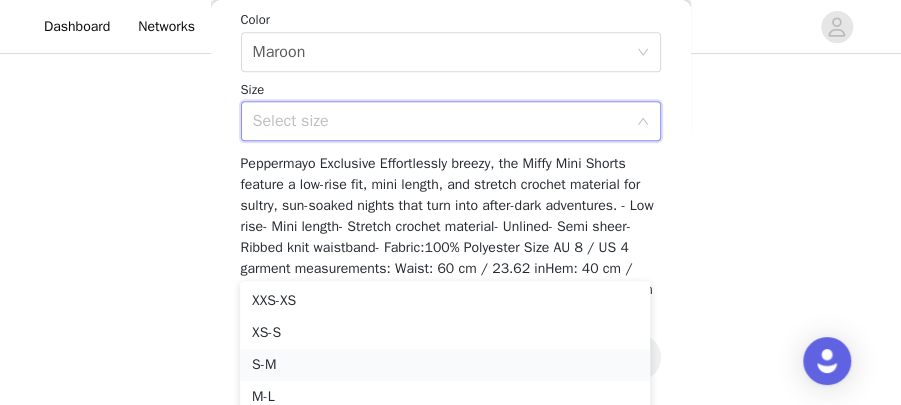 click on "S-M" at bounding box center [445, 365] 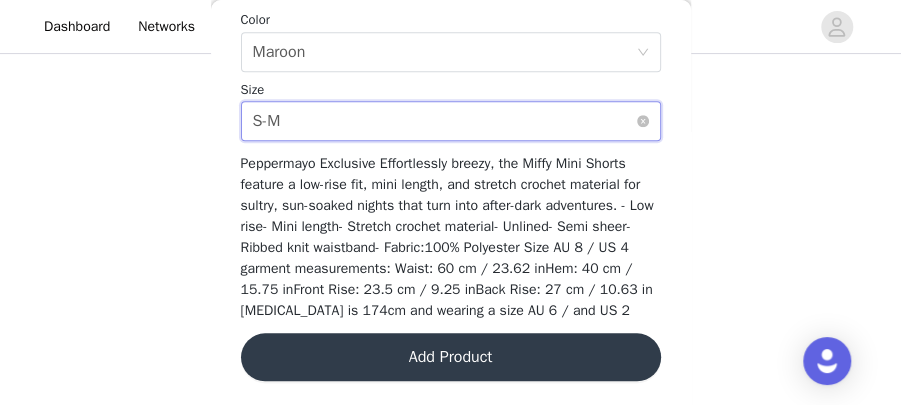click on "Select size S-M" at bounding box center (444, 121) 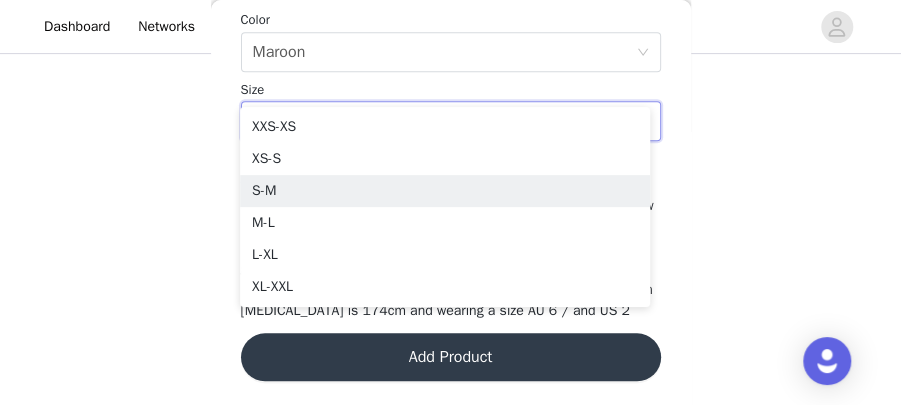 scroll, scrollTop: 279, scrollLeft: 0, axis: vertical 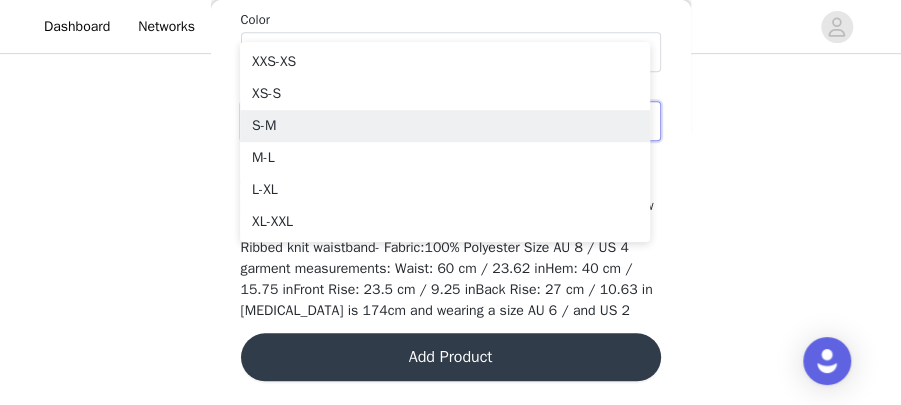 click on "STEP 1 OF 4
Select your styles!
You will receive 6 products.       2/6 Selected           [PERSON_NAME] Halterneck Top - Black     $68.00       Black, [GEOGRAPHIC_DATA] 4       Edit   Remove     Devoted Halterneck Top - Ivory     $68.00       Ivory, [GEOGRAPHIC_DATA] 4       Edit   Remove     Add Product       Back     Miffy Mini Shorts - Maroon       $68.00         Color   Select color Maroon Size   Select size S-M   Peppermayo Exclusive Effortlessly breezy, the Miffy Mini Shorts feature a low-rise fit, mini length, and stretch crochet material for sultry, sun-soaked nights that turn into after-dark adventures. - Low rise- Mini length- Stretch crochet material- Unlined- Semi sheer- Ribbed knit waistband- Fabric:100% Polyester Size AU 8 / US 4 garment measurements: Waist: 60 cm / 23.62 inHem: 40 cm / 15.75 inFront Rise: 23.5 cm / 9.25 inBack Rise: 27 cm / 10.63 in [MEDICAL_DATA] is 174cm and wearing a size AU 6 / and US 2   Add Product" at bounding box center (450, 114) 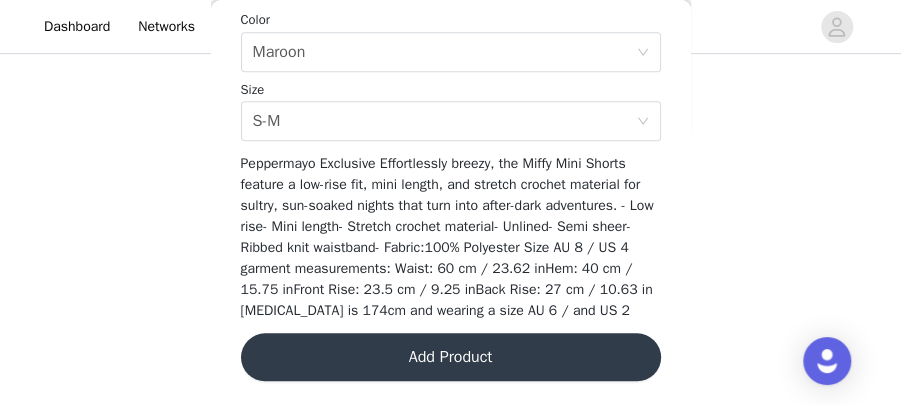 click on "Add Product" at bounding box center (451, 357) 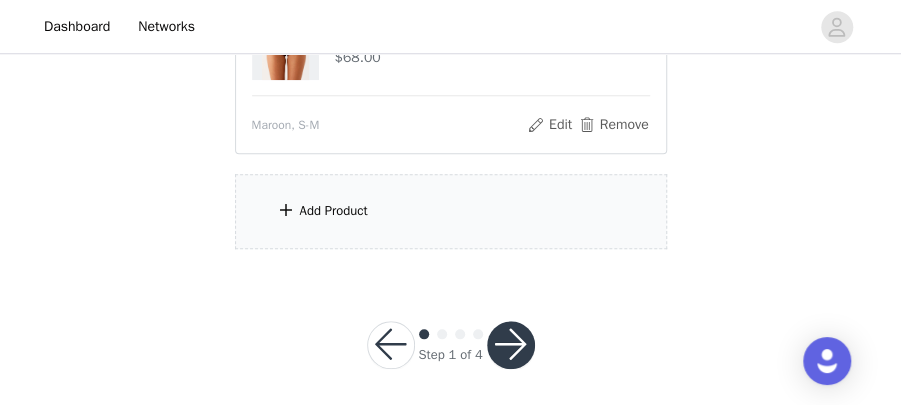 scroll, scrollTop: 642, scrollLeft: 0, axis: vertical 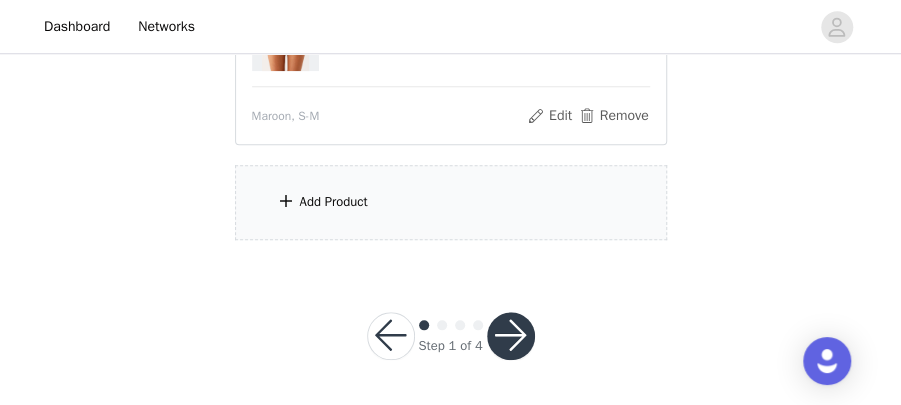 click on "Add Product" at bounding box center (451, 202) 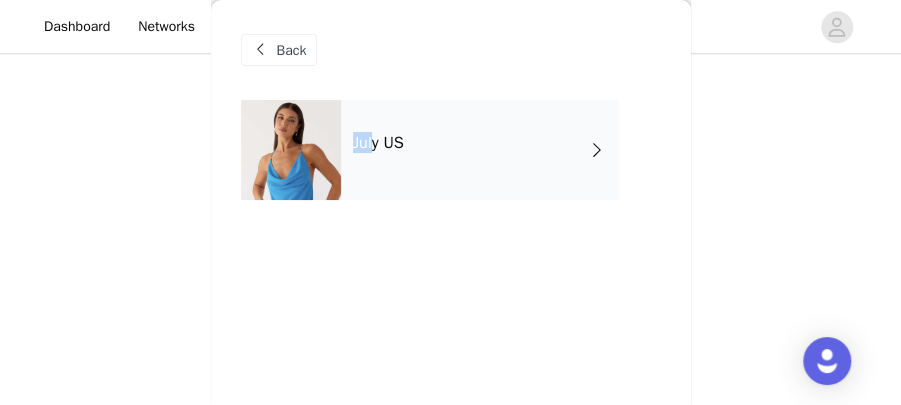 drag, startPoint x: 338, startPoint y: 183, endPoint x: 376, endPoint y: 134, distance: 62.008064 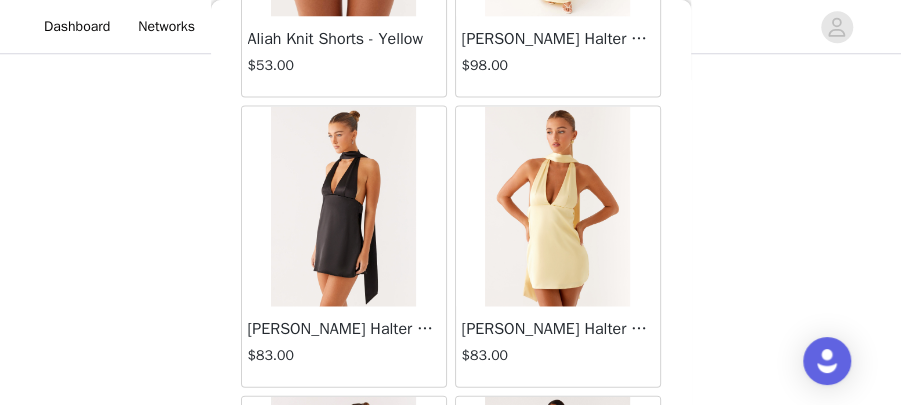 scroll, scrollTop: 2648, scrollLeft: 0, axis: vertical 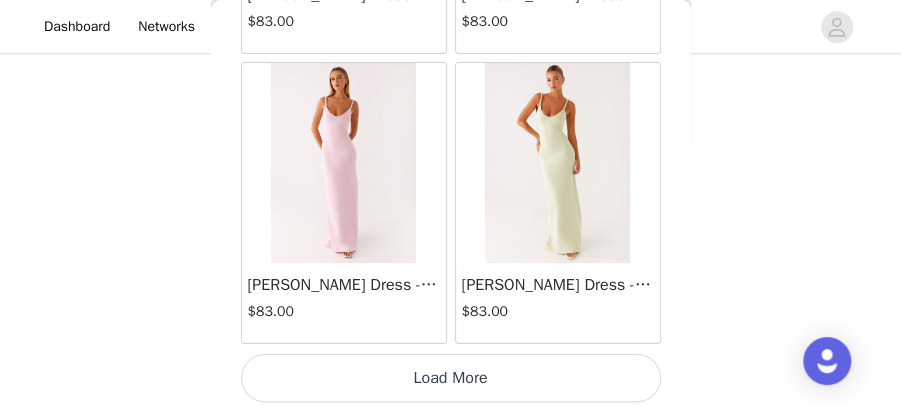 click on "Load More" at bounding box center [451, 378] 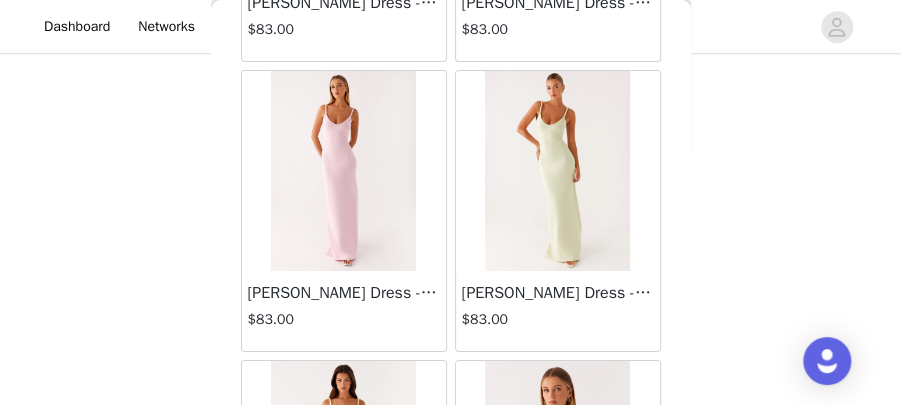 scroll, scrollTop: 2648, scrollLeft: 0, axis: vertical 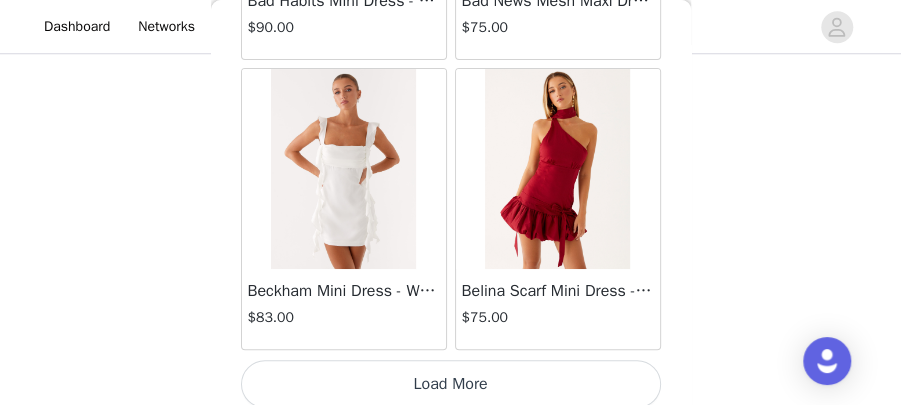 click on "Load More" at bounding box center (451, 384) 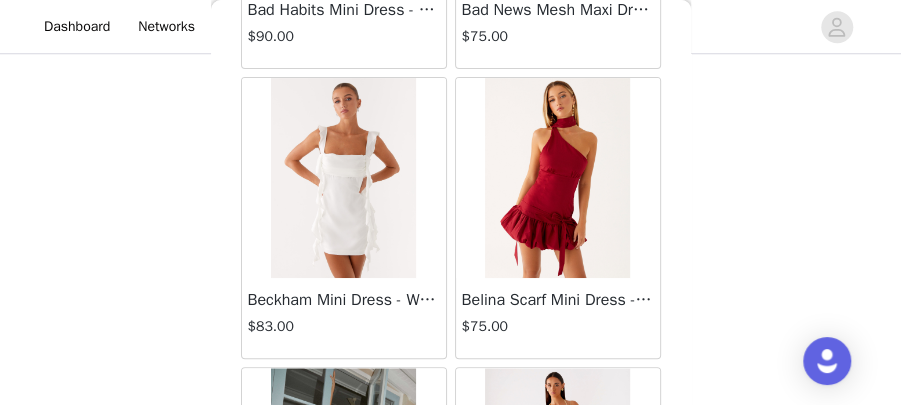 scroll, scrollTop: 5542, scrollLeft: 0, axis: vertical 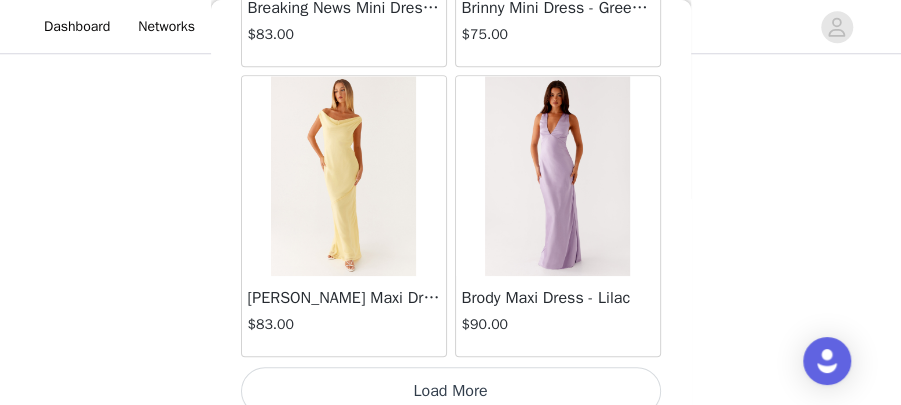 click on "Load More" at bounding box center (451, 391) 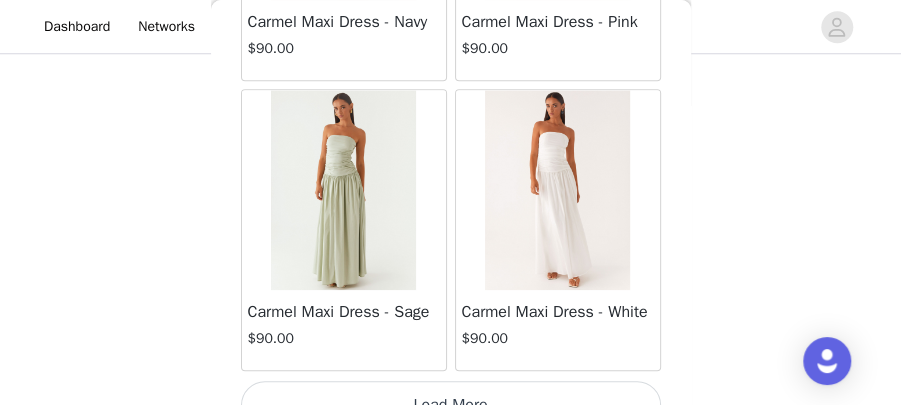 scroll, scrollTop: 11328, scrollLeft: 0, axis: vertical 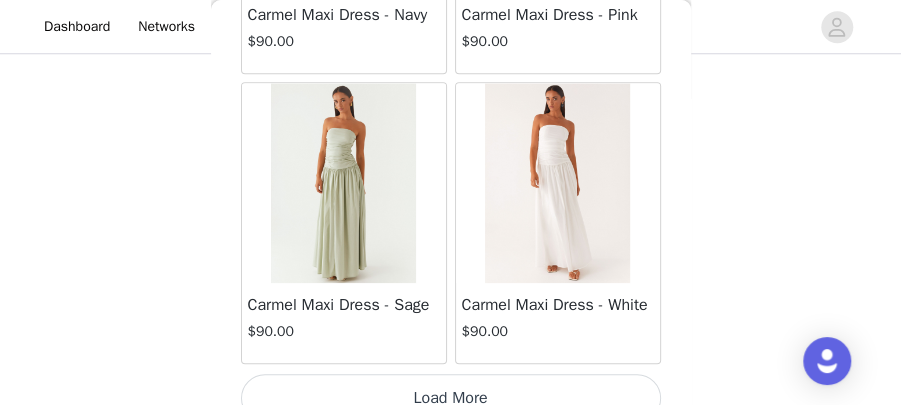 click on "Load More" at bounding box center [451, 398] 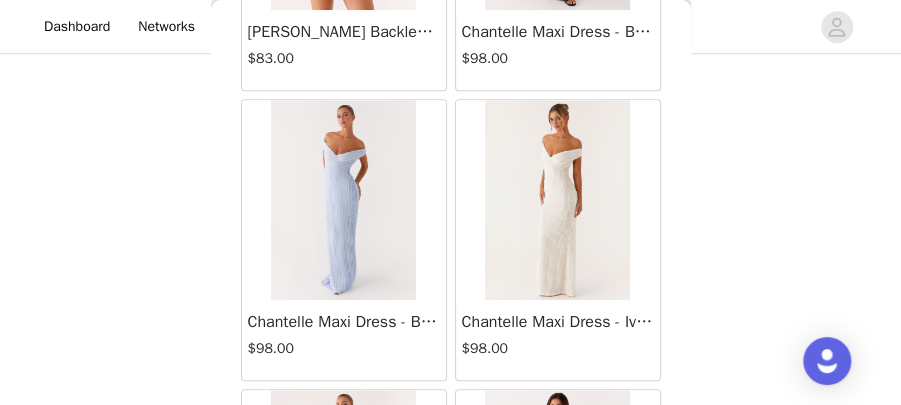 scroll, scrollTop: 14222, scrollLeft: 0, axis: vertical 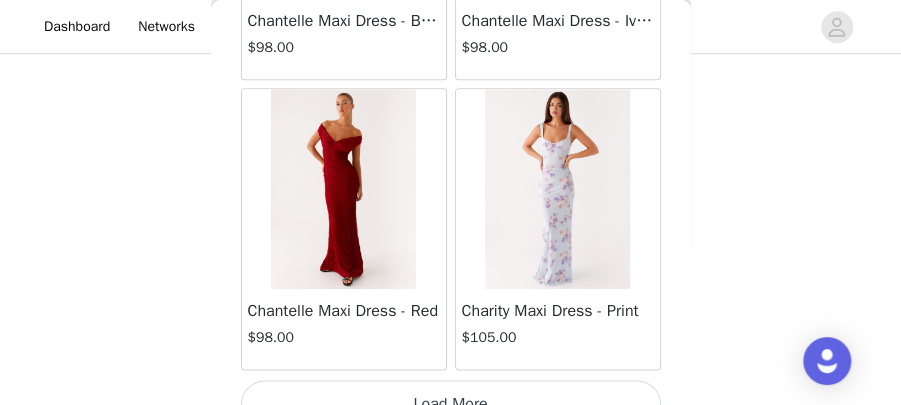 click on "Load More" at bounding box center [451, 404] 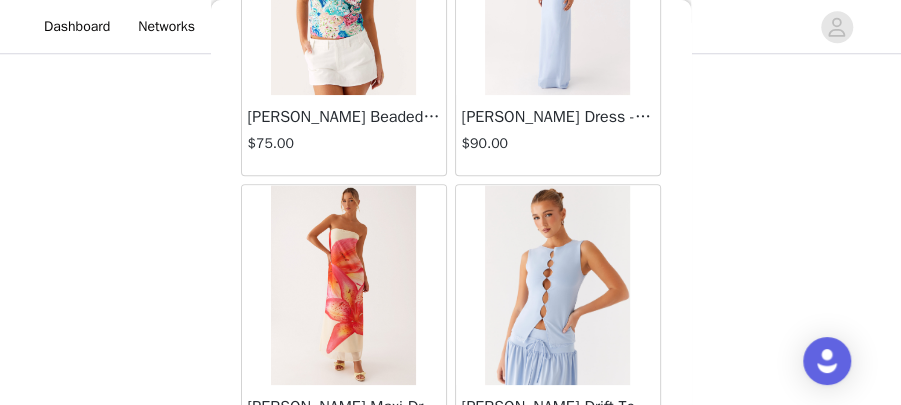 scroll, scrollTop: 17115, scrollLeft: 0, axis: vertical 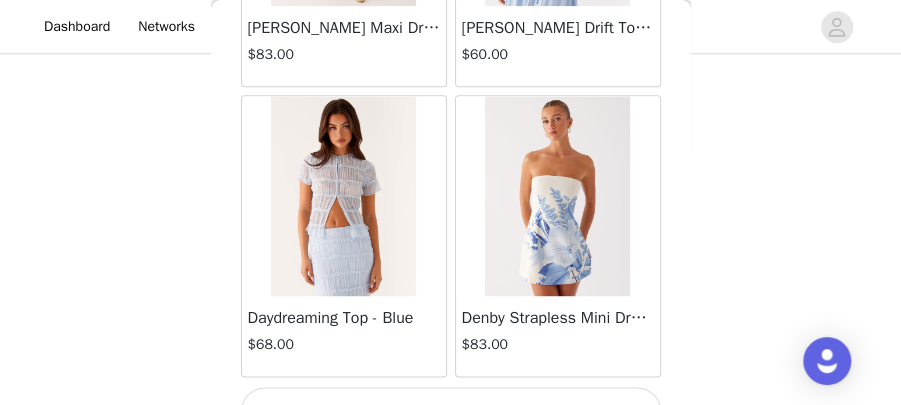 click on "Load More" at bounding box center [451, 411] 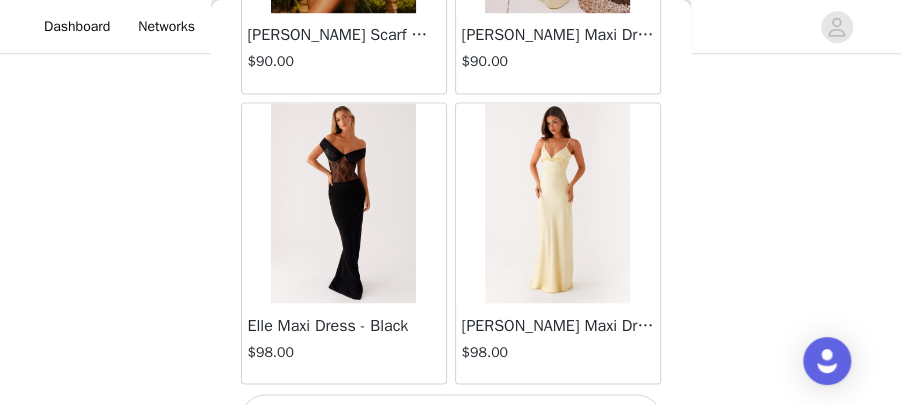 scroll, scrollTop: 20008, scrollLeft: 0, axis: vertical 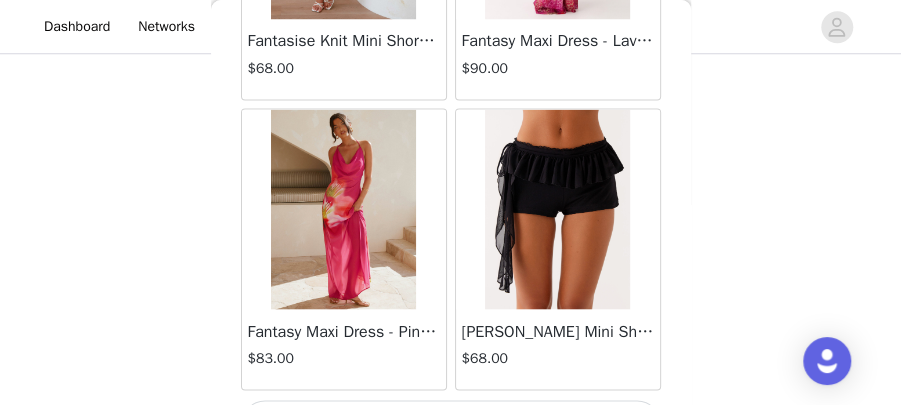 click on "Load More" at bounding box center (451, 424) 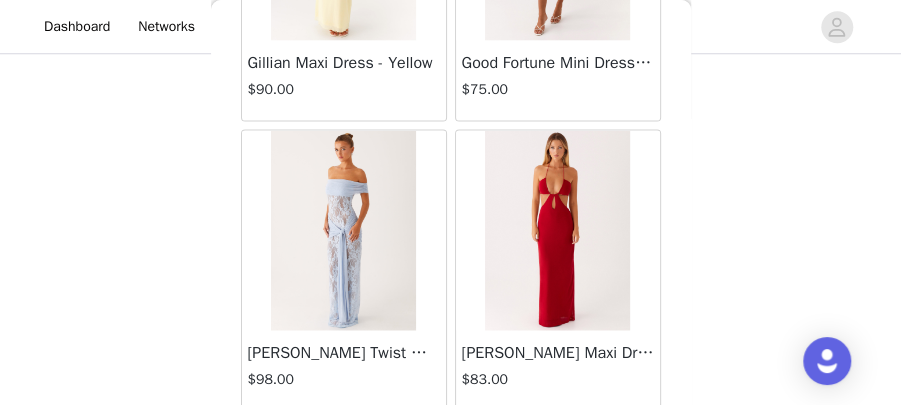 scroll, scrollTop: 25795, scrollLeft: 0, axis: vertical 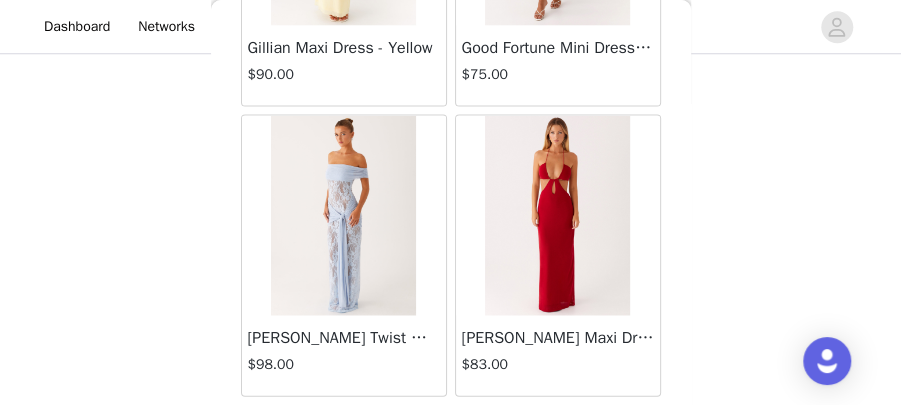 click on "Load More" at bounding box center [451, 431] 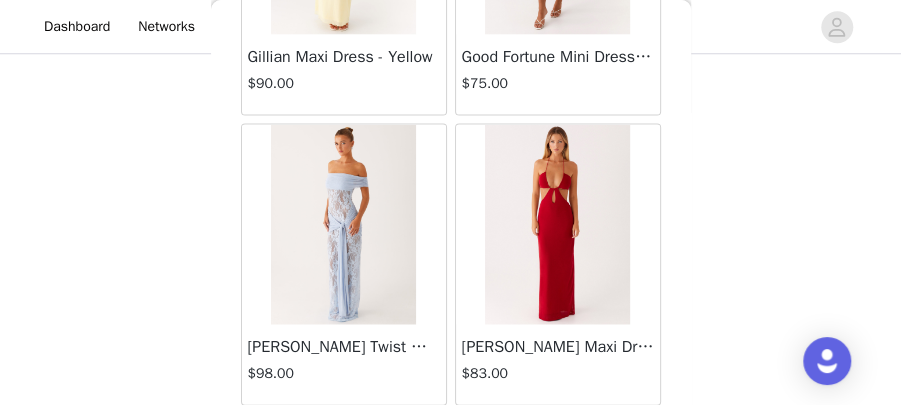 scroll, scrollTop: 25795, scrollLeft: 0, axis: vertical 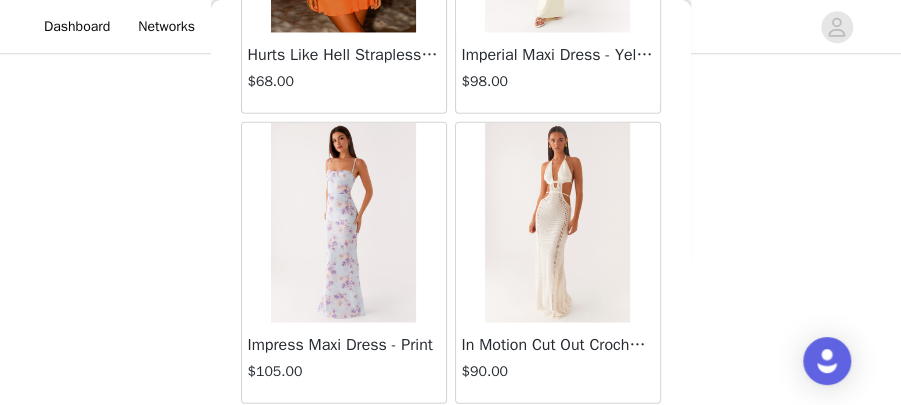 click on "Load More" at bounding box center (451, 438) 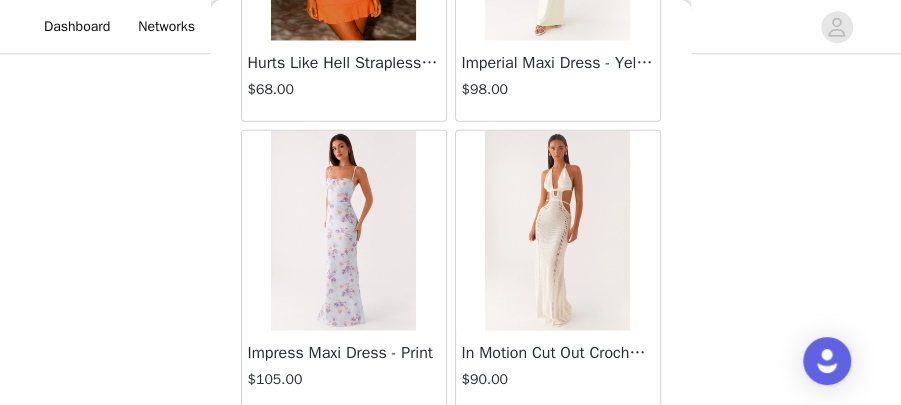 scroll, scrollTop: 28688, scrollLeft: 0, axis: vertical 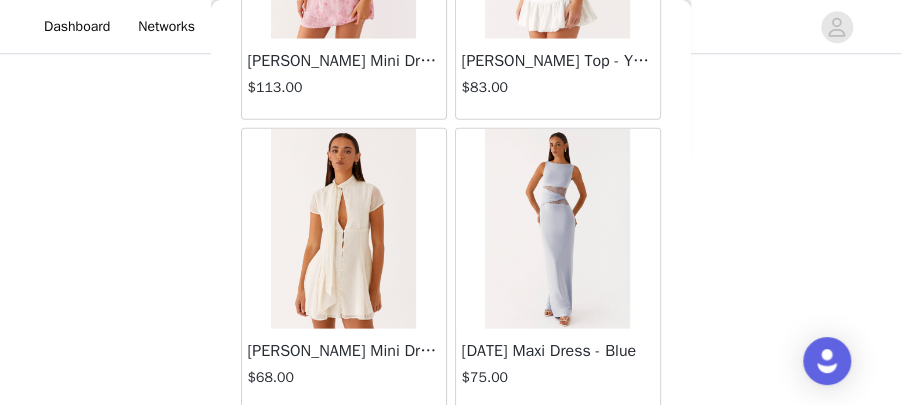 click on "Load More" at bounding box center (451, 444) 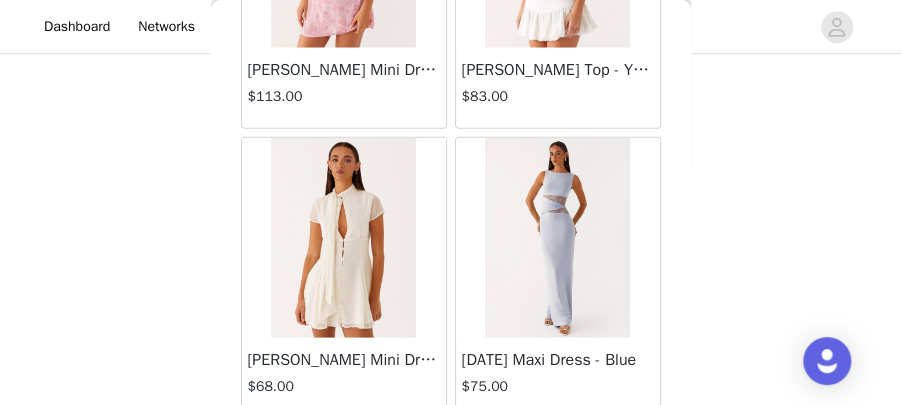 scroll, scrollTop: 31582, scrollLeft: 0, axis: vertical 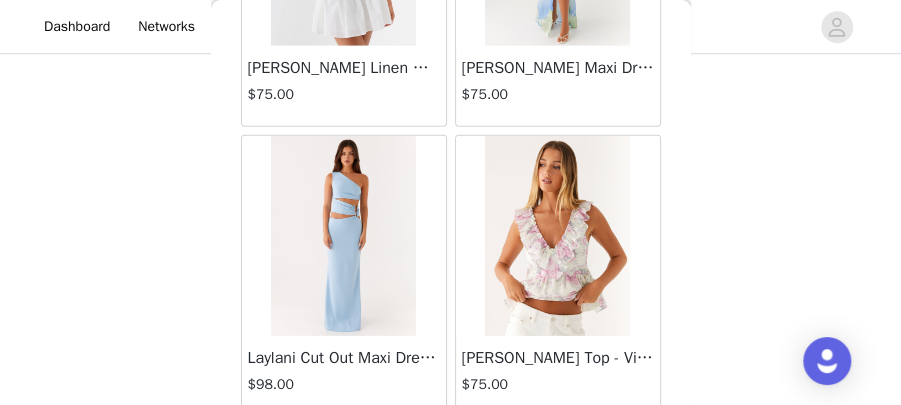click on "Load More" at bounding box center [451, 451] 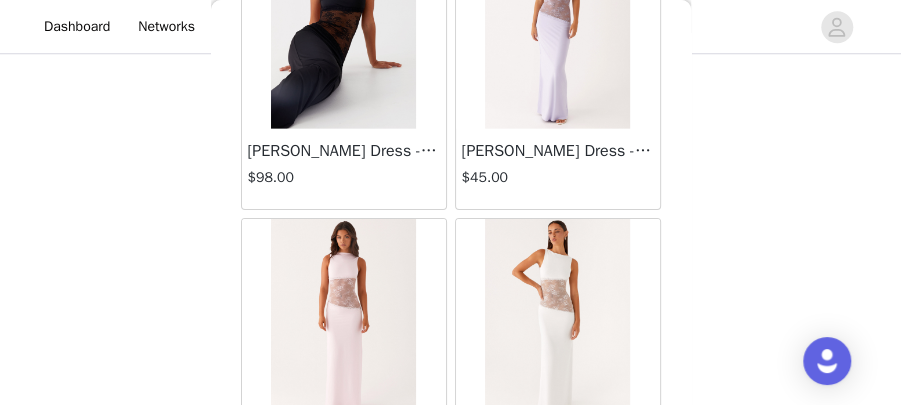 scroll, scrollTop: 37368, scrollLeft: 0, axis: vertical 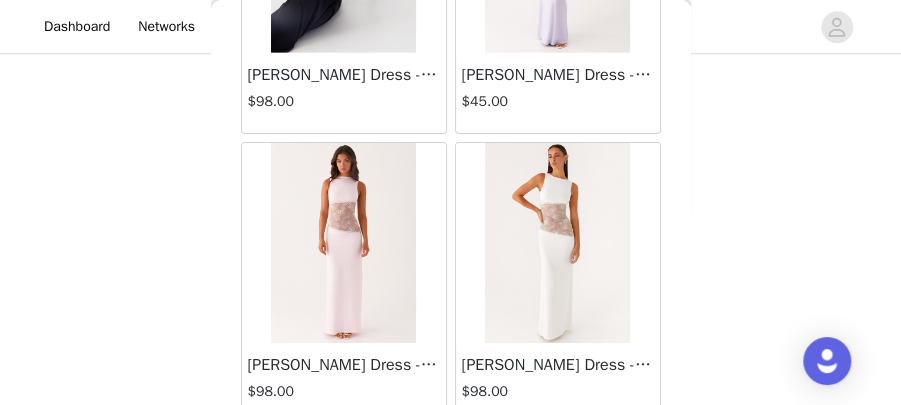 click on "Load More" at bounding box center [451, 458] 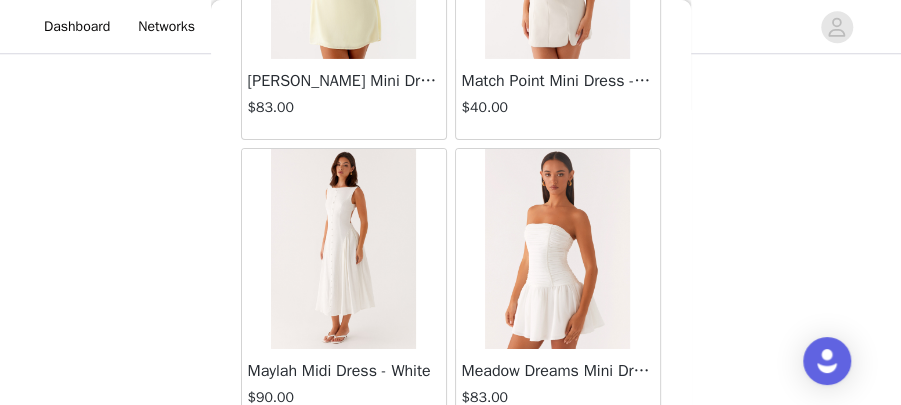 scroll, scrollTop: 40261, scrollLeft: 0, axis: vertical 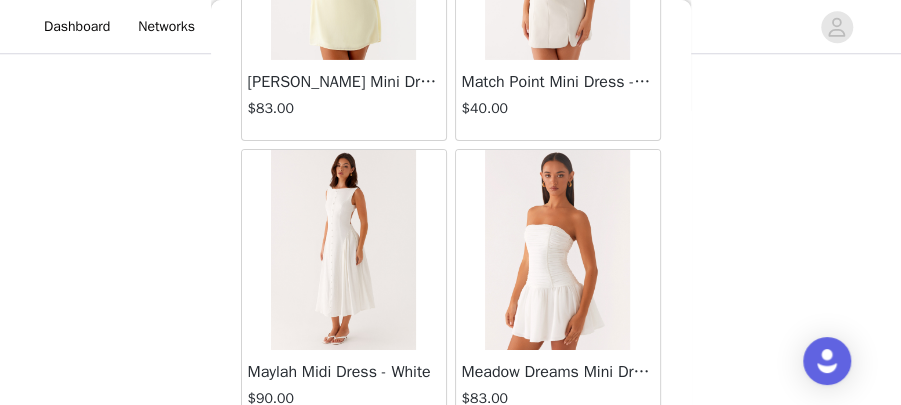 click on "Load More" at bounding box center [451, 465] 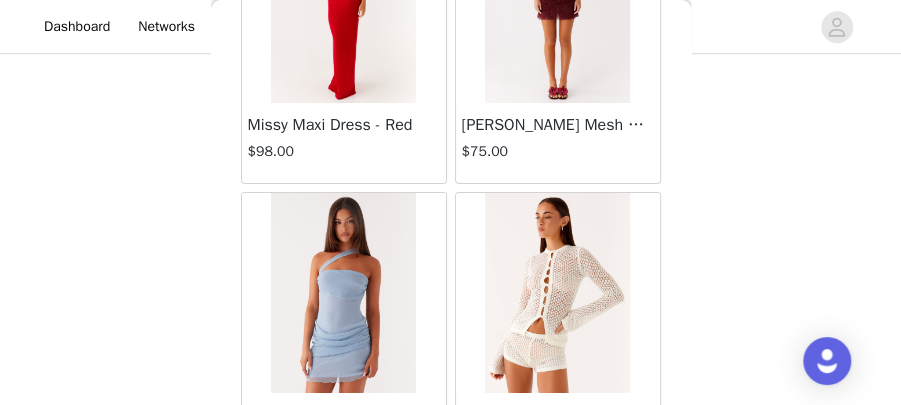 scroll, scrollTop: 43155, scrollLeft: 0, axis: vertical 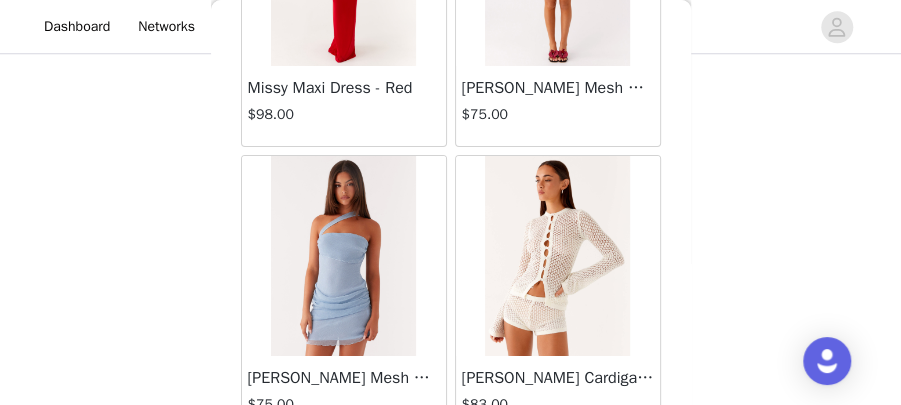 click on "Load More" at bounding box center [451, 471] 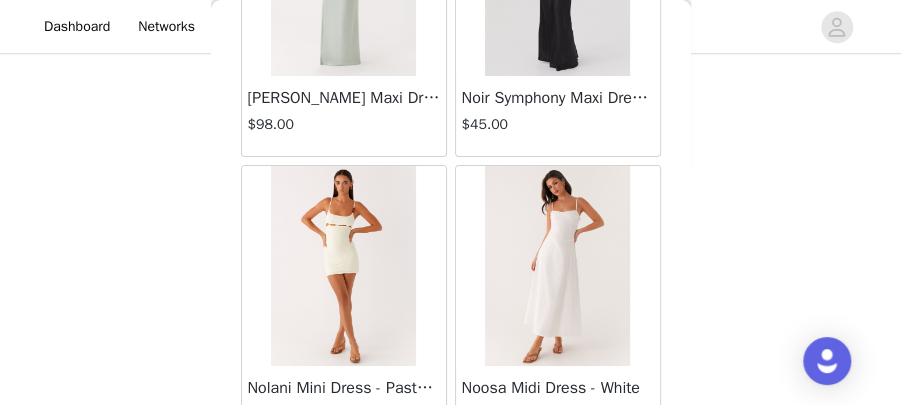 scroll, scrollTop: 46048, scrollLeft: 0, axis: vertical 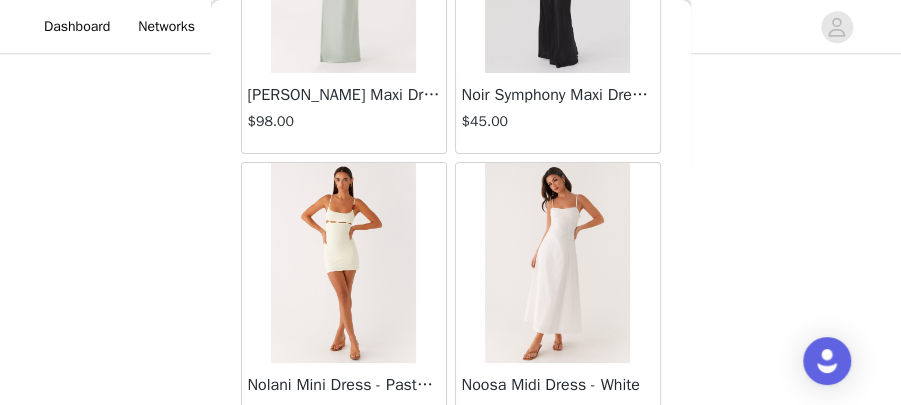 click on "Load More" at bounding box center (451, 478) 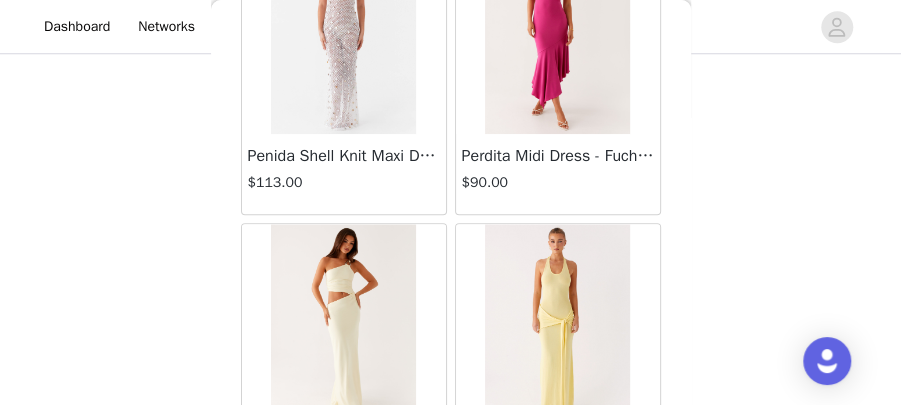 scroll, scrollTop: 48907, scrollLeft: 0, axis: vertical 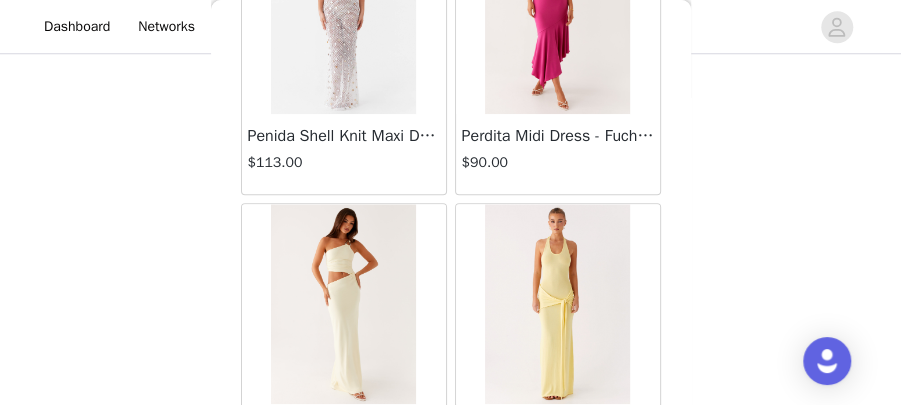 click on "Load More" at bounding box center [451, 519] 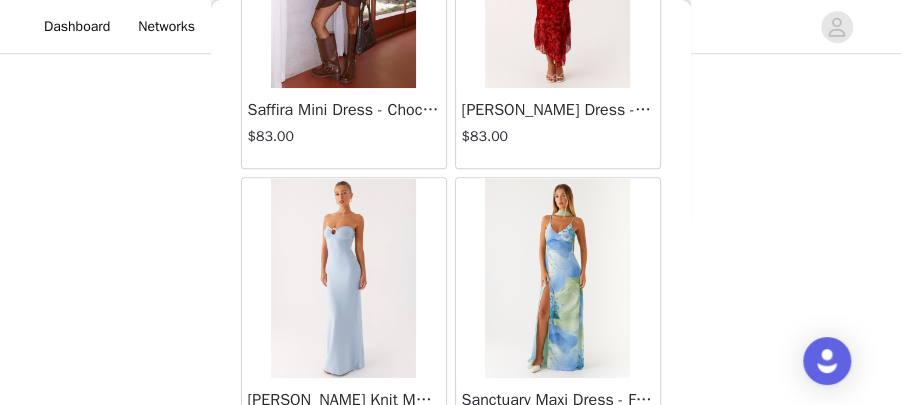 scroll, scrollTop: 51835, scrollLeft: 0, axis: vertical 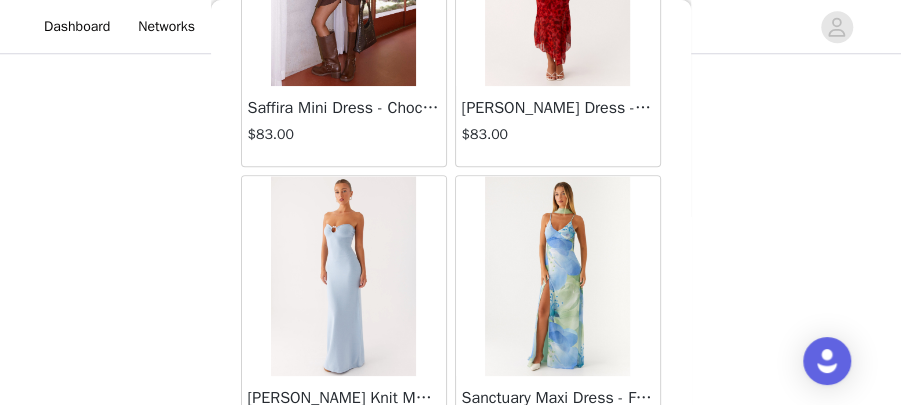 click on "Load More" at bounding box center (451, 491) 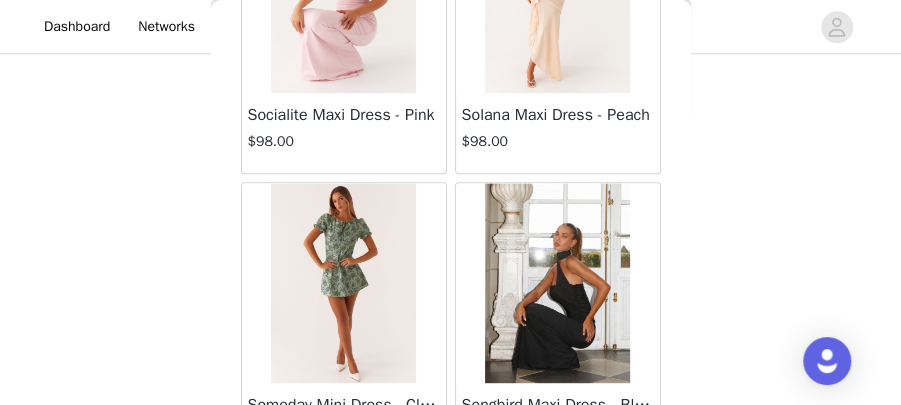 scroll, scrollTop: 54728, scrollLeft: 0, axis: vertical 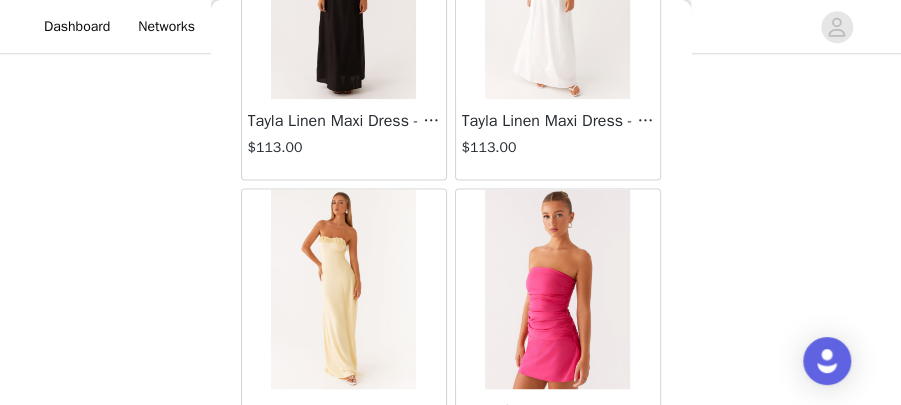 click on "Load More" at bounding box center [451, 504] 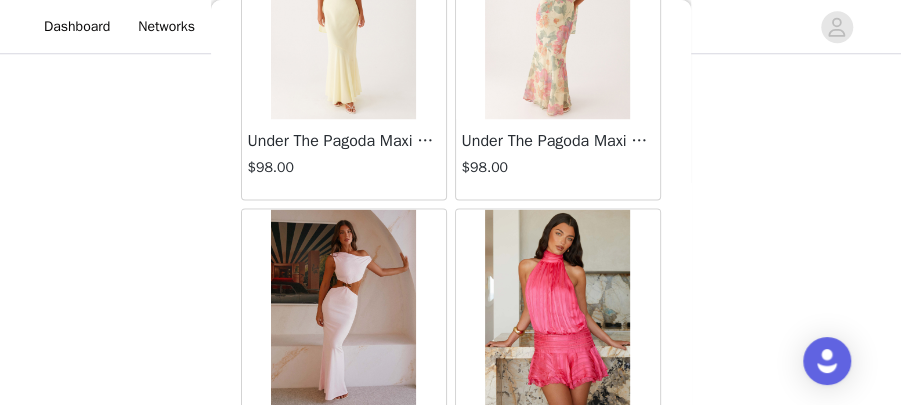 scroll, scrollTop: 60515, scrollLeft: 0, axis: vertical 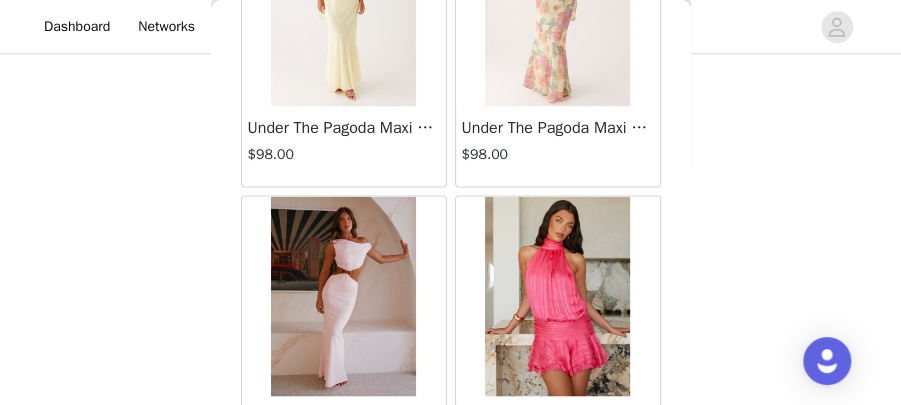 click on "Load More" at bounding box center (451, 511) 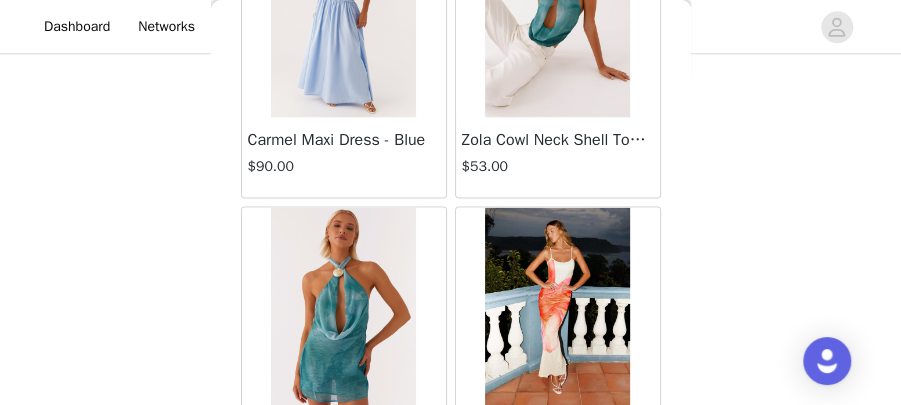 scroll, scrollTop: 63408, scrollLeft: 0, axis: vertical 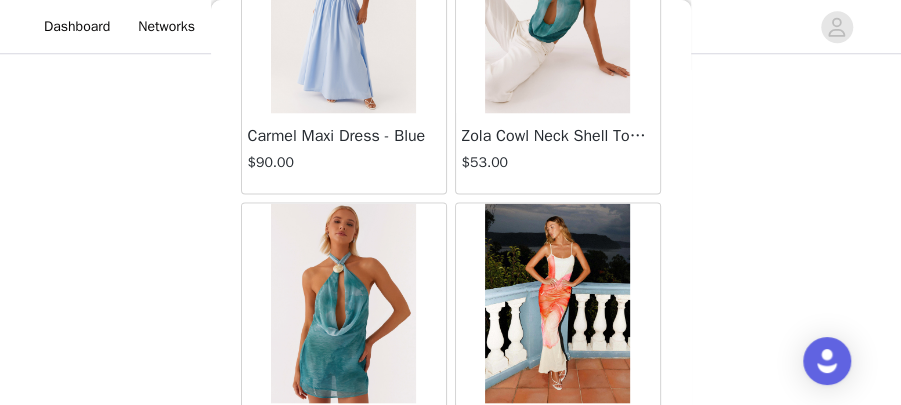 click on "Load More" at bounding box center [451, 518] 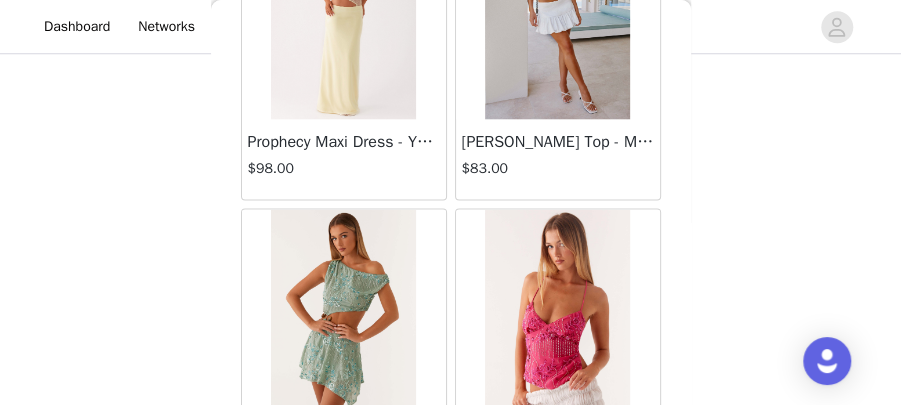 scroll, scrollTop: 66302, scrollLeft: 0, axis: vertical 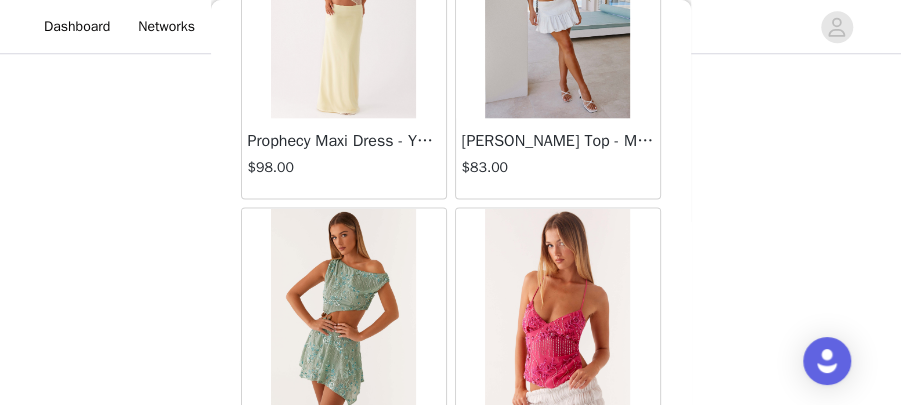 click on "Load More" at bounding box center [451, 524] 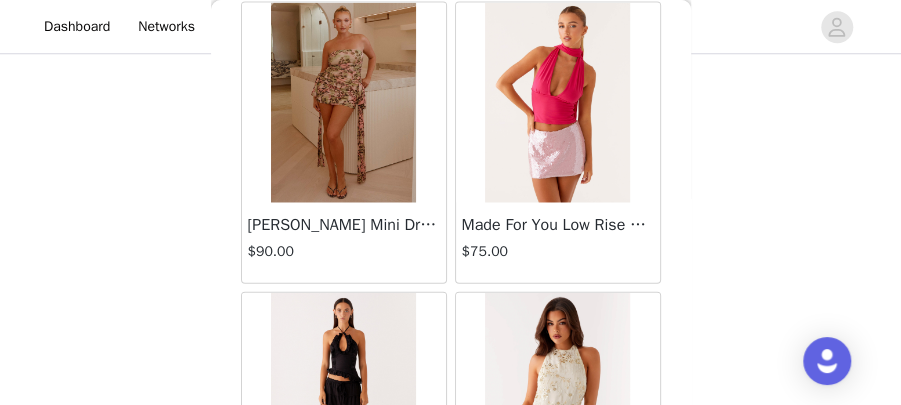 scroll, scrollTop: 69195, scrollLeft: 0, axis: vertical 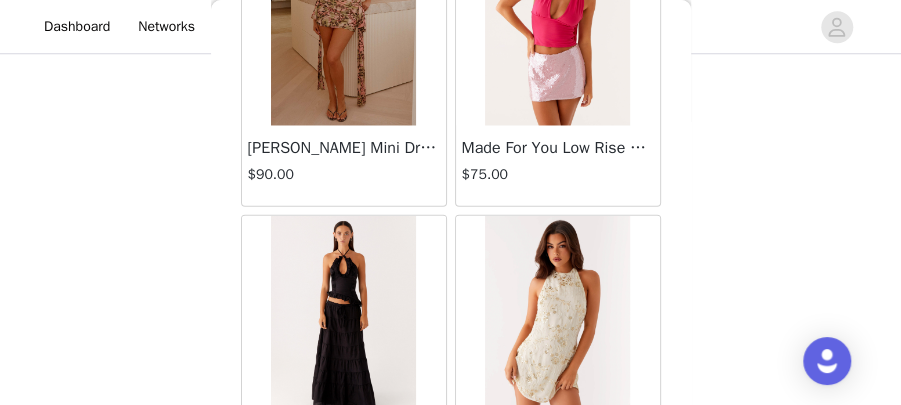click on "Load More" at bounding box center [451, 531] 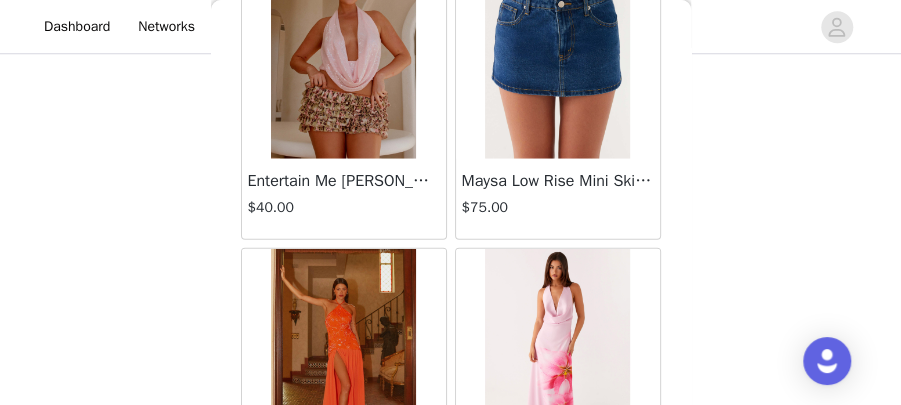 scroll, scrollTop: 72088, scrollLeft: 0, axis: vertical 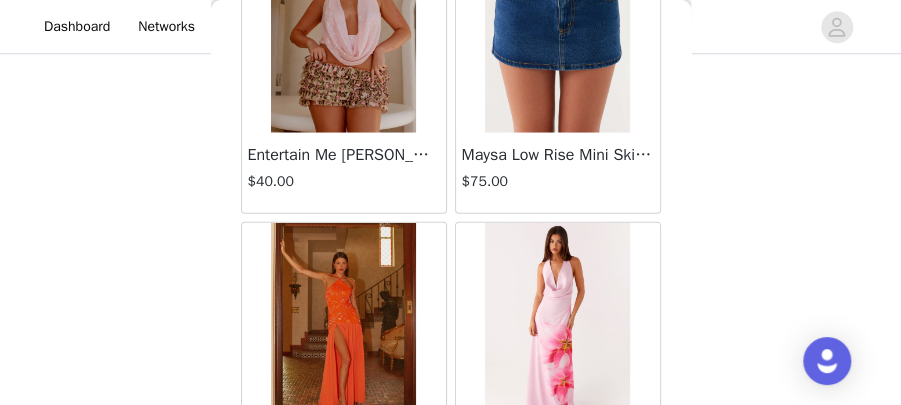 click on "Load More" at bounding box center [451, 538] 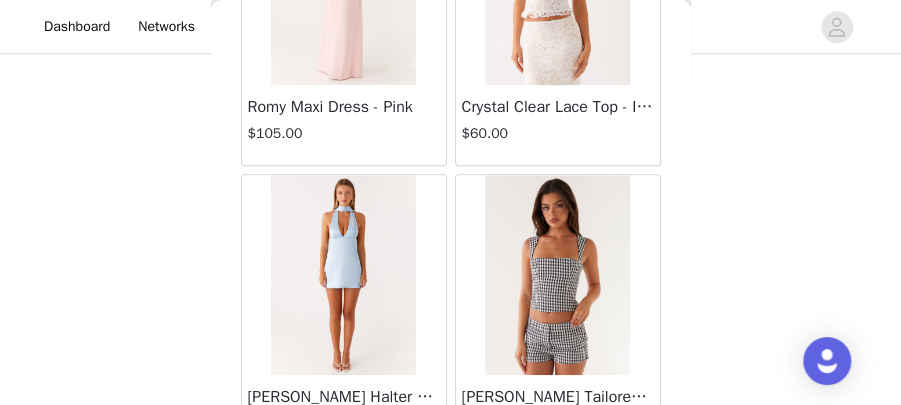 scroll, scrollTop: 73294, scrollLeft: 0, axis: vertical 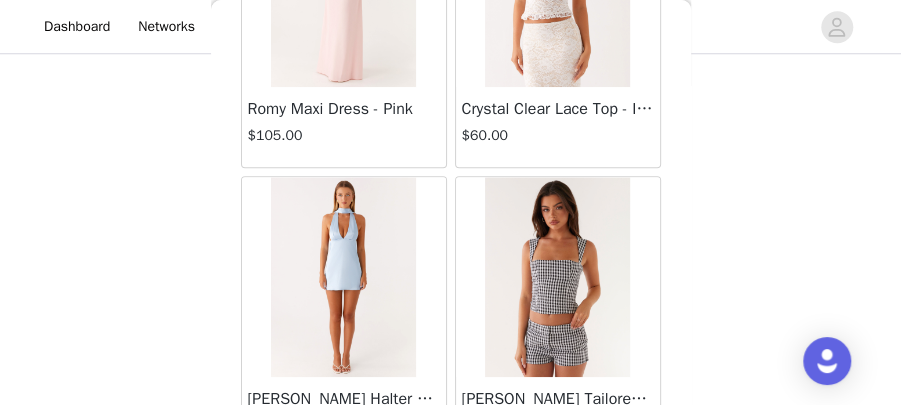 click at bounding box center [557, 277] 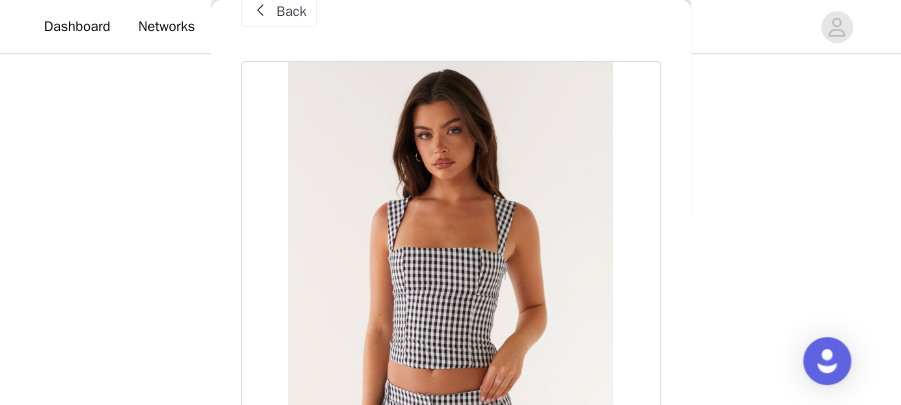scroll, scrollTop: 37, scrollLeft: 0, axis: vertical 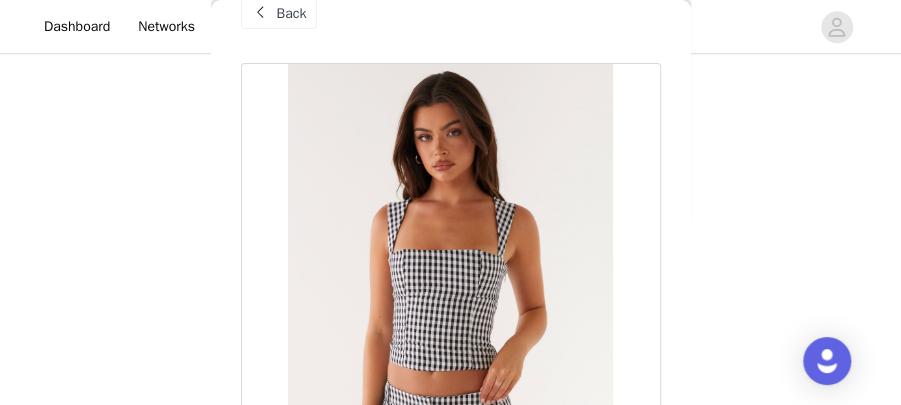 click at bounding box center (261, 13) 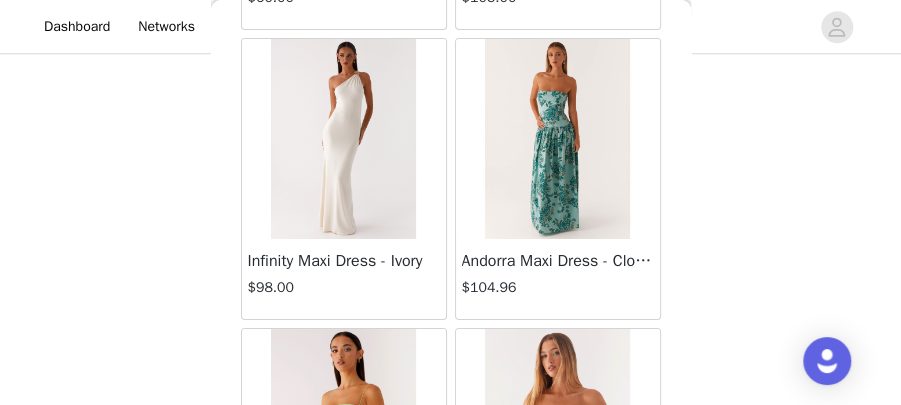 scroll, scrollTop: 74982, scrollLeft: 0, axis: vertical 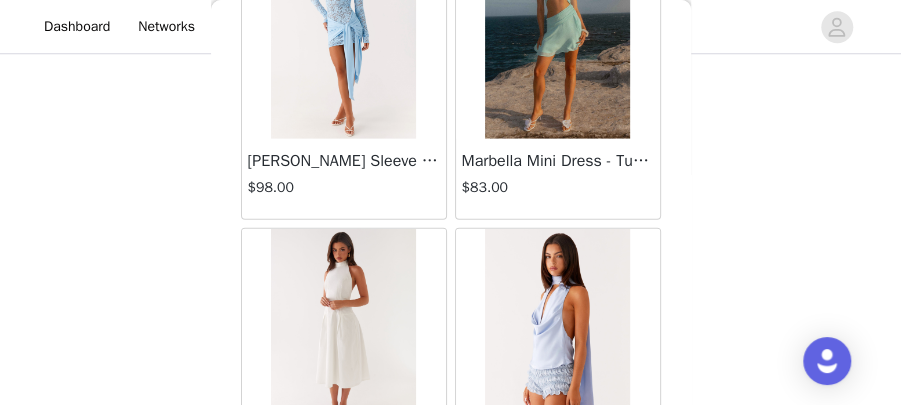 click on "Load More" at bounding box center (451, 544) 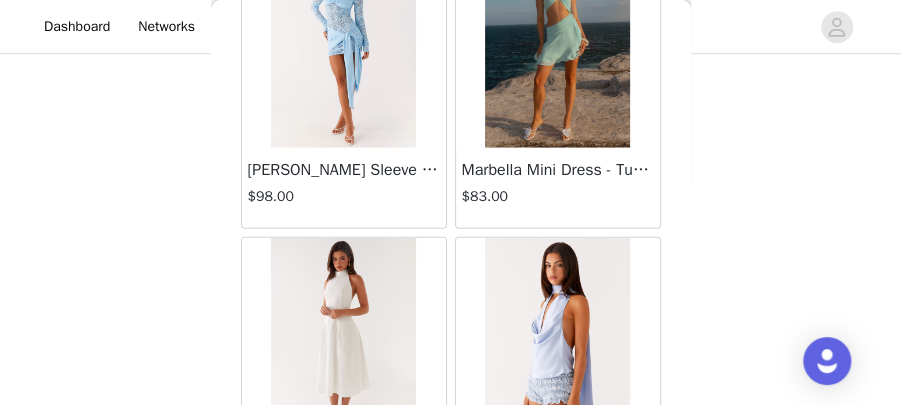 scroll, scrollTop: 74982, scrollLeft: 0, axis: vertical 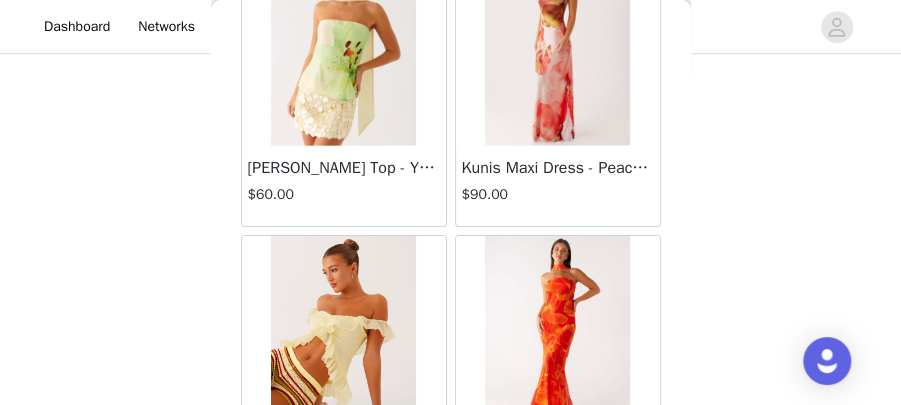 click on "Load More" at bounding box center [451, 551] 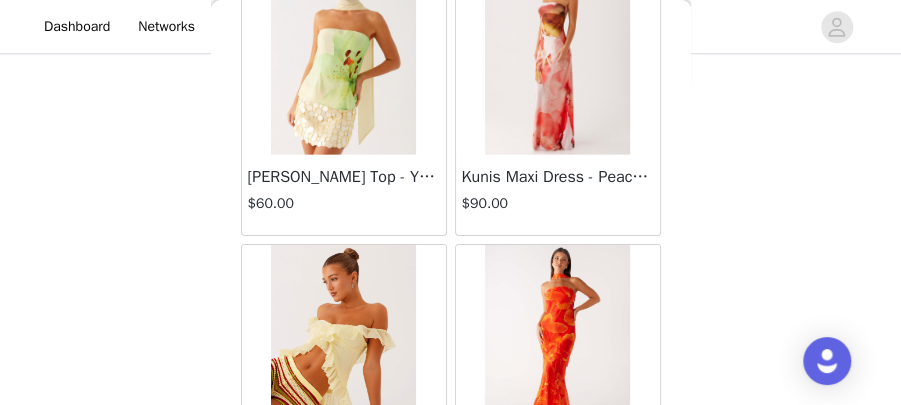 scroll, scrollTop: 77875, scrollLeft: 0, axis: vertical 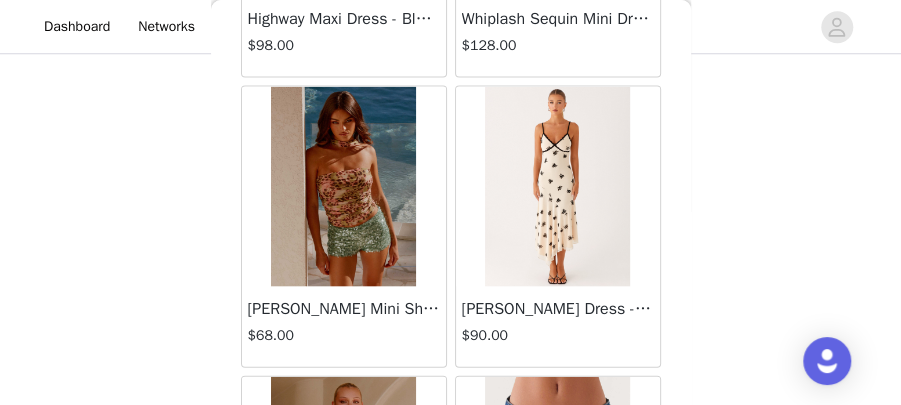 click at bounding box center [557, 477] 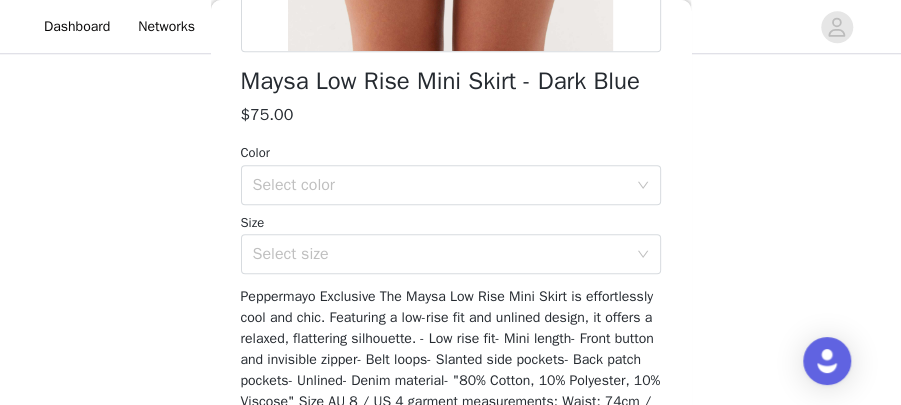 scroll, scrollTop: 518, scrollLeft: 0, axis: vertical 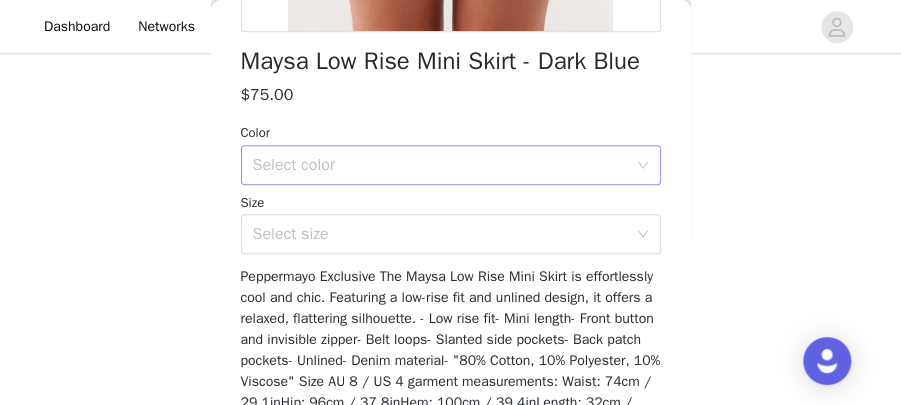 click on "Select color" at bounding box center (440, 165) 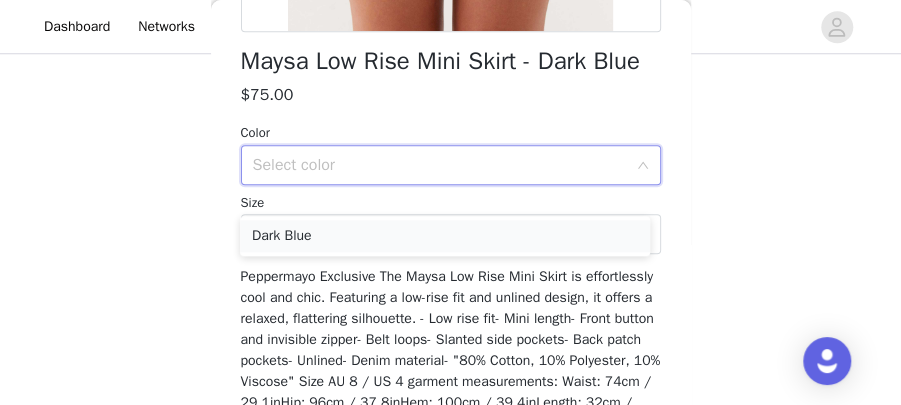 click on "Dark Blue" at bounding box center [445, 236] 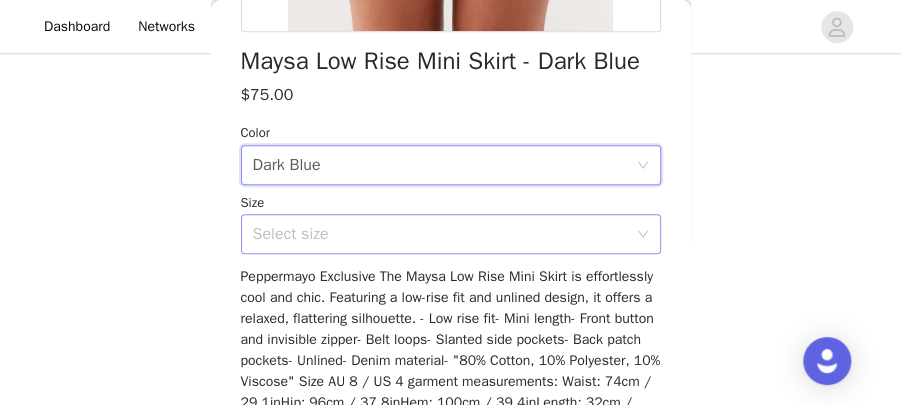 click on "Select size" at bounding box center [440, 234] 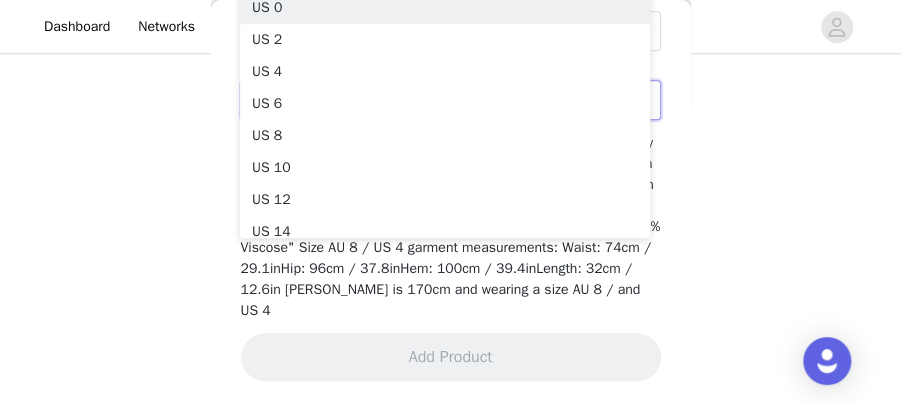 scroll, scrollTop: 658, scrollLeft: 0, axis: vertical 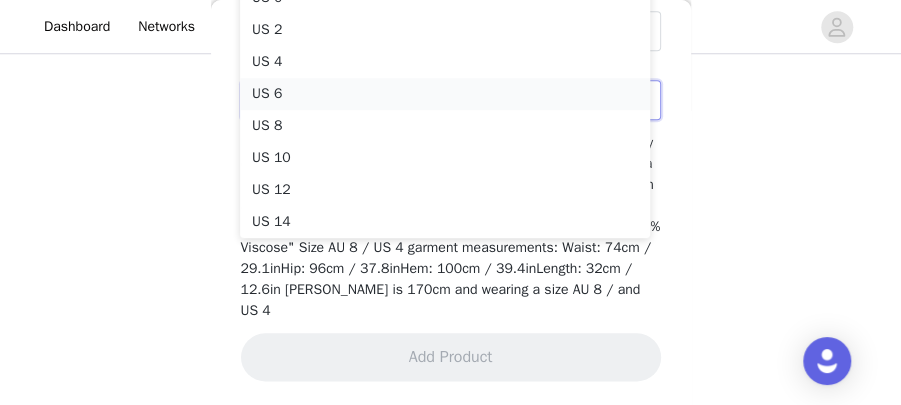 click on "US 6" at bounding box center (445, 94) 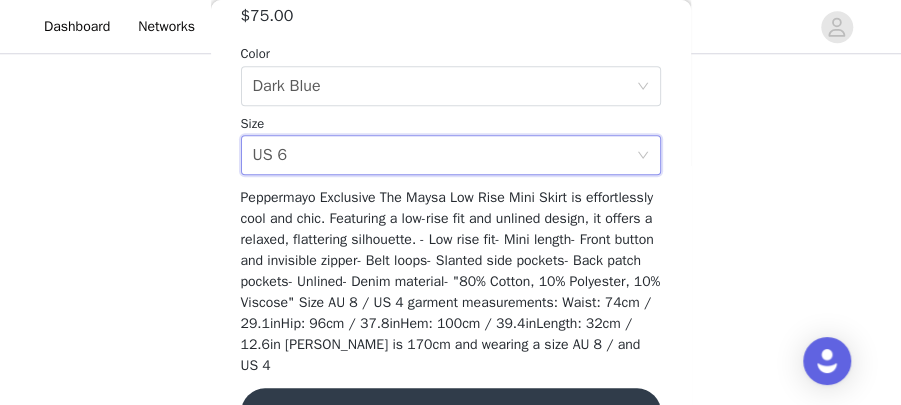 scroll, scrollTop: 658, scrollLeft: 0, axis: vertical 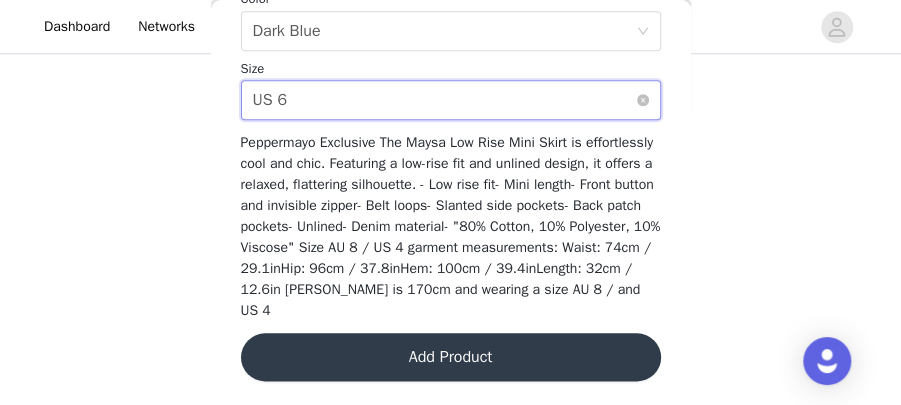 click on "Select size US 6" at bounding box center [444, 100] 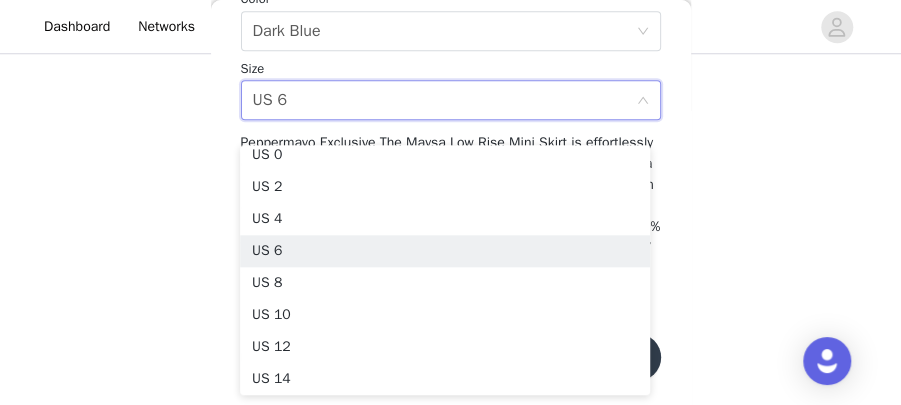 scroll, scrollTop: 4, scrollLeft: 0, axis: vertical 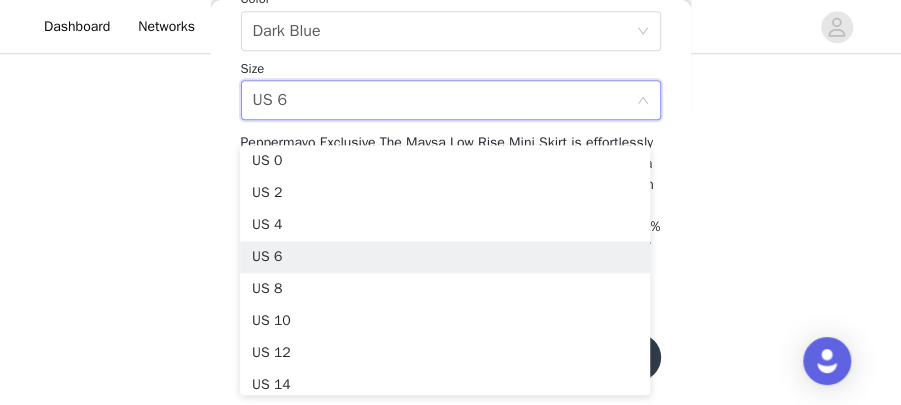 click on "STEP 1 OF 4
Select your styles!
You will receive 6 products.       3/6 Selected           [PERSON_NAME] Halterneck Top - Black     $68.00       Black, [GEOGRAPHIC_DATA] 4       Edit   Remove     Devoted Halterneck Top - Ivory     $68.00       Ivory, [GEOGRAPHIC_DATA] 4       Edit   Remove     Miffy Mini Shorts - Maroon     $68.00       Maroon, S-M       Edit   Remove     Add Product       Back     Maysa Low Rise Mini Skirt - Dark Blue       $75.00         Color   Select color Dark Blue Size   Select size US 6     Add Product" at bounding box center (450, -160) 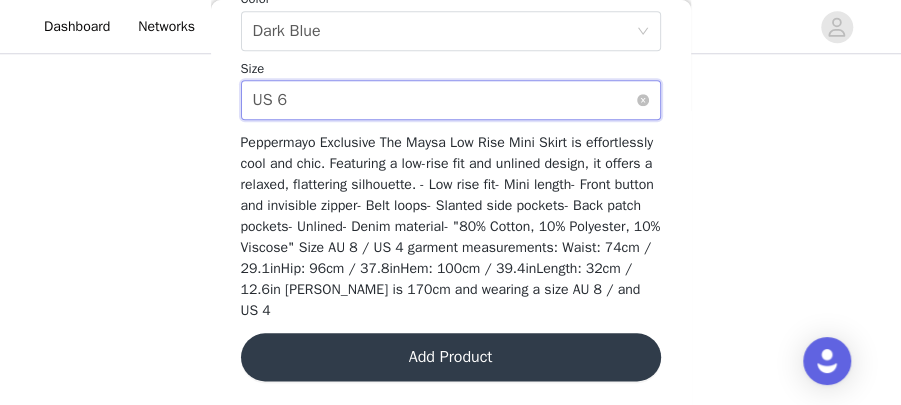click on "Select size US 6" at bounding box center (444, 100) 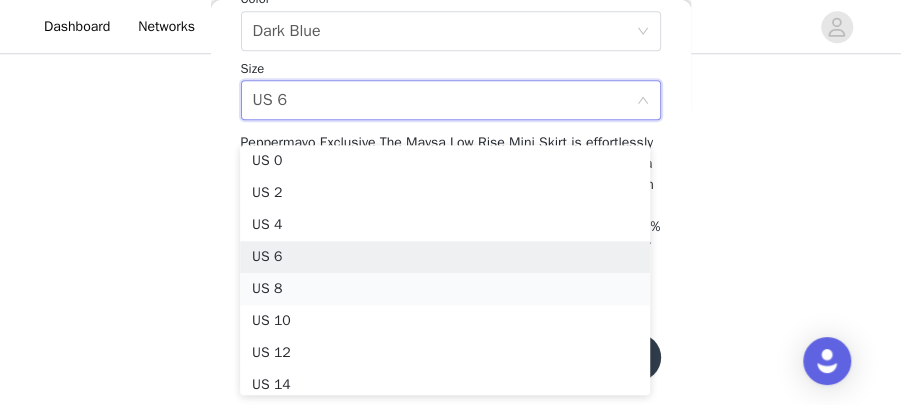 click on "US 8" at bounding box center (445, 289) 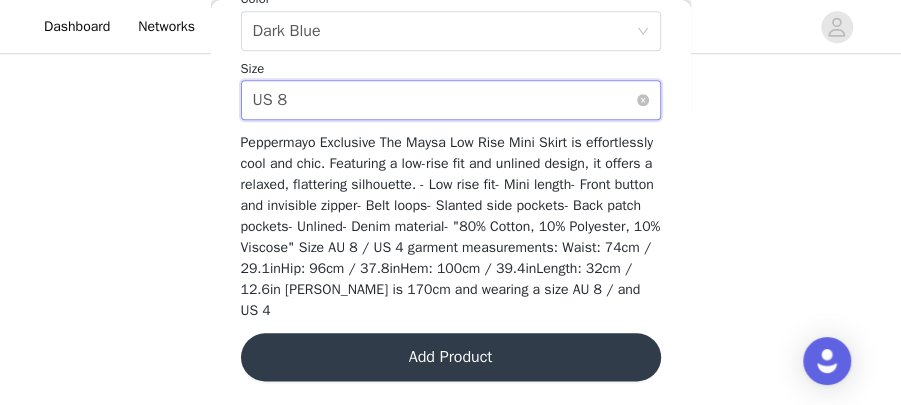 click on "Select size US 8" at bounding box center [444, 100] 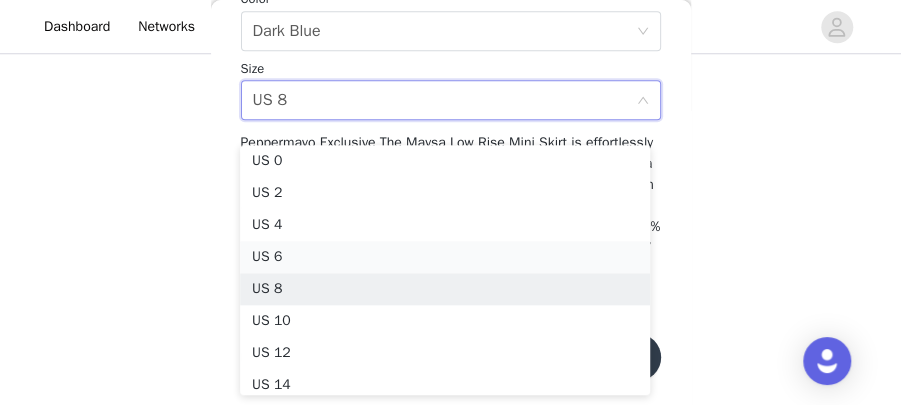 click on "US 6" at bounding box center (445, 257) 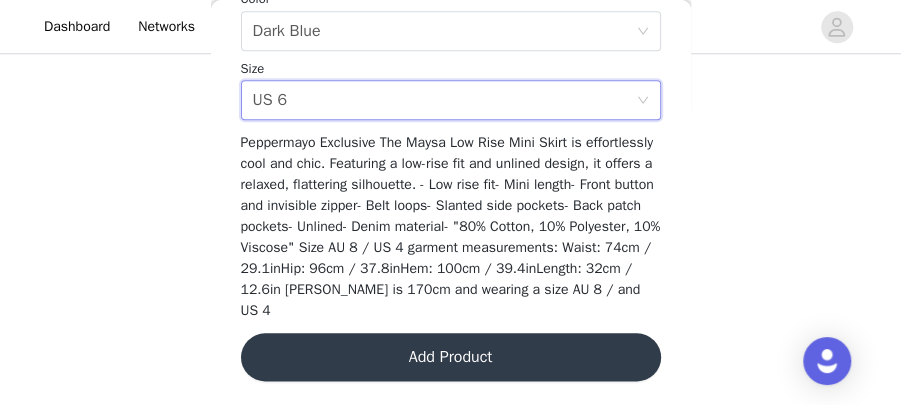 click on "Add Product" at bounding box center [451, 357] 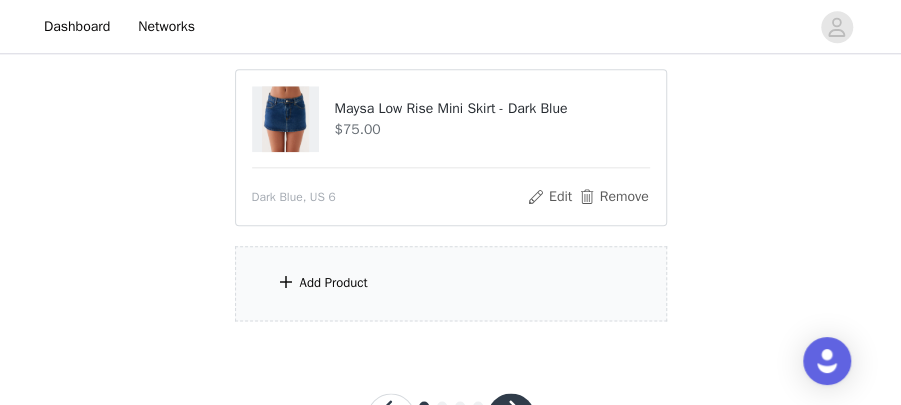 scroll, scrollTop: 739, scrollLeft: 0, axis: vertical 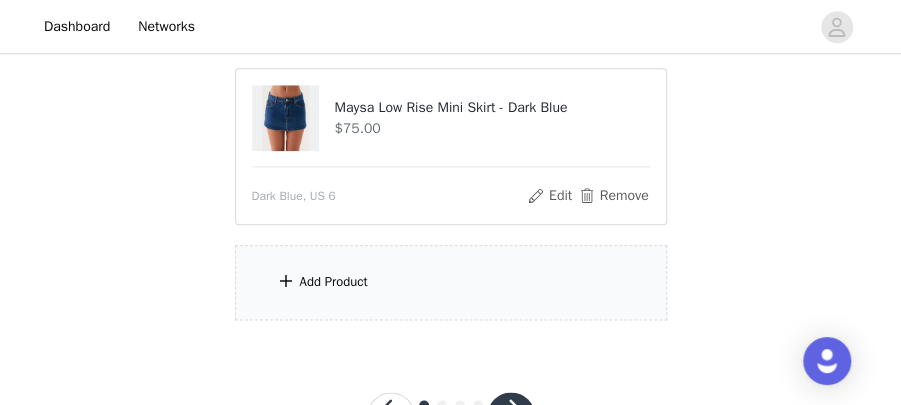 click on "Add Product" at bounding box center [334, 282] 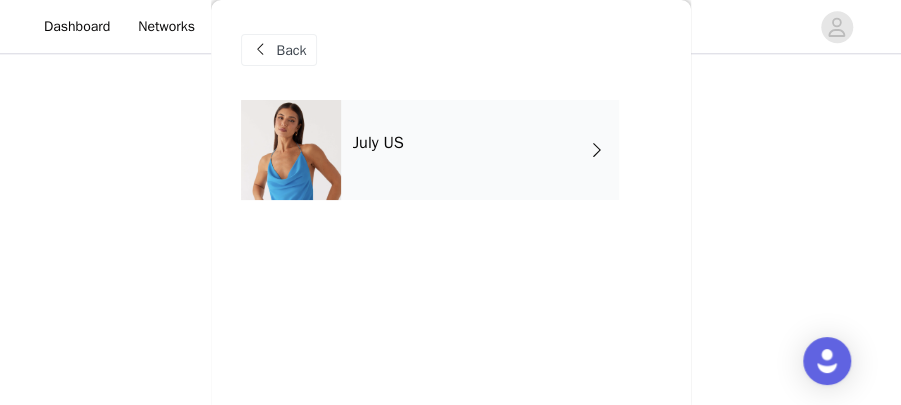 click on "July US" at bounding box center [480, 150] 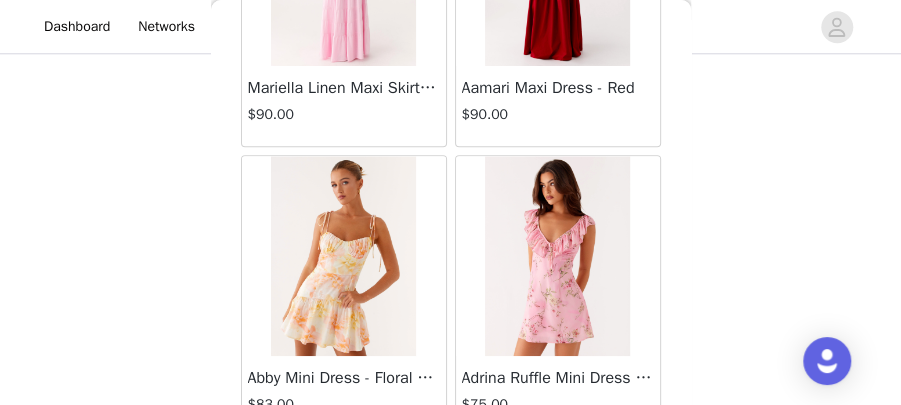 scroll, scrollTop: 253, scrollLeft: 0, axis: vertical 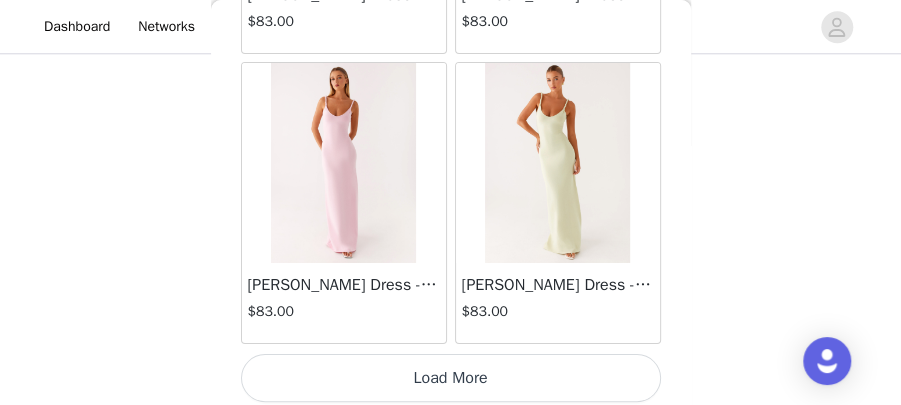 click on "Load More" at bounding box center [451, 378] 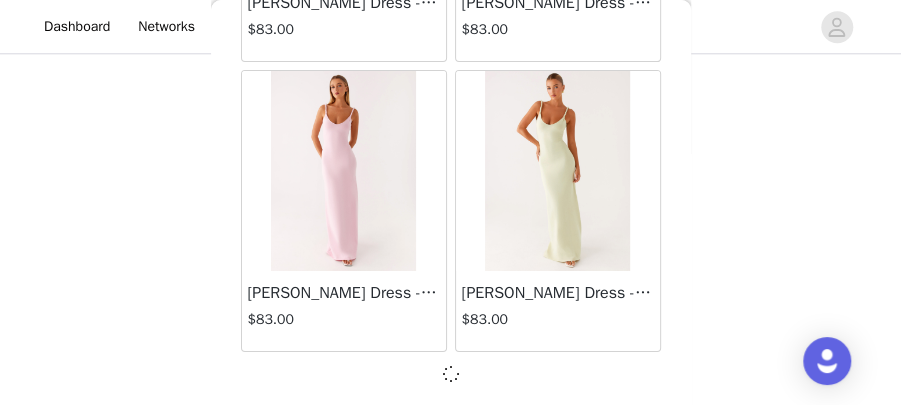scroll, scrollTop: 818, scrollLeft: 0, axis: vertical 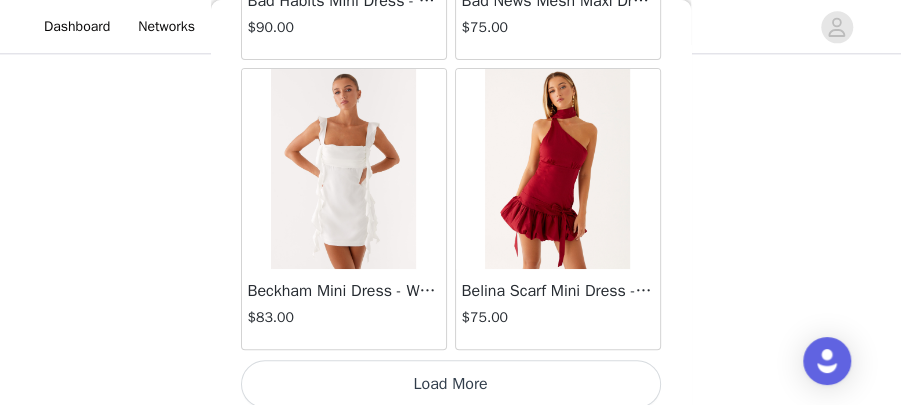 click on "Load More" at bounding box center (451, 384) 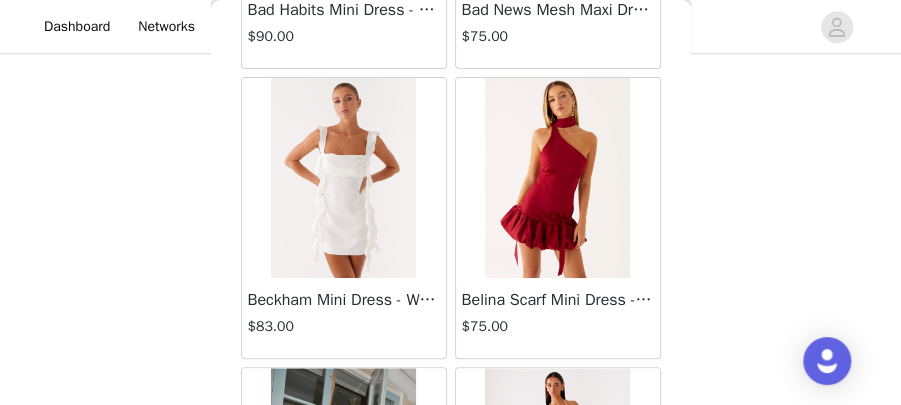 scroll, scrollTop: 5542, scrollLeft: 0, axis: vertical 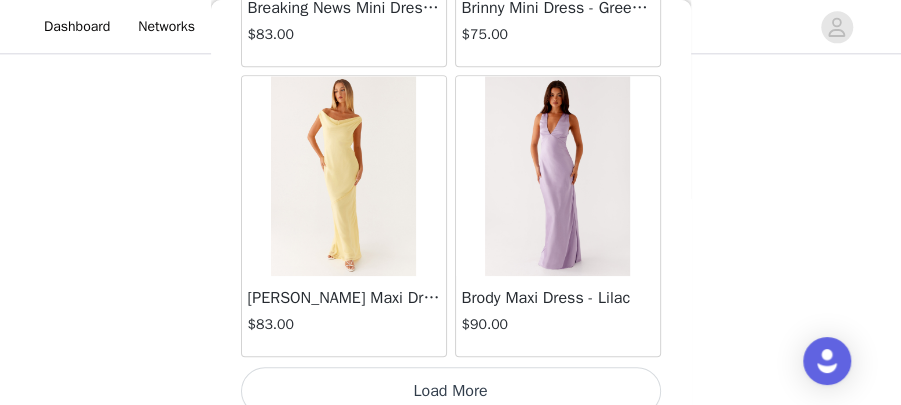 click on "Load More" at bounding box center [451, 391] 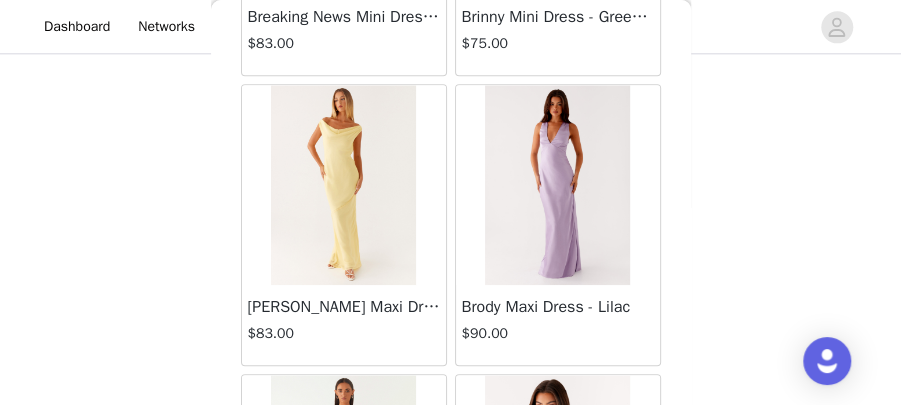 scroll, scrollTop: 8435, scrollLeft: 0, axis: vertical 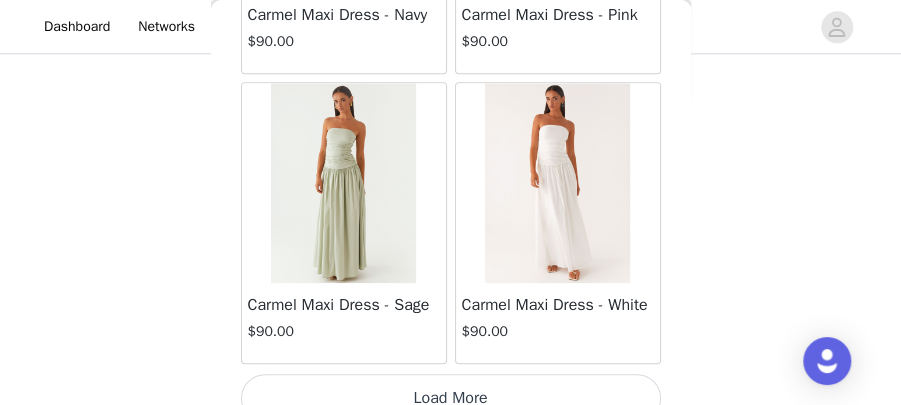 click on "Load More" at bounding box center [451, 398] 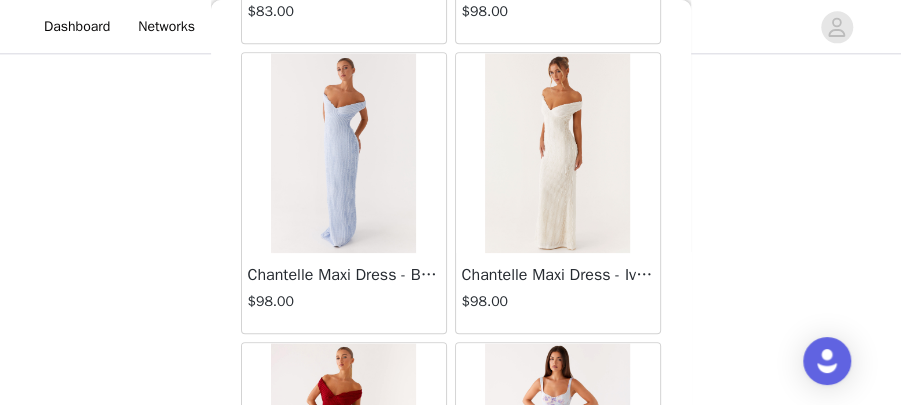 scroll, scrollTop: 13979, scrollLeft: 0, axis: vertical 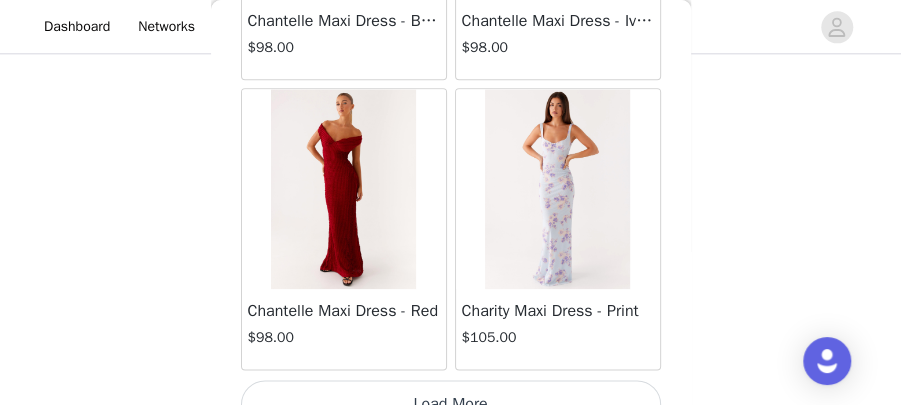 click on "Load More" at bounding box center (451, 404) 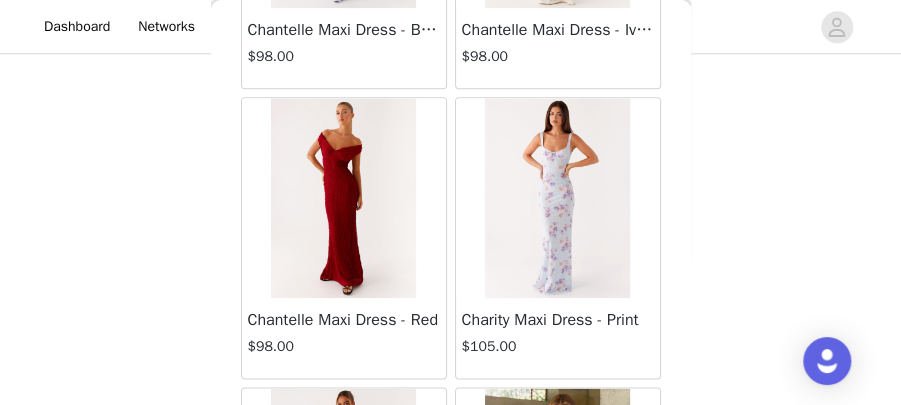 scroll, scrollTop: 14222, scrollLeft: 0, axis: vertical 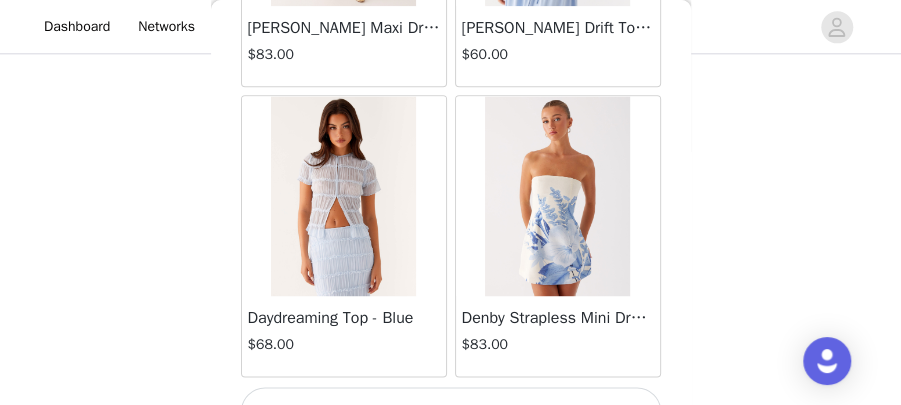 click on "Load More" at bounding box center [451, 411] 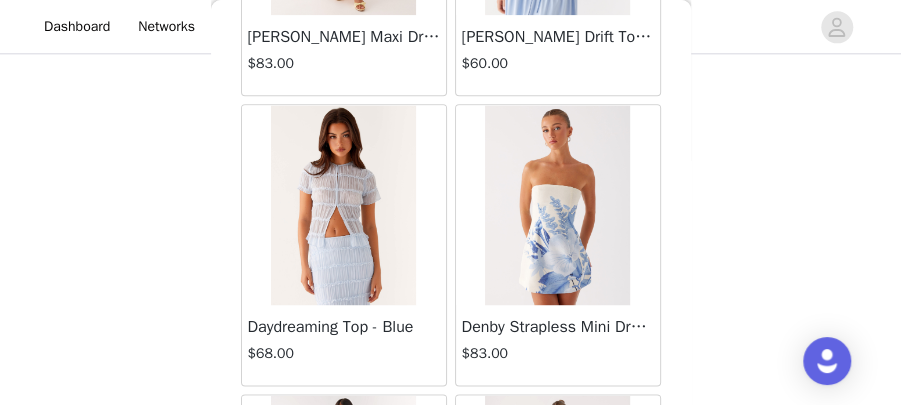scroll, scrollTop: 17115, scrollLeft: 0, axis: vertical 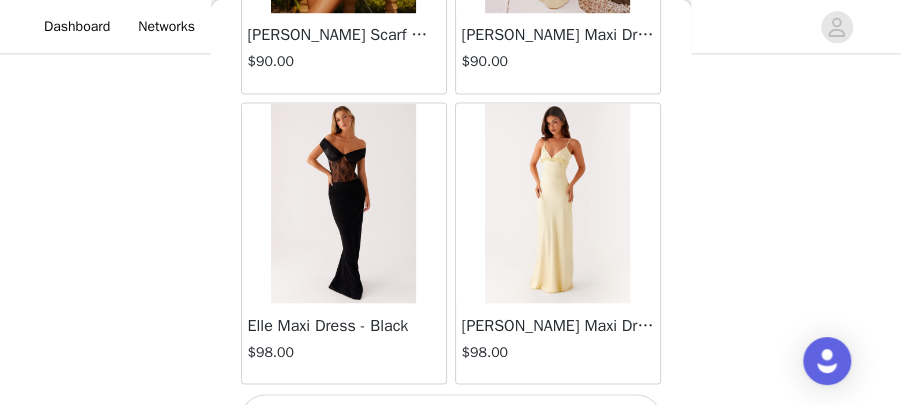 click on "Load More" at bounding box center (451, 418) 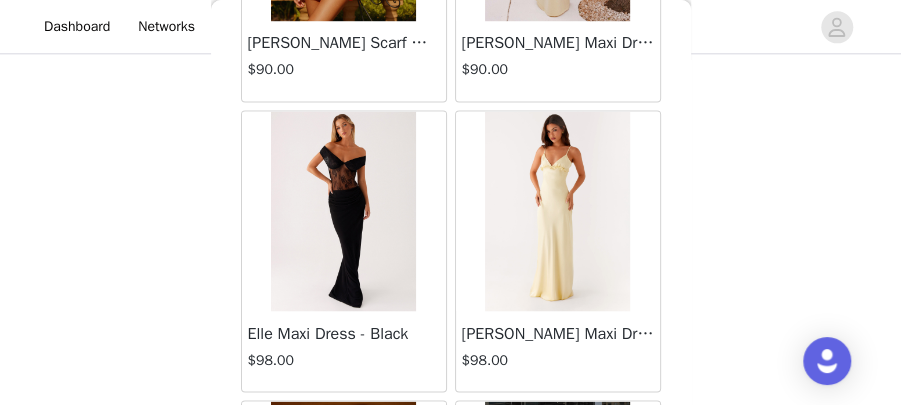 scroll, scrollTop: 20008, scrollLeft: 0, axis: vertical 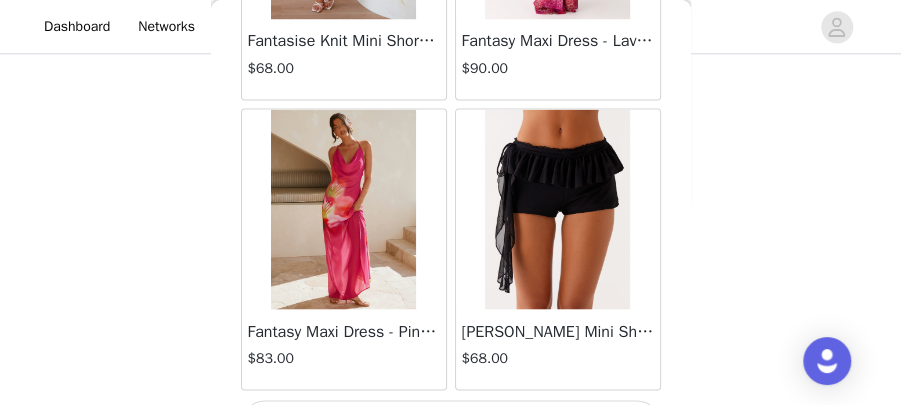 click on "Load More" at bounding box center (451, 424) 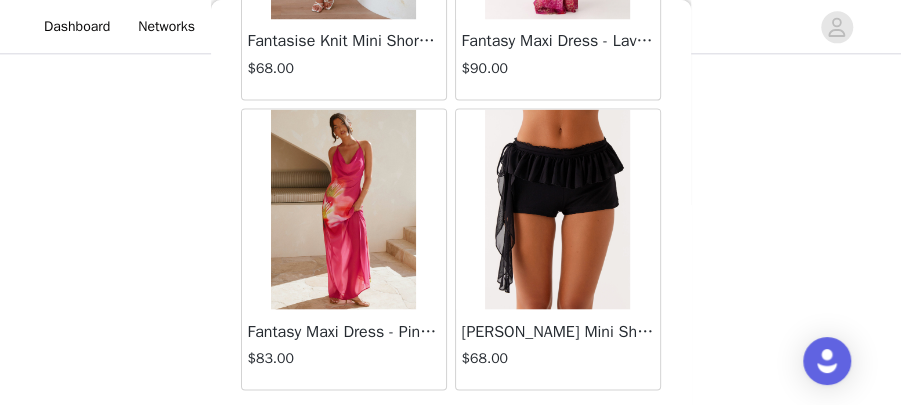 scroll, scrollTop: 22893, scrollLeft: 0, axis: vertical 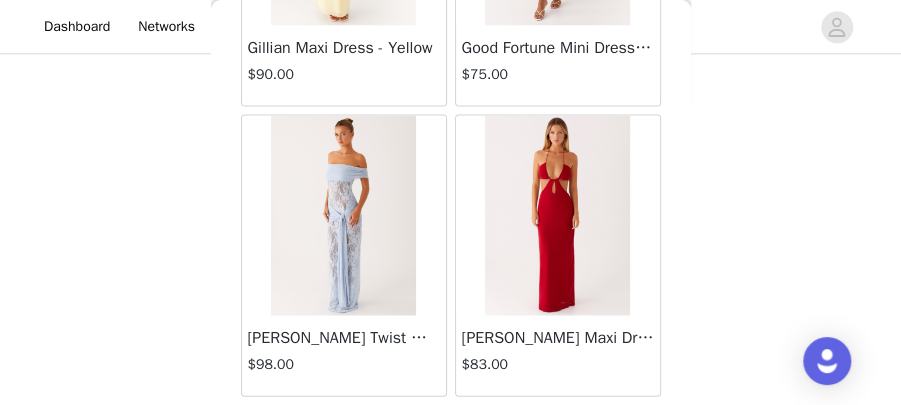 click on "Load More" at bounding box center (451, 431) 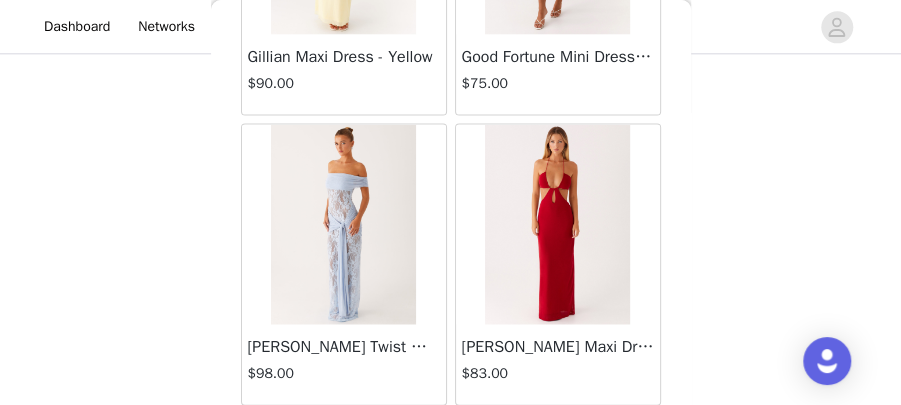 scroll, scrollTop: 25795, scrollLeft: 0, axis: vertical 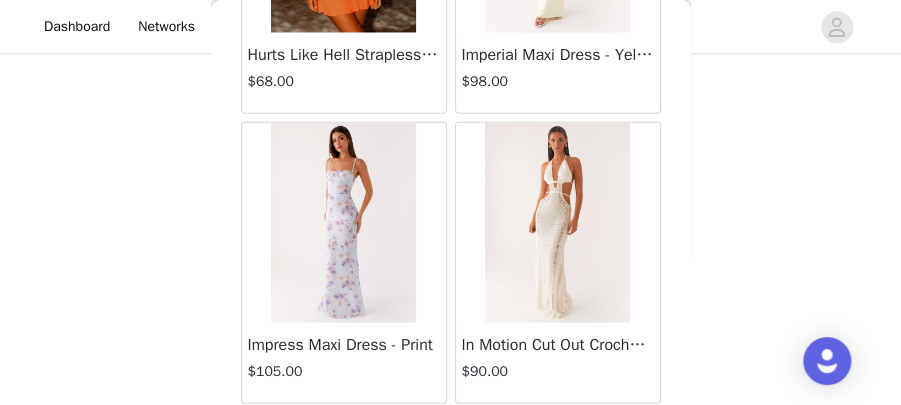 click on "Load More" at bounding box center [451, 438] 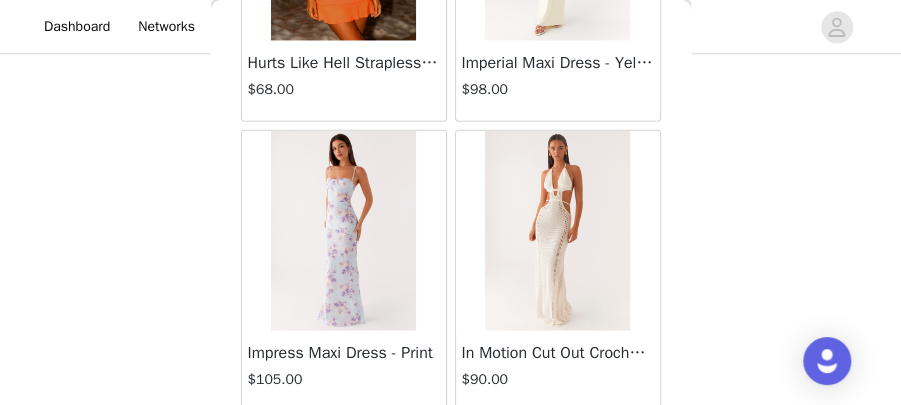 scroll, scrollTop: 28688, scrollLeft: 0, axis: vertical 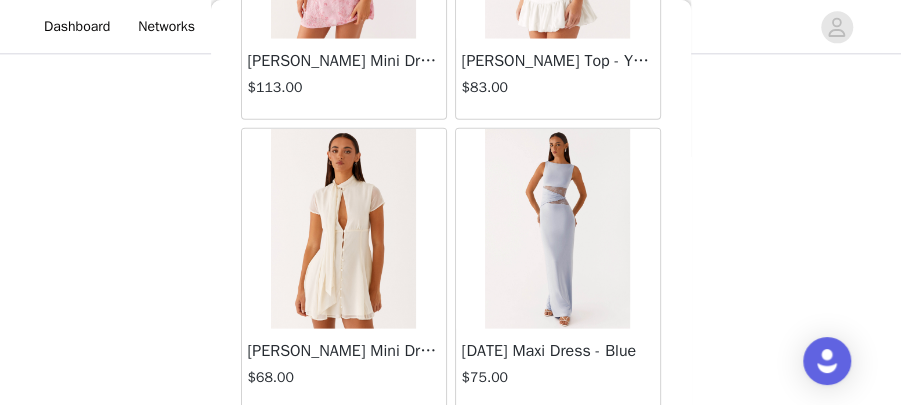 click on "Load More" at bounding box center (451, 444) 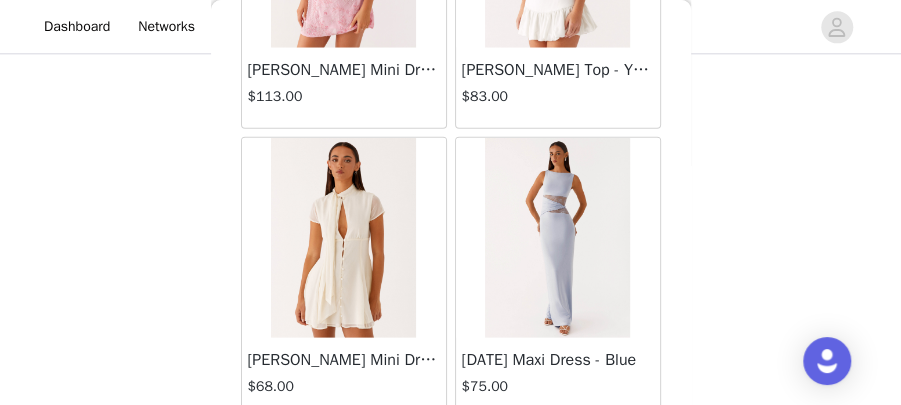 scroll, scrollTop: 31582, scrollLeft: 0, axis: vertical 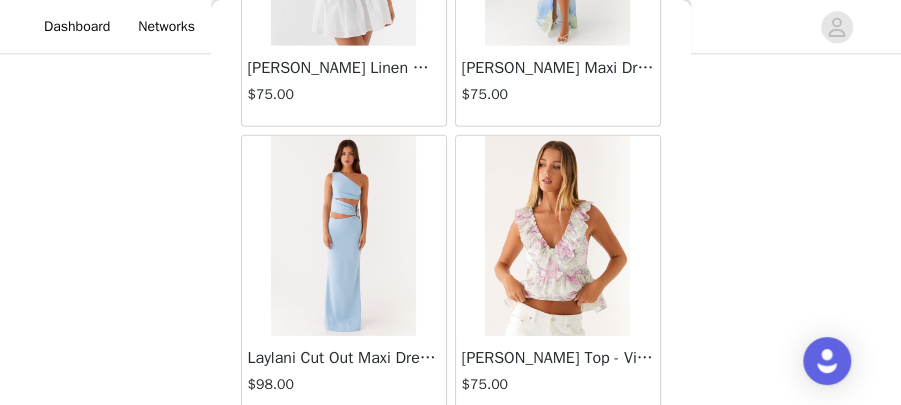 click on "Load More" at bounding box center (451, 451) 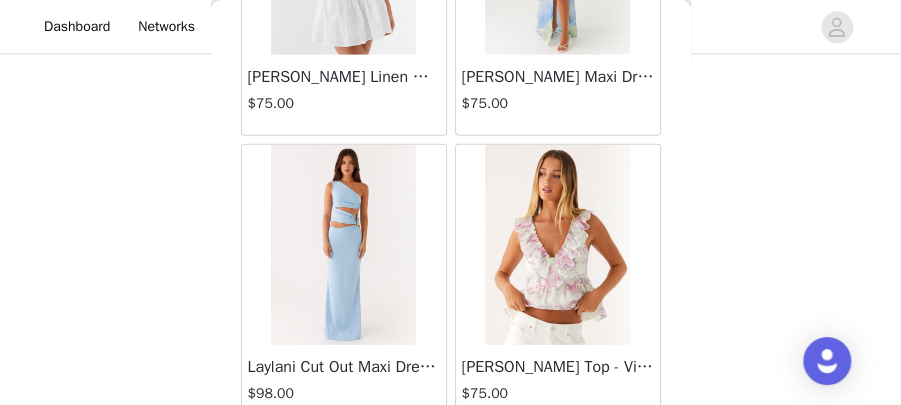 scroll, scrollTop: 34475, scrollLeft: 0, axis: vertical 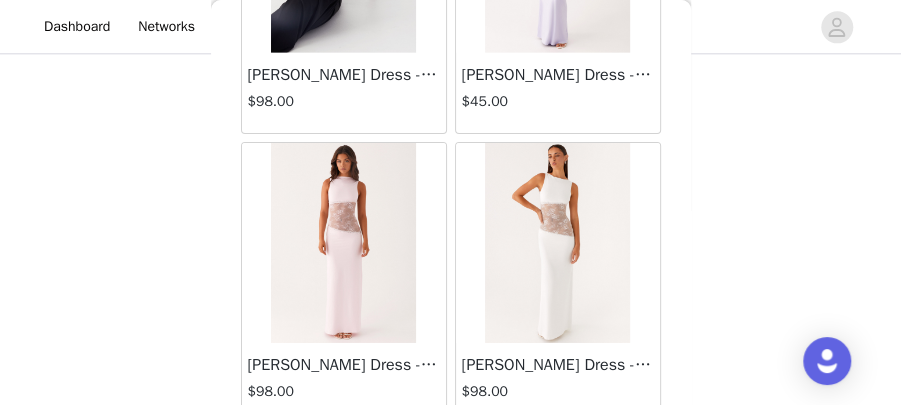 click on "Load More" at bounding box center [451, 458] 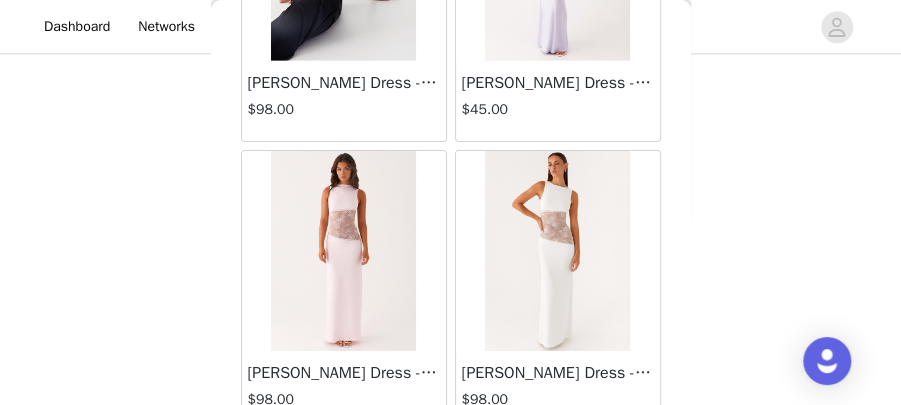scroll, scrollTop: 37368, scrollLeft: 0, axis: vertical 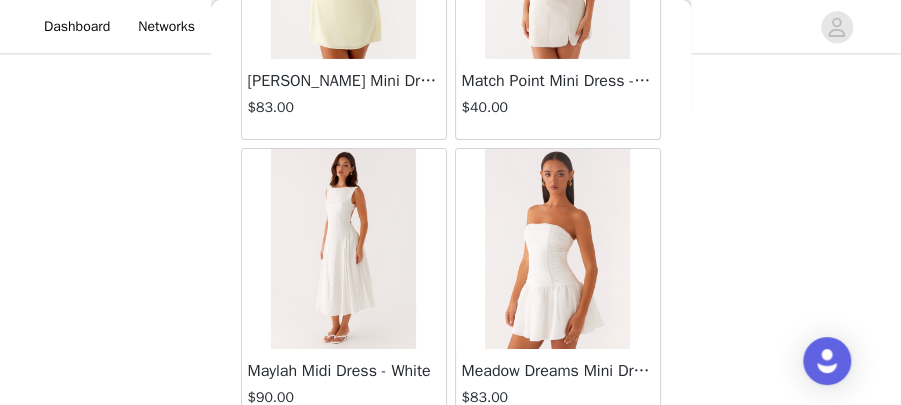 click on "Load More" at bounding box center [451, 464] 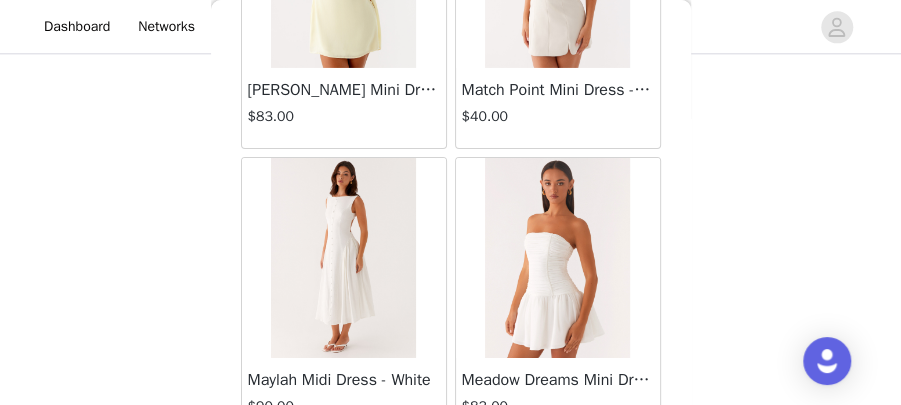 scroll, scrollTop: 40262, scrollLeft: 0, axis: vertical 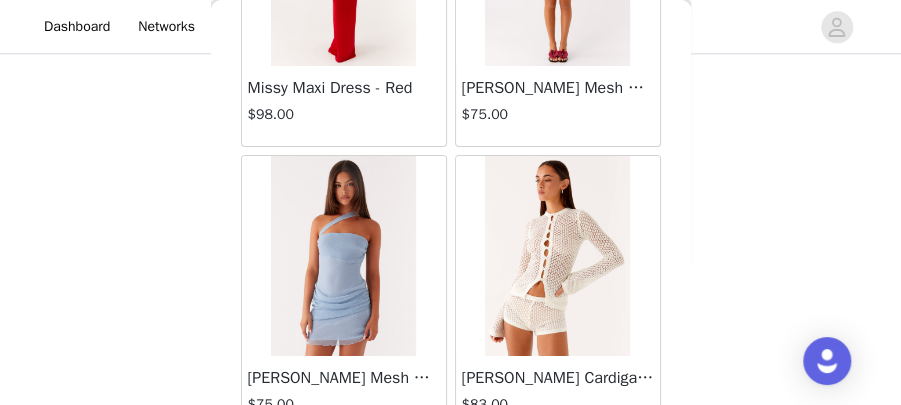 click on "Load More" at bounding box center (451, 471) 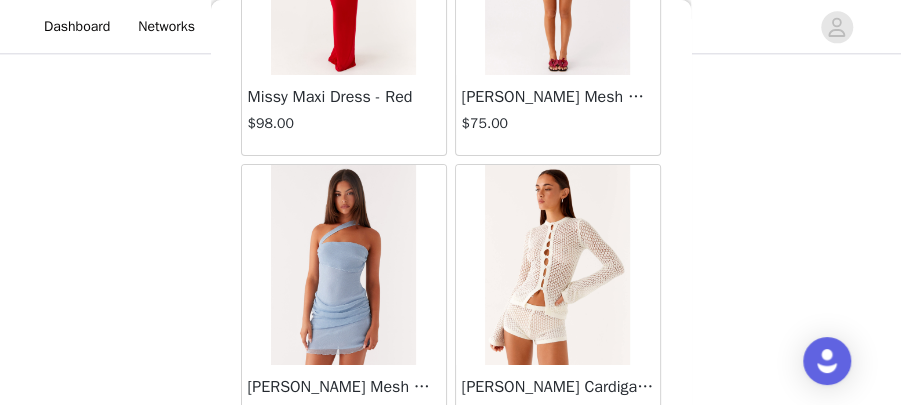 scroll, scrollTop: 43155, scrollLeft: 0, axis: vertical 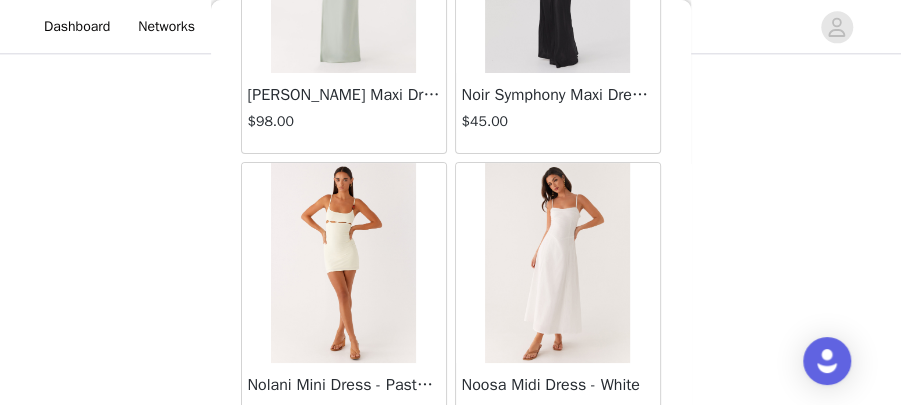 click on "Load More" at bounding box center [451, 478] 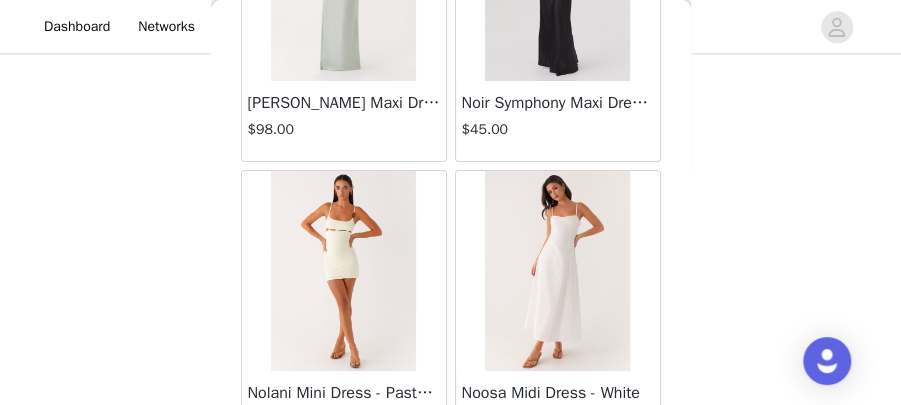 scroll, scrollTop: 46048, scrollLeft: 0, axis: vertical 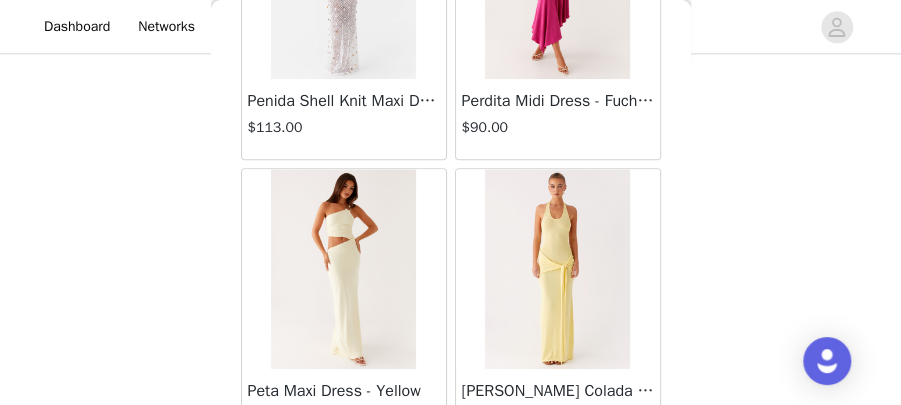 click on "Load More" at bounding box center (451, 484) 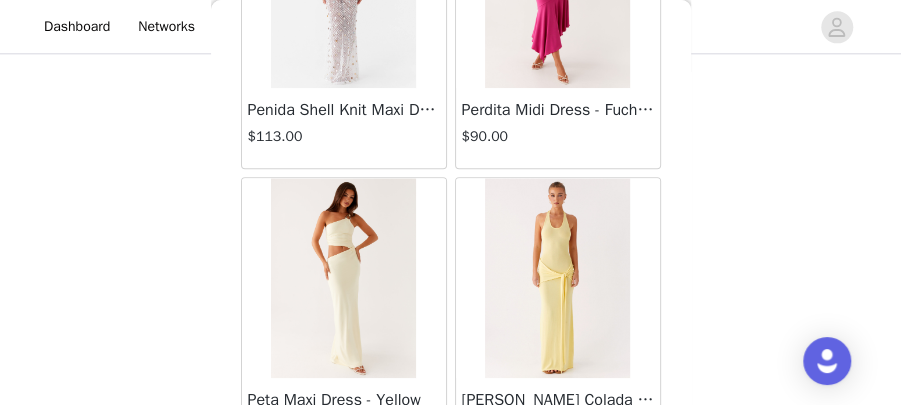 scroll, scrollTop: 48942, scrollLeft: 0, axis: vertical 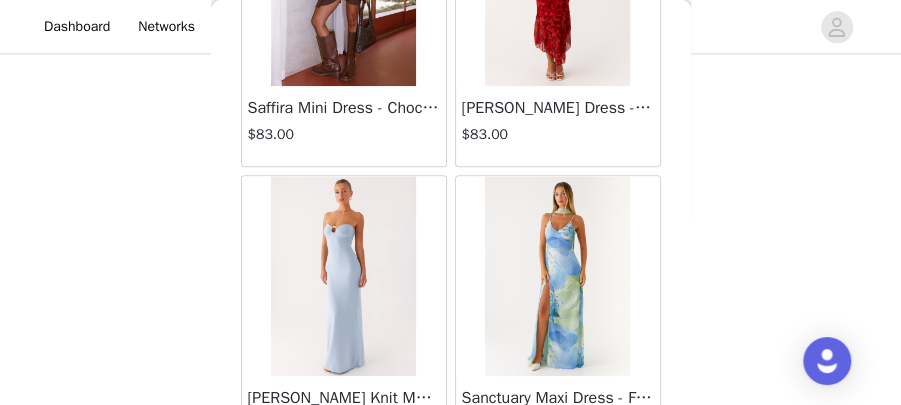 click on "Load More" at bounding box center (451, 491) 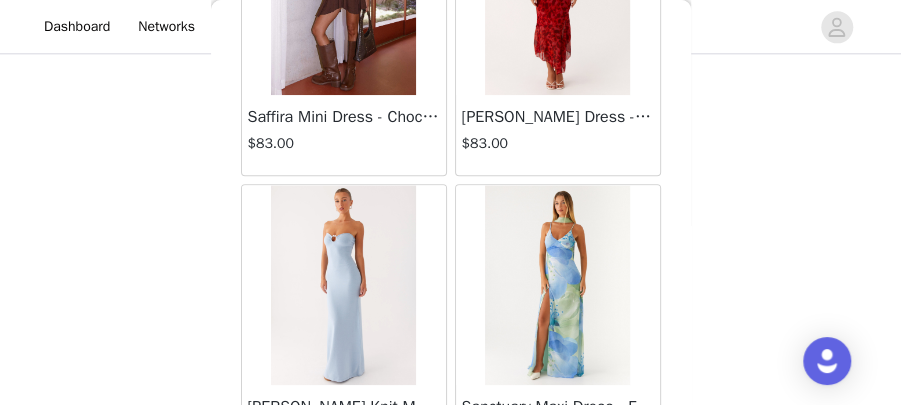 scroll, scrollTop: 51835, scrollLeft: 0, axis: vertical 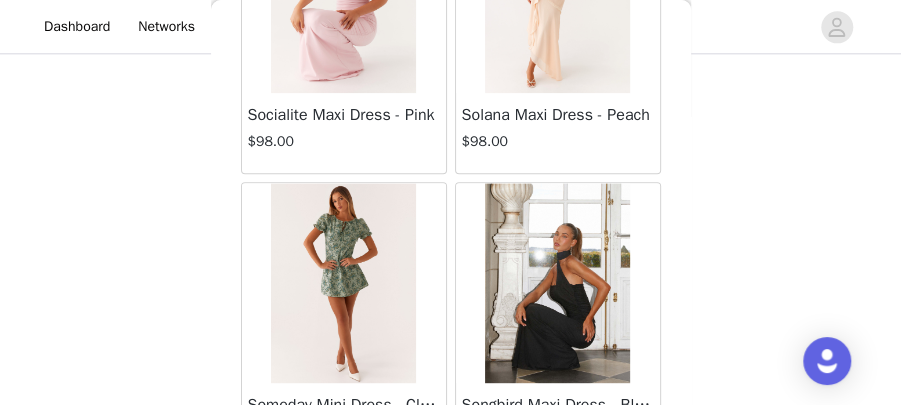 click on "Load More" at bounding box center (451, 498) 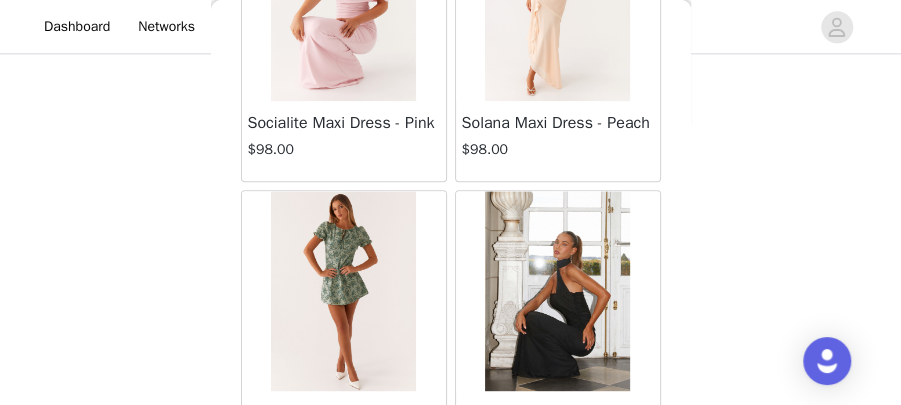 scroll, scrollTop: 54728, scrollLeft: 0, axis: vertical 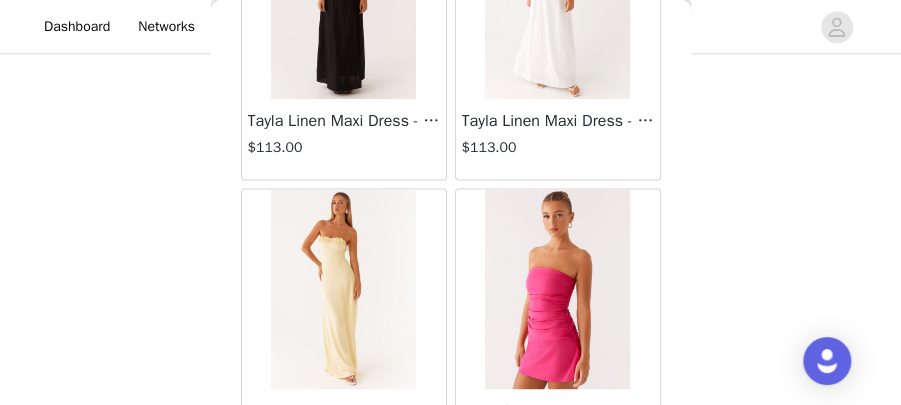 click on "Load More" at bounding box center [451, 504] 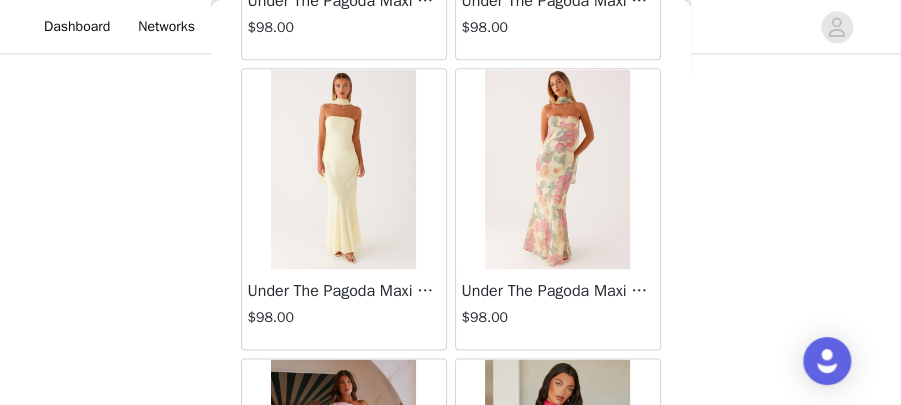 scroll, scrollTop: 60515, scrollLeft: 0, axis: vertical 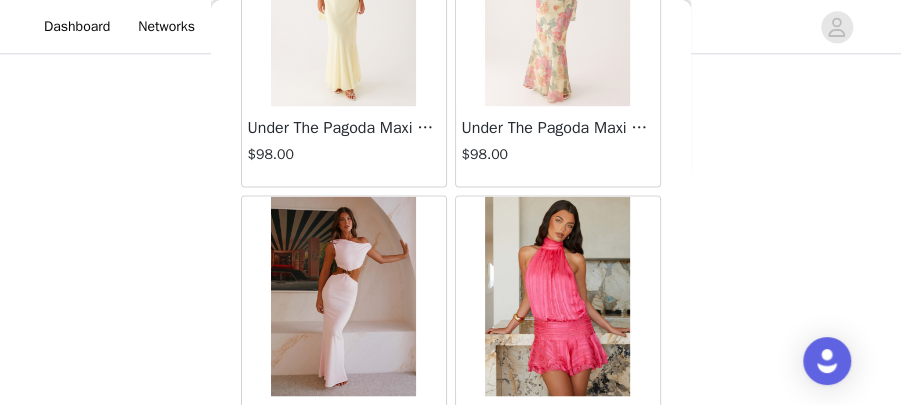 click on "Load More" at bounding box center (451, 511) 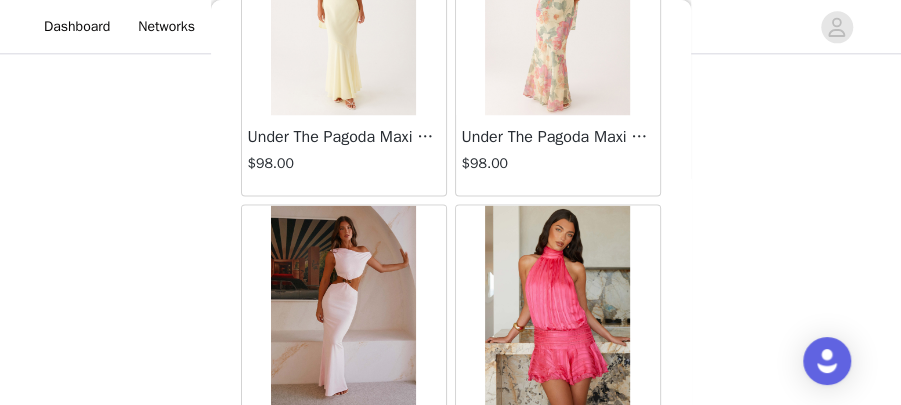 scroll, scrollTop: 60515, scrollLeft: 0, axis: vertical 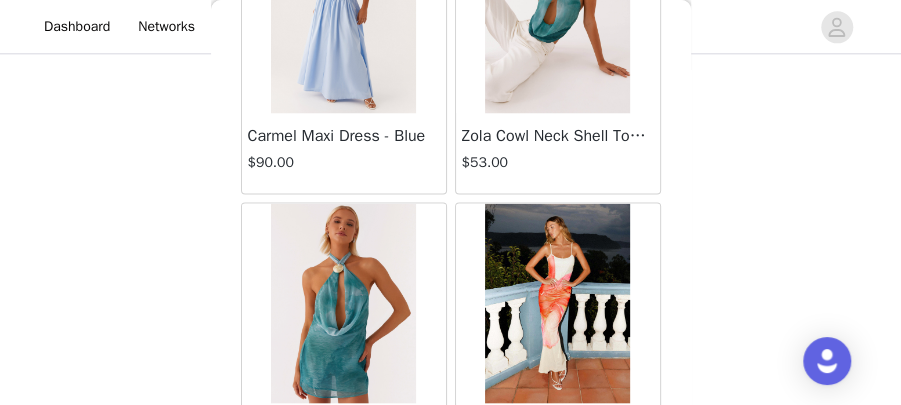 click on "Load More" at bounding box center [451, 518] 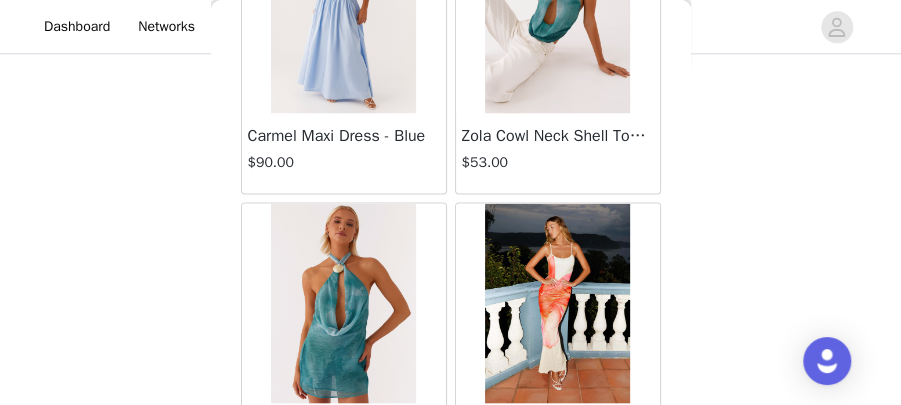 scroll, scrollTop: 63400, scrollLeft: 0, axis: vertical 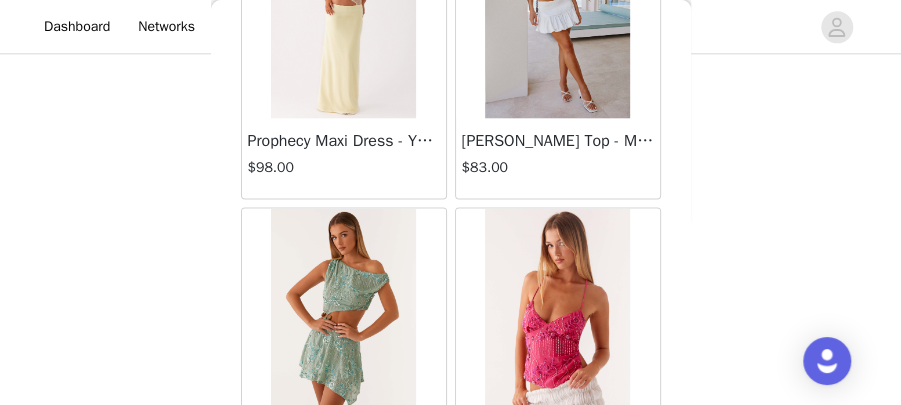 click on "Load More" at bounding box center (451, 524) 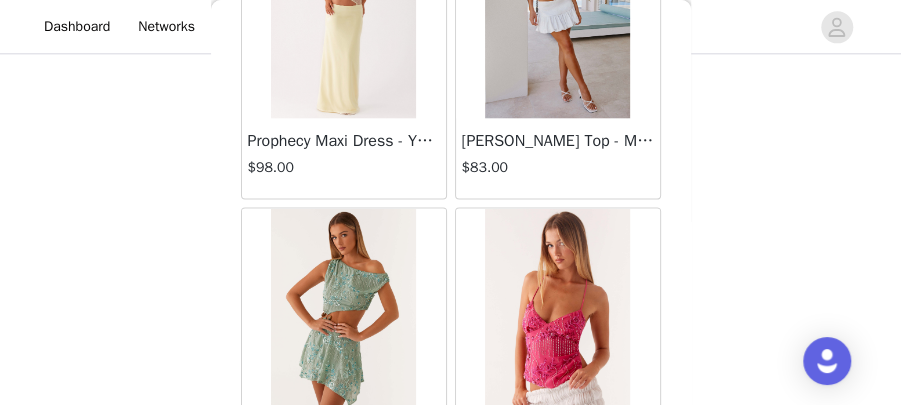 scroll, scrollTop: 66293, scrollLeft: 0, axis: vertical 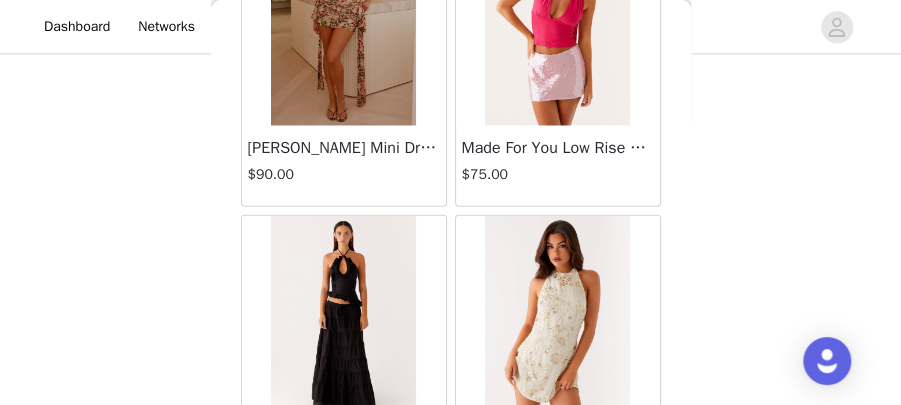 click on "Load More" at bounding box center (451, 531) 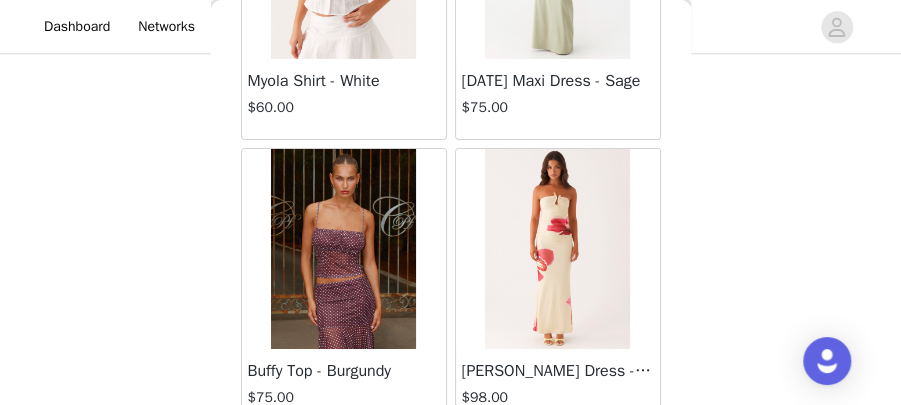 scroll, scrollTop: 67324, scrollLeft: 0, axis: vertical 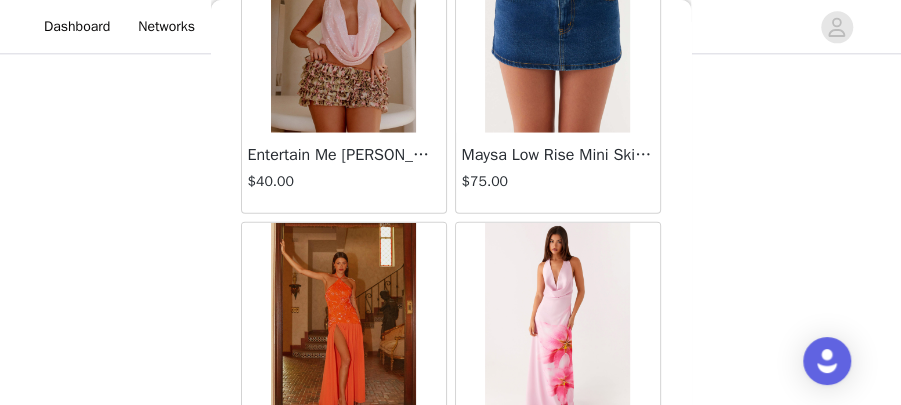 click on "Load More" at bounding box center (451, 538) 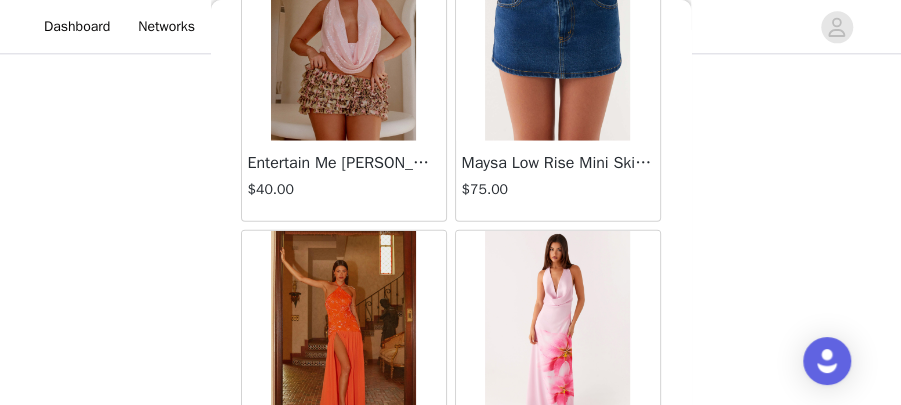 scroll, scrollTop: 72088, scrollLeft: 0, axis: vertical 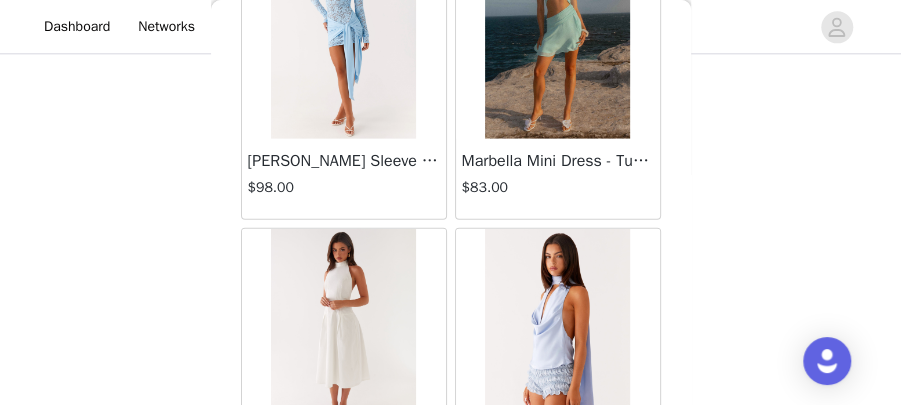 click at bounding box center (343, 329) 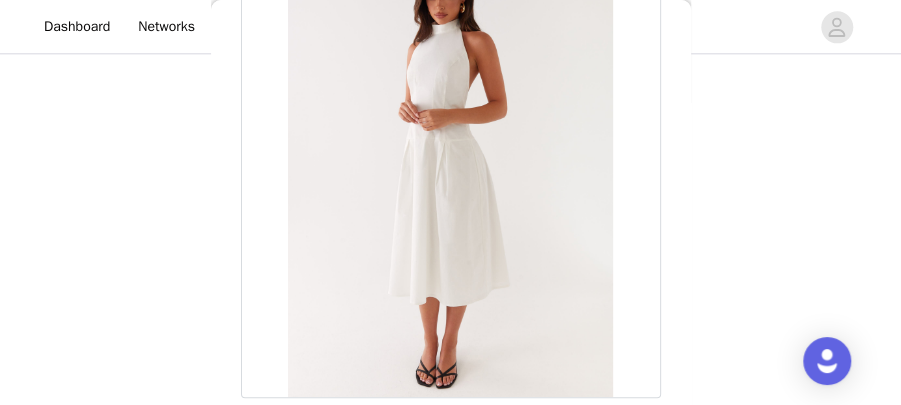 scroll, scrollTop: 154, scrollLeft: 0, axis: vertical 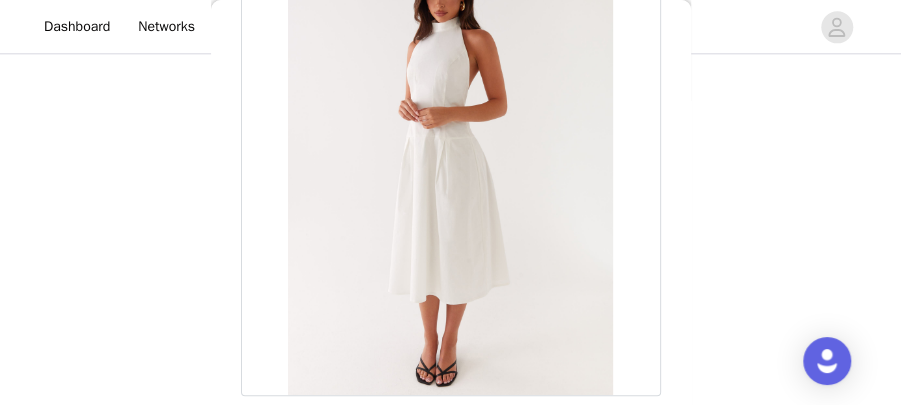 drag, startPoint x: 382, startPoint y: 236, endPoint x: 342, endPoint y: 72, distance: 168.80759 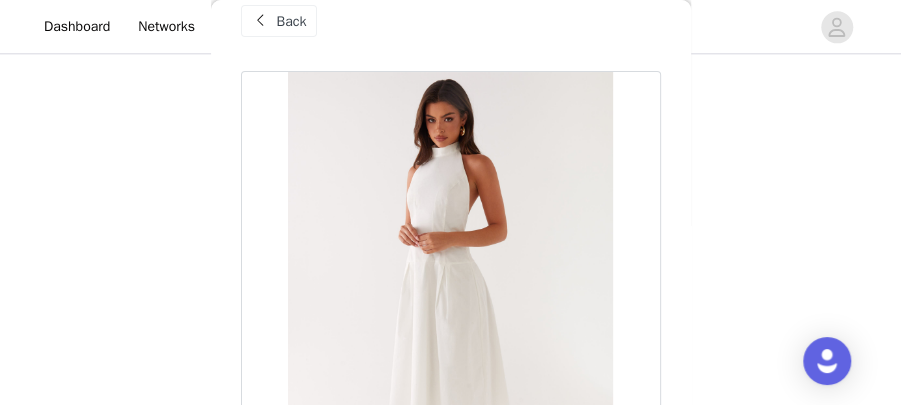 scroll, scrollTop: 0, scrollLeft: 0, axis: both 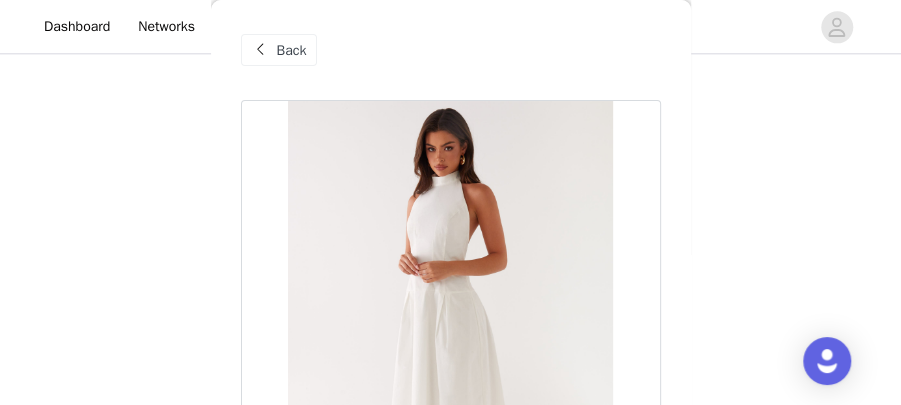drag, startPoint x: 486, startPoint y: 302, endPoint x: 275, endPoint y: 114, distance: 282.60397 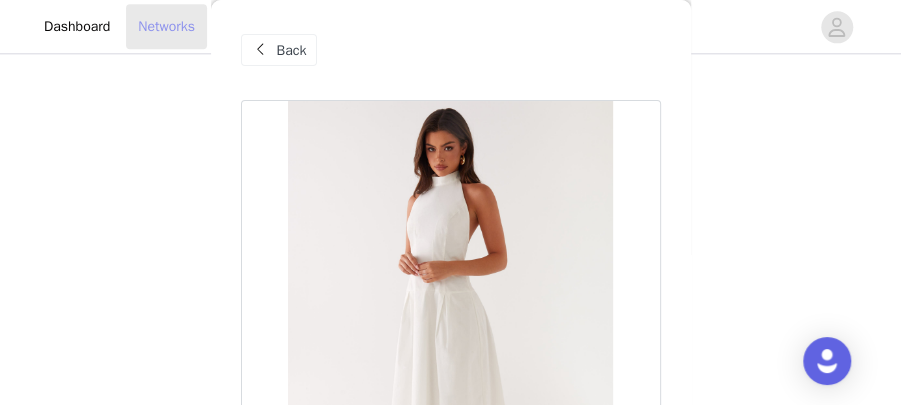 drag, startPoint x: 254, startPoint y: 118, endPoint x: 208, endPoint y: 38, distance: 92.28217 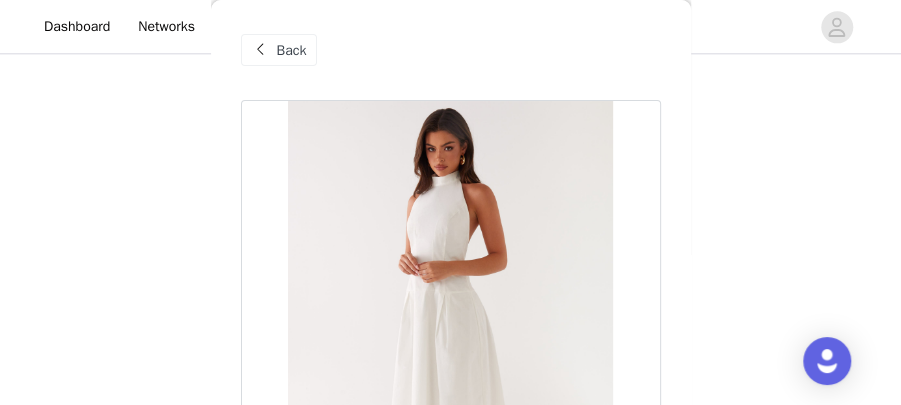 click at bounding box center (261, 50) 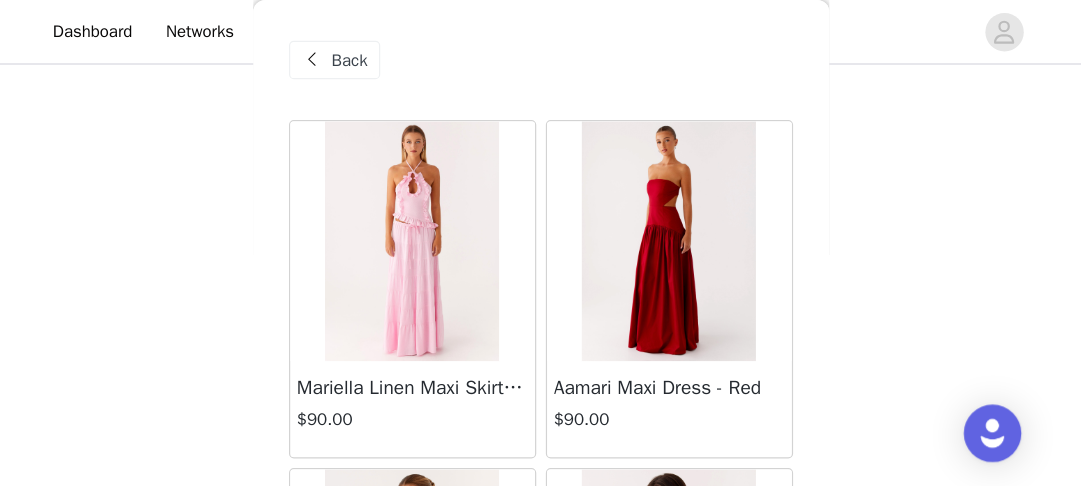 scroll, scrollTop: 739, scrollLeft: 0, axis: vertical 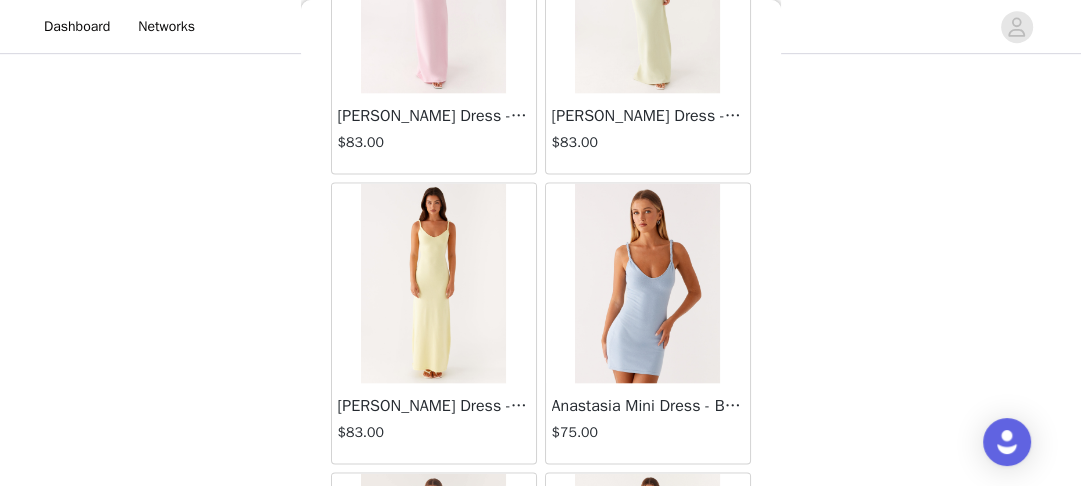 click at bounding box center (433, 284) 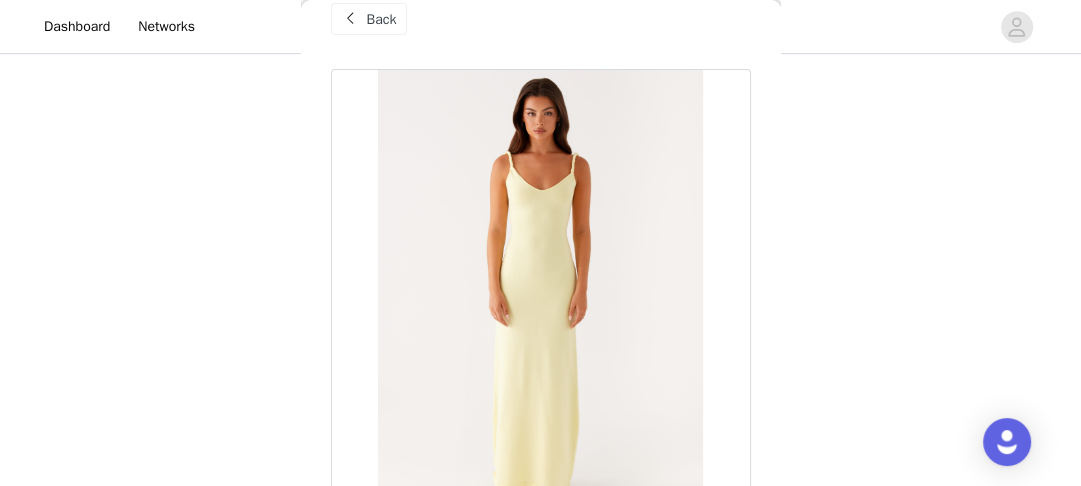 scroll, scrollTop: 0, scrollLeft: 0, axis: both 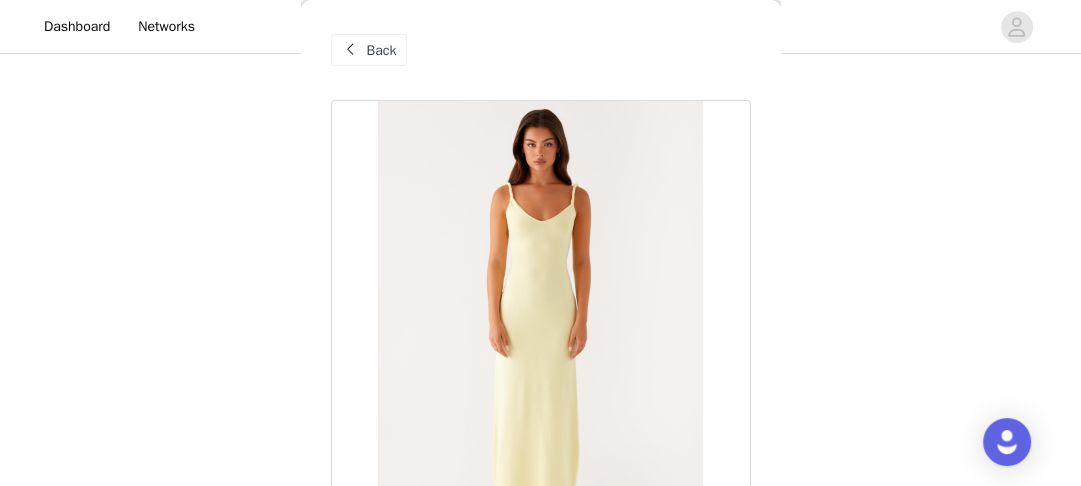 click at bounding box center (351, 50) 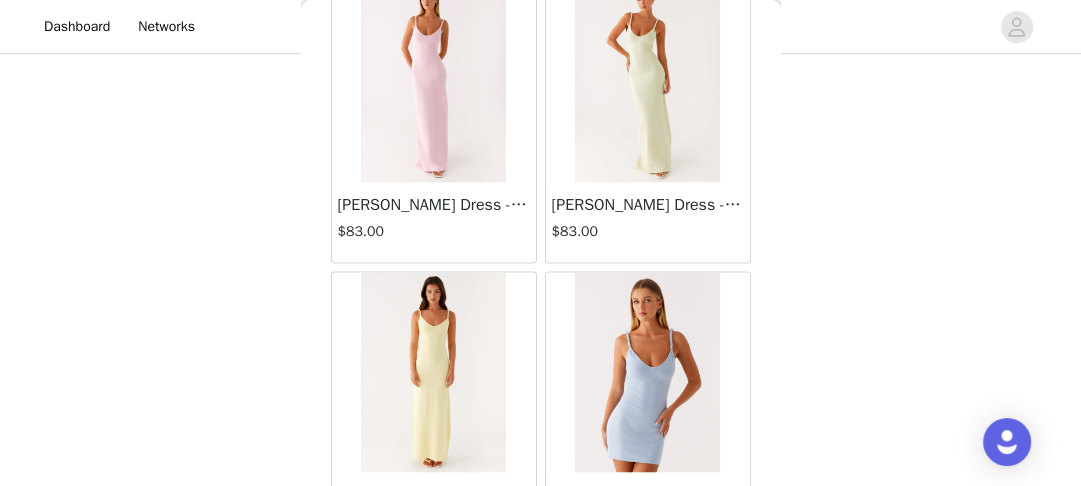 scroll, scrollTop: 2765, scrollLeft: 0, axis: vertical 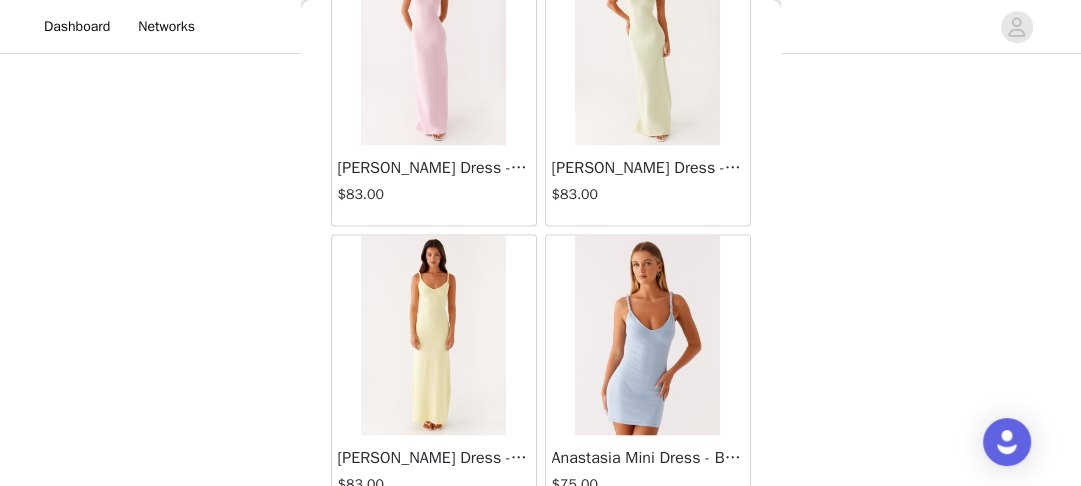 click on "$83.00" at bounding box center [434, 484] 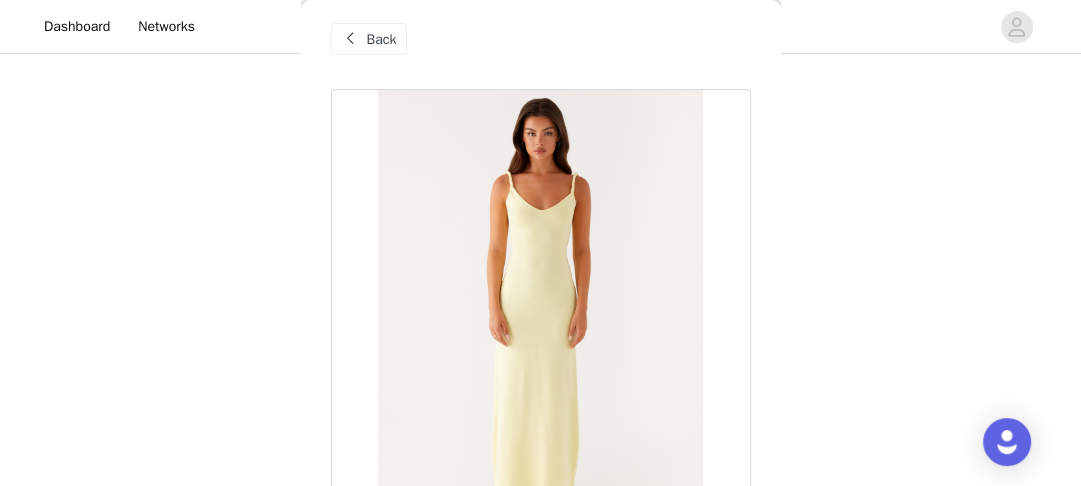 scroll, scrollTop: 0, scrollLeft: 0, axis: both 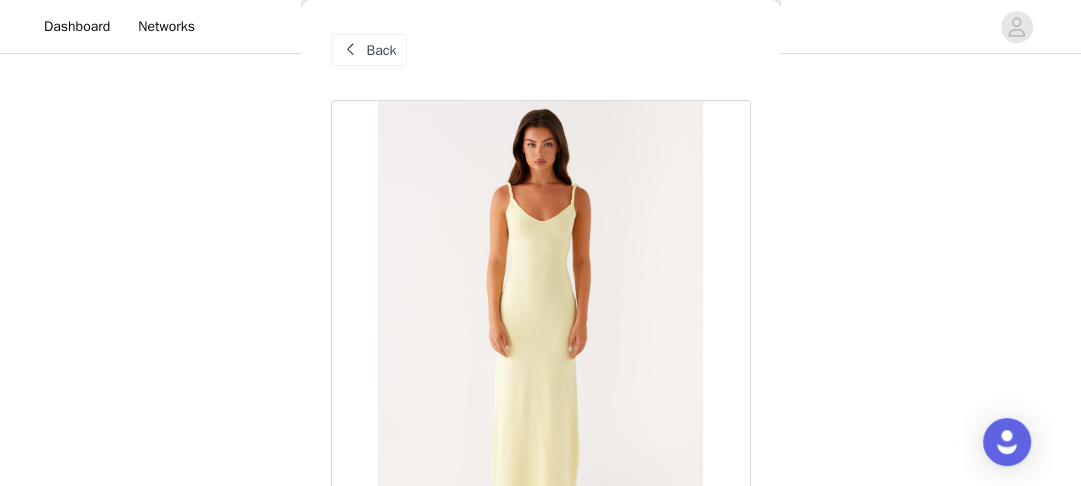 click on "Back" at bounding box center [382, 50] 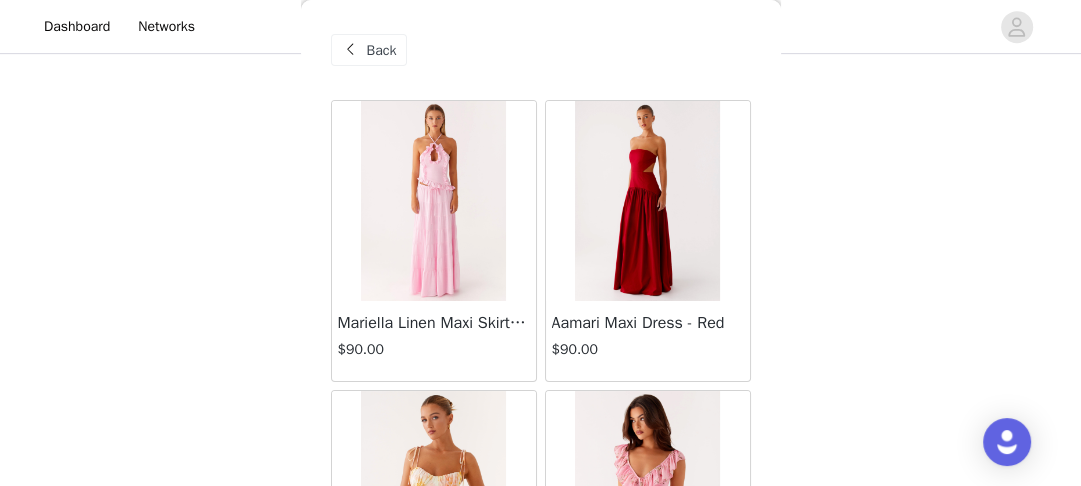 scroll, scrollTop: 739, scrollLeft: 0, axis: vertical 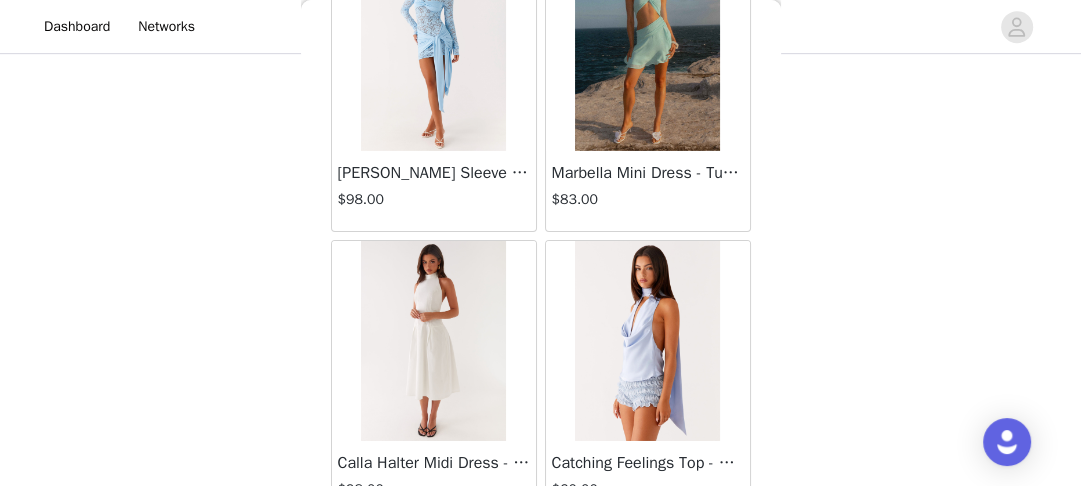 click on "Load More" at bounding box center (541, 556) 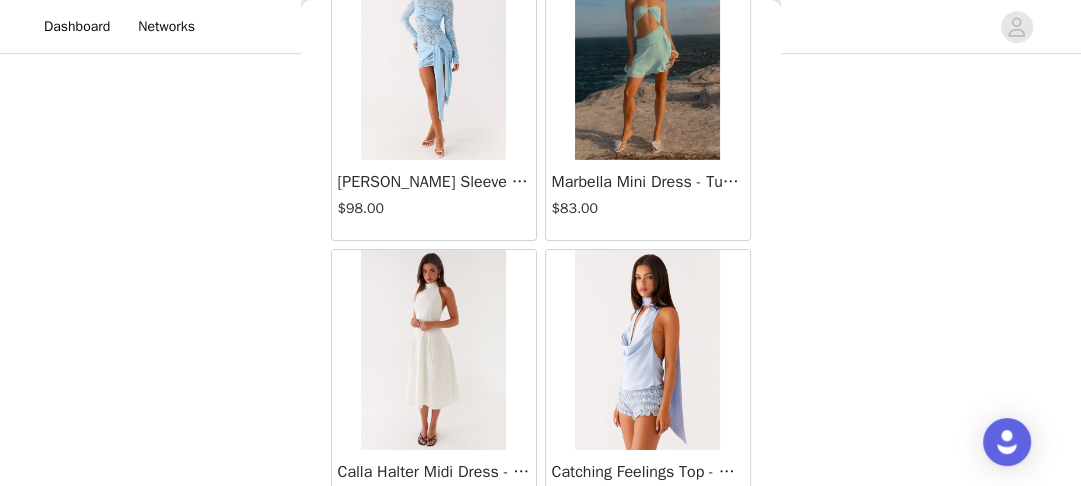 scroll, scrollTop: 74970, scrollLeft: 0, axis: vertical 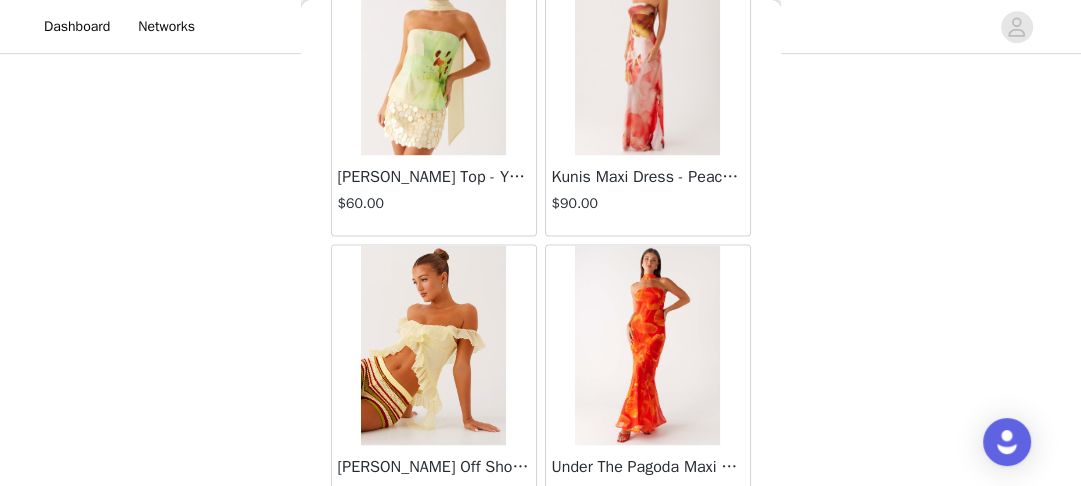 click on "Load More" at bounding box center (541, 560) 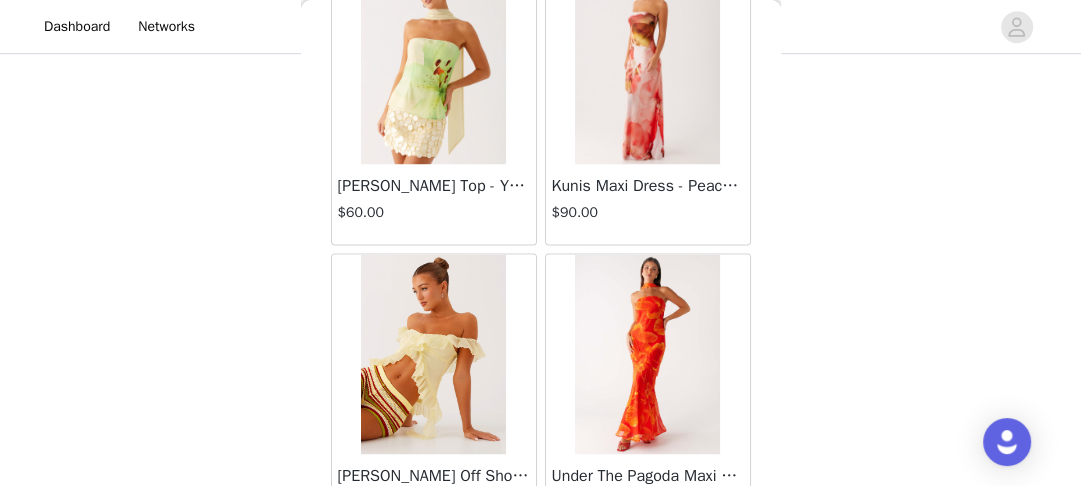 scroll, scrollTop: 77866, scrollLeft: 0, axis: vertical 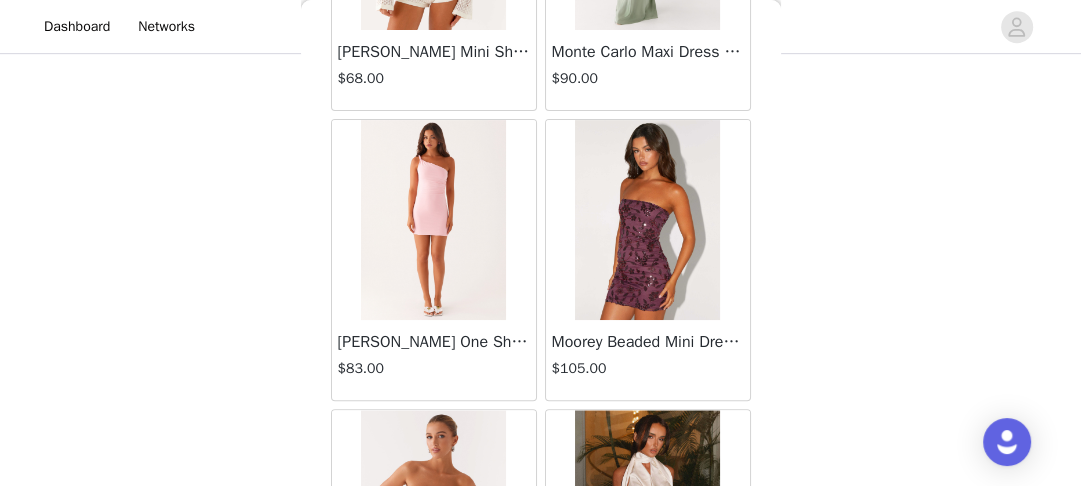 click at bounding box center (647, 510) 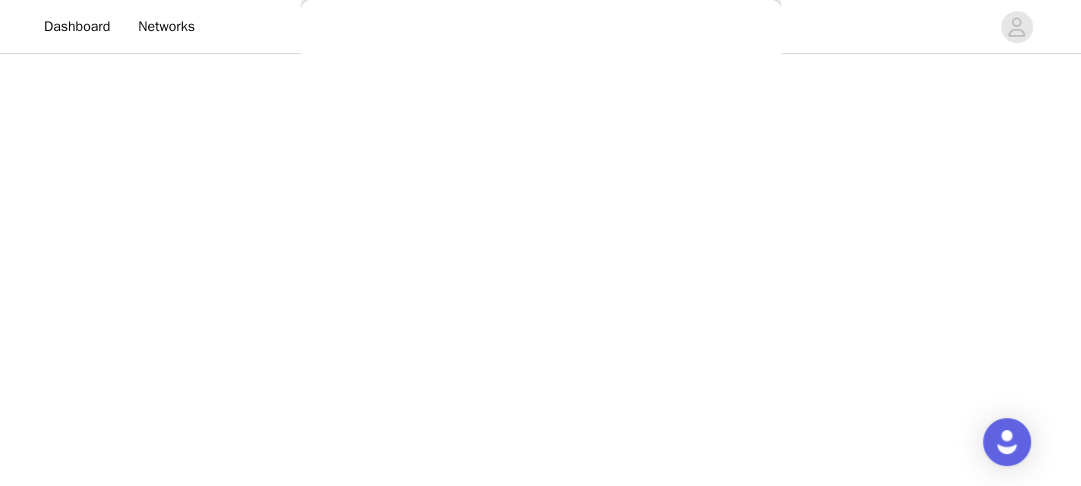 scroll, scrollTop: 571, scrollLeft: 0, axis: vertical 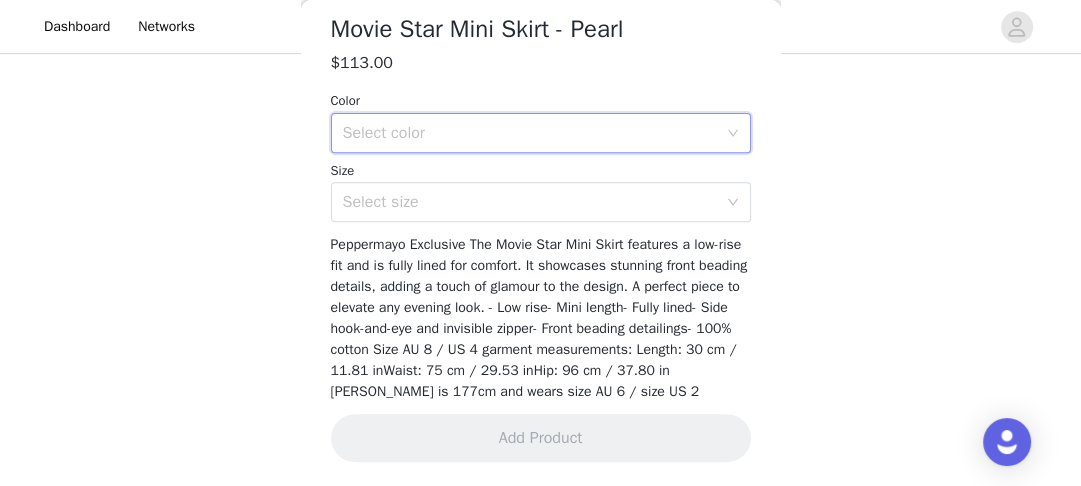 click on "Select color" at bounding box center [534, 133] 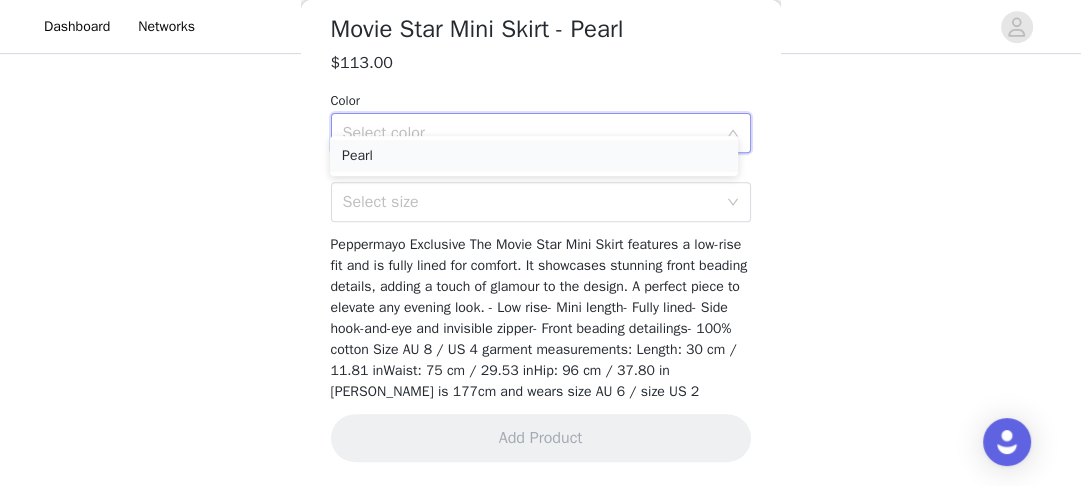 click on "Pearl" at bounding box center [534, 156] 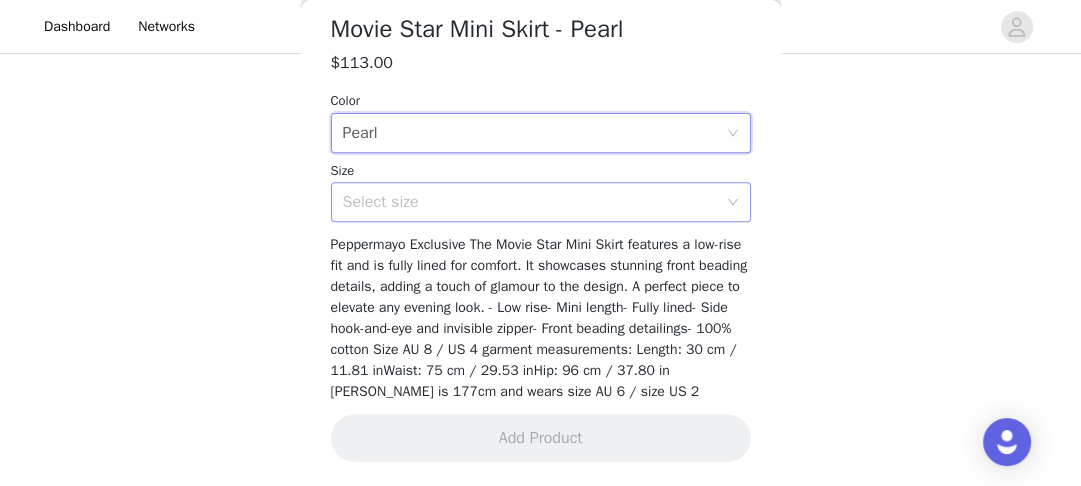 click on "Select size" at bounding box center (530, 202) 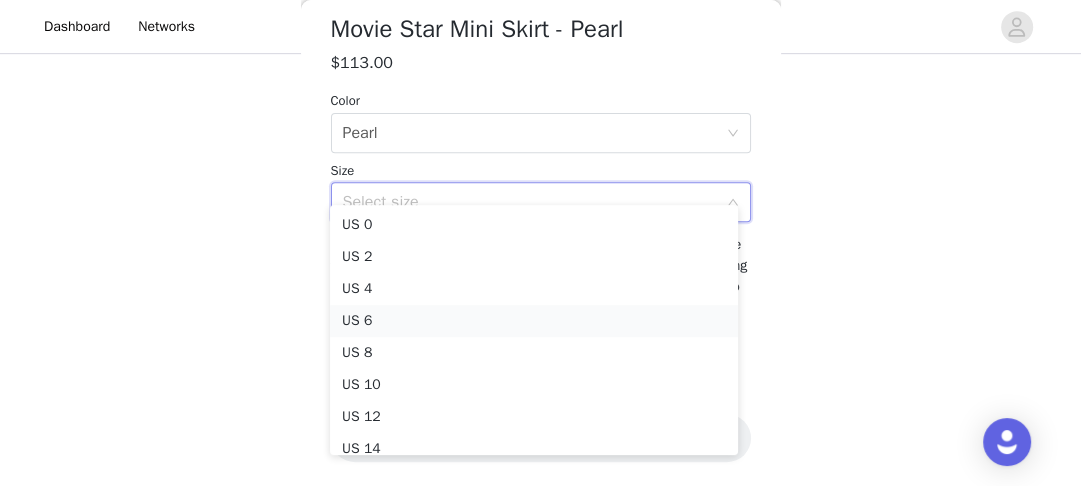 click on "US 6" at bounding box center (534, 321) 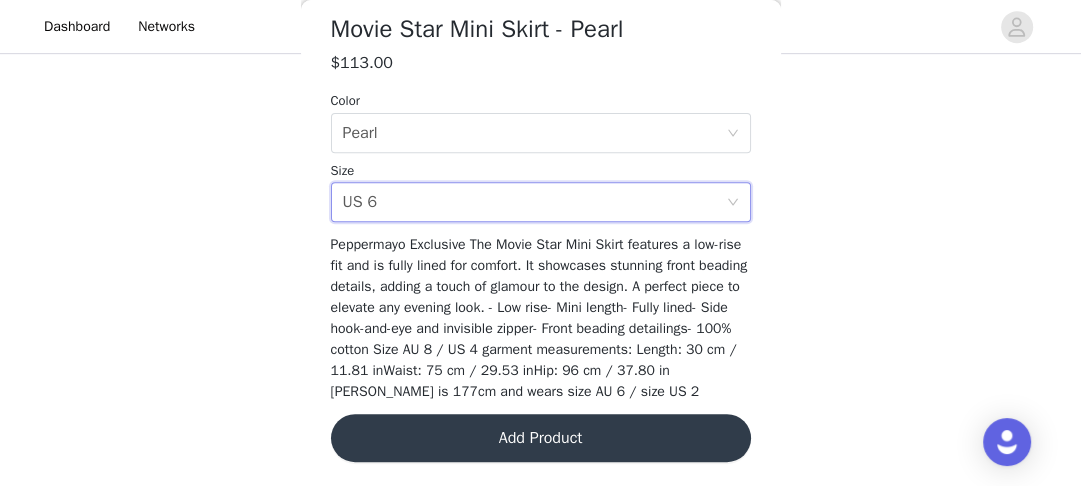 scroll, scrollTop: 571, scrollLeft: 0, axis: vertical 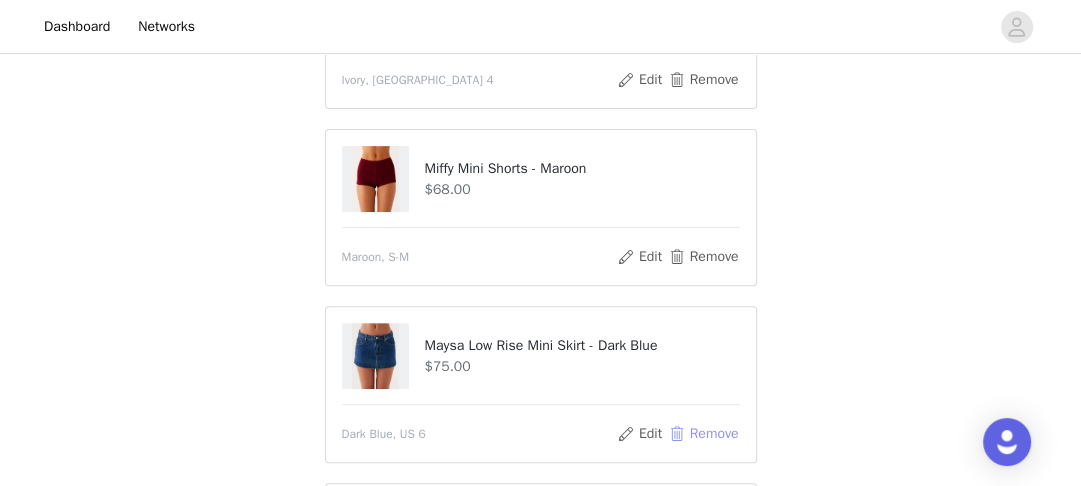 click on "Remove" at bounding box center (703, 434) 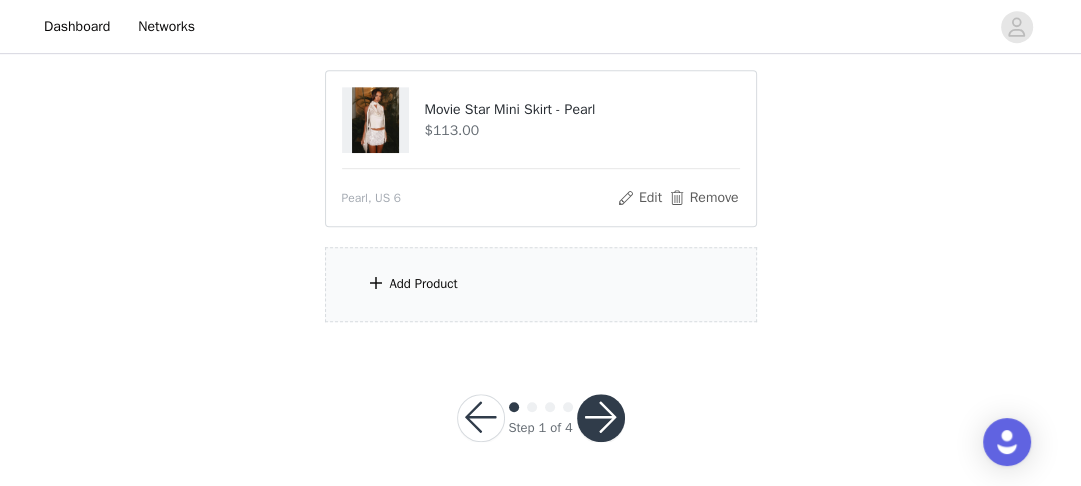 scroll, scrollTop: 739, scrollLeft: 0, axis: vertical 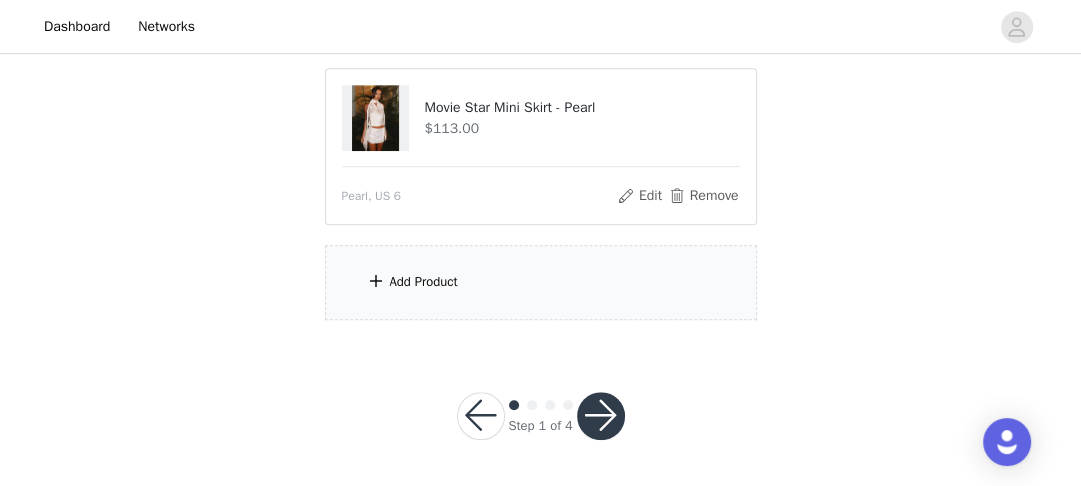 click on "Add Product" at bounding box center (541, 282) 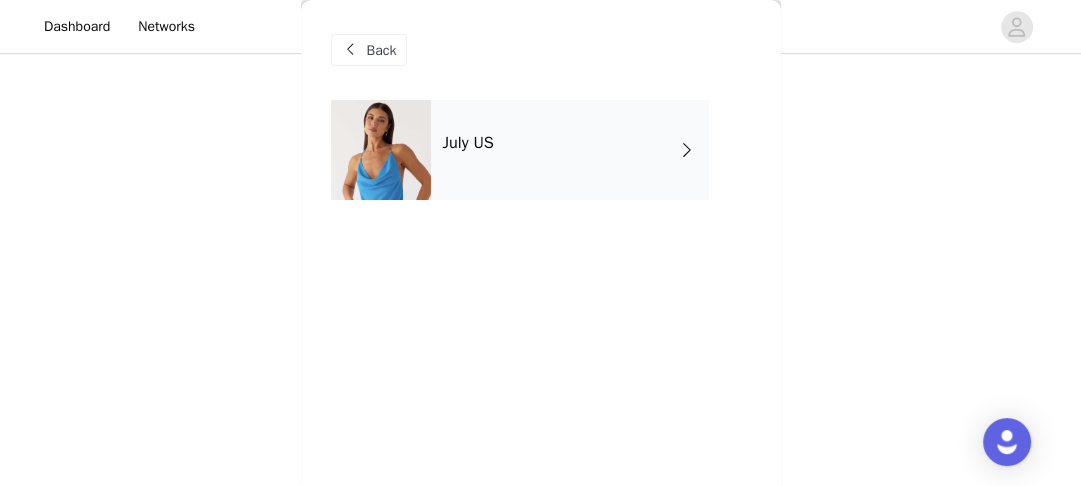 click on "July US" at bounding box center (570, 150) 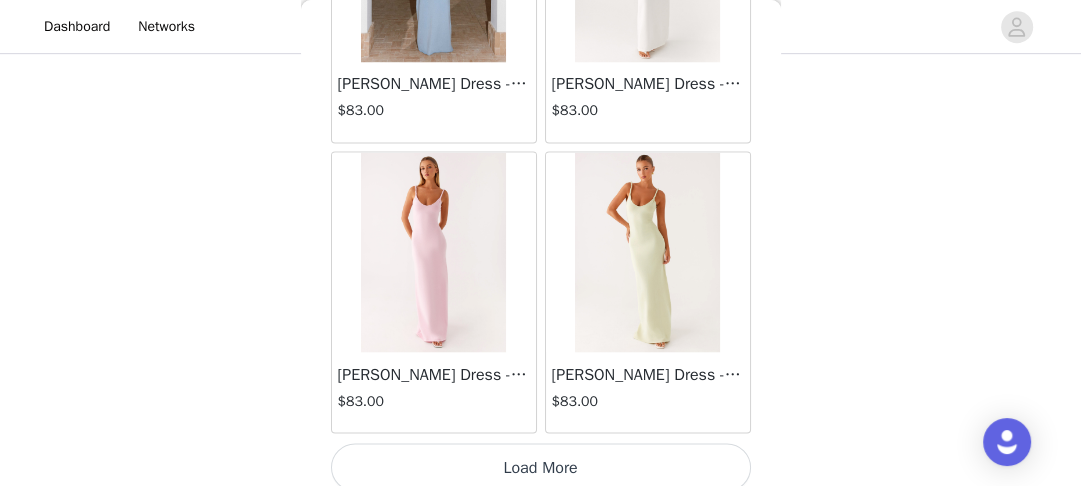 scroll, scrollTop: 2570, scrollLeft: 0, axis: vertical 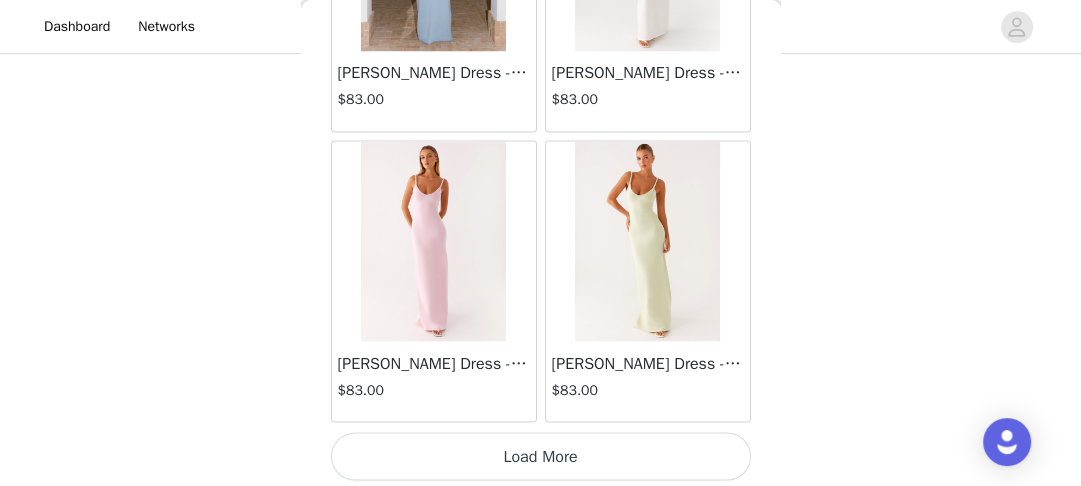 click on "Load More" at bounding box center [541, 456] 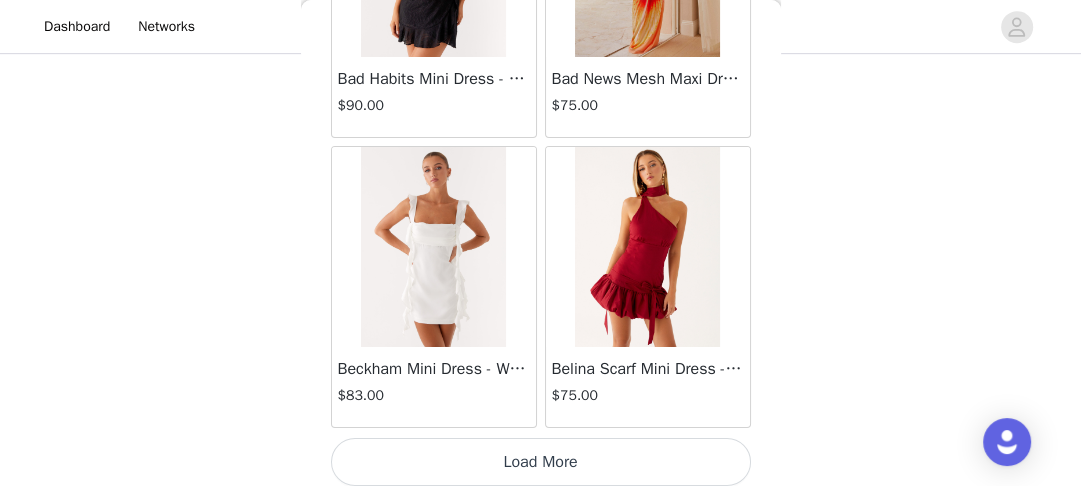 scroll, scrollTop: 5466, scrollLeft: 0, axis: vertical 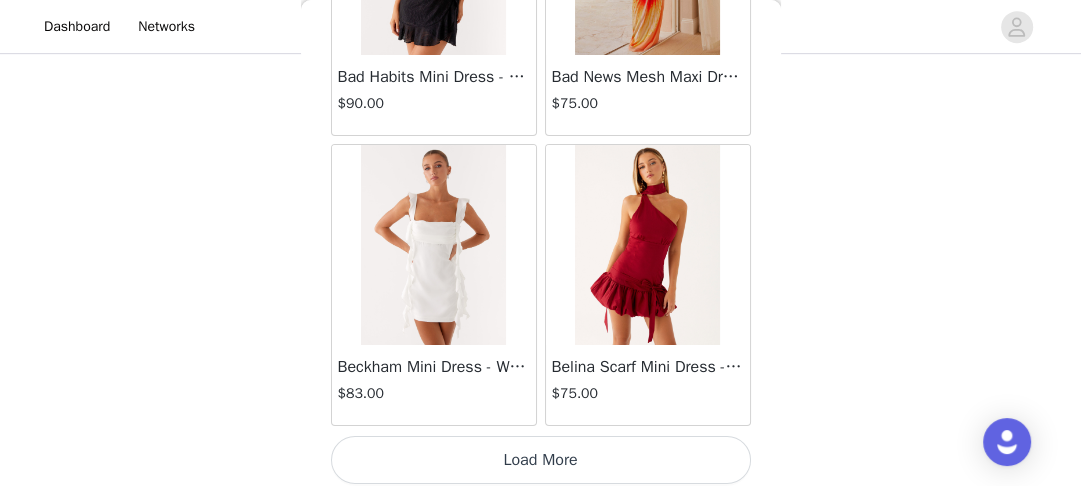 click on "Load More" at bounding box center (541, 460) 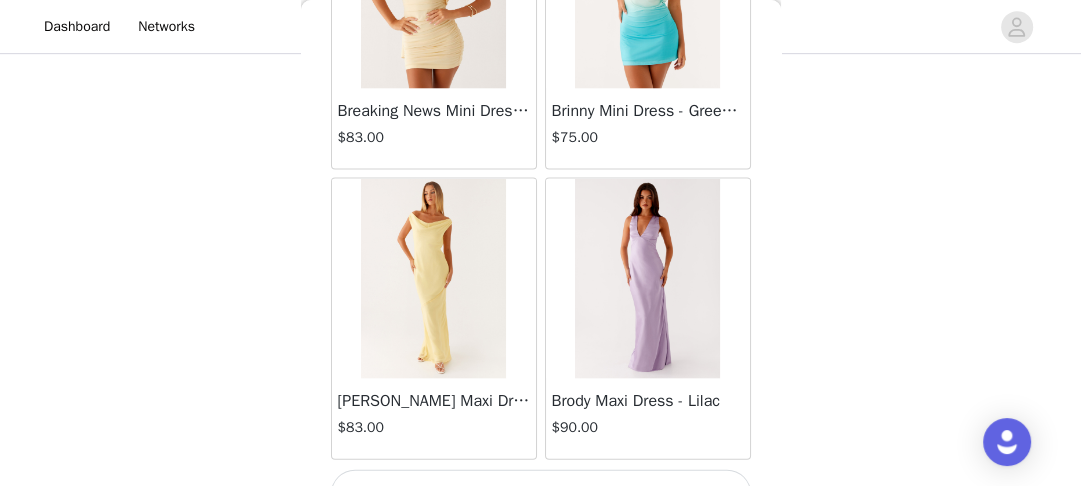 scroll, scrollTop: 8362, scrollLeft: 0, axis: vertical 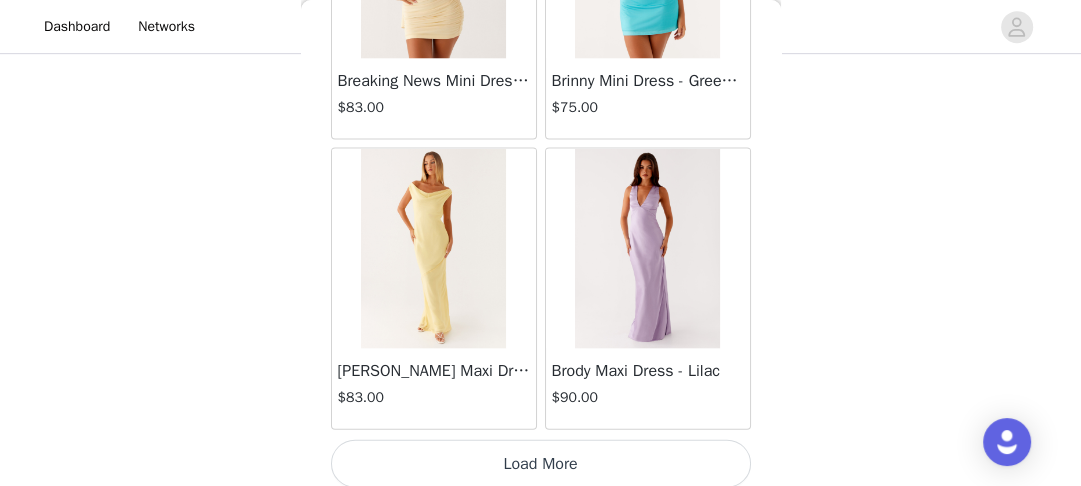 click on "Load More" at bounding box center (541, 464) 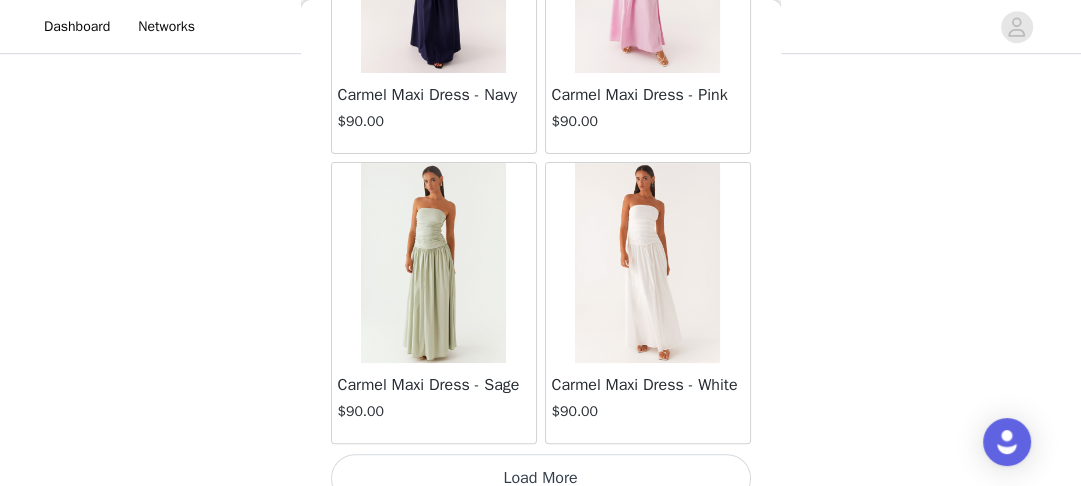 scroll, scrollTop: 11258, scrollLeft: 0, axis: vertical 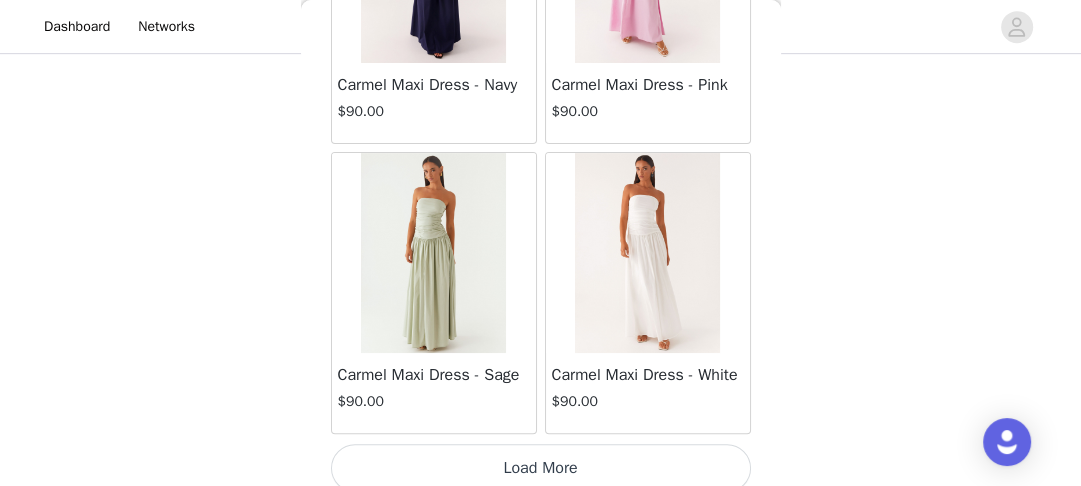 click on "Load More" at bounding box center (541, 468) 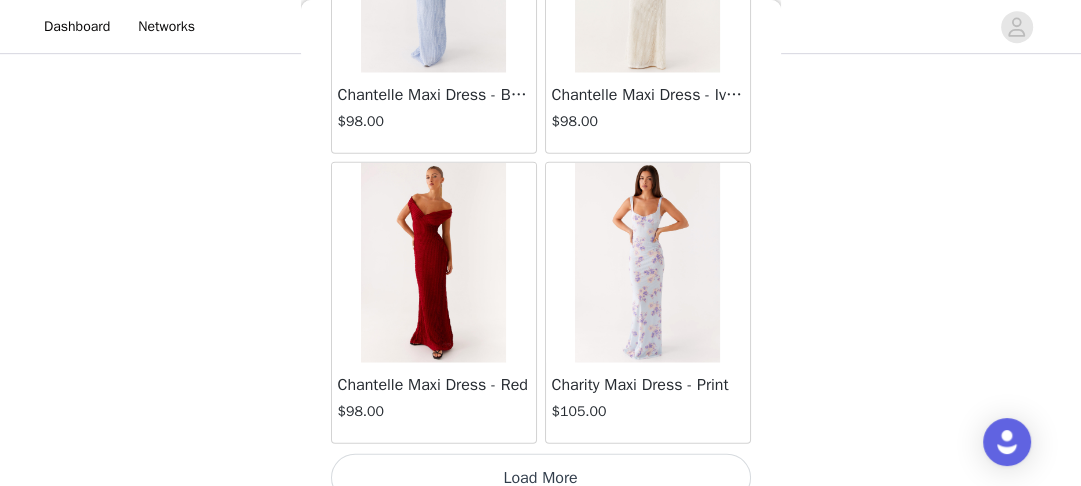 scroll, scrollTop: 14154, scrollLeft: 0, axis: vertical 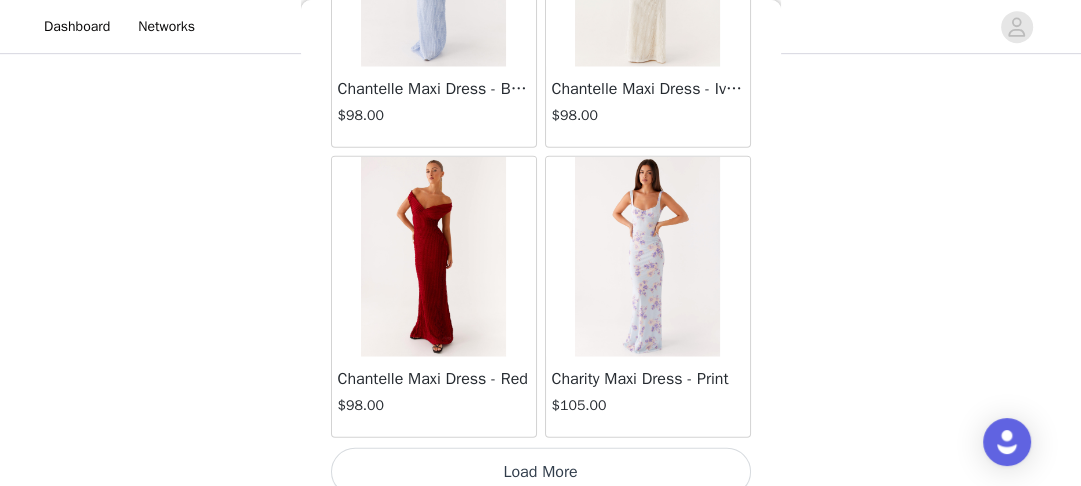 click on "Load More" at bounding box center [541, 472] 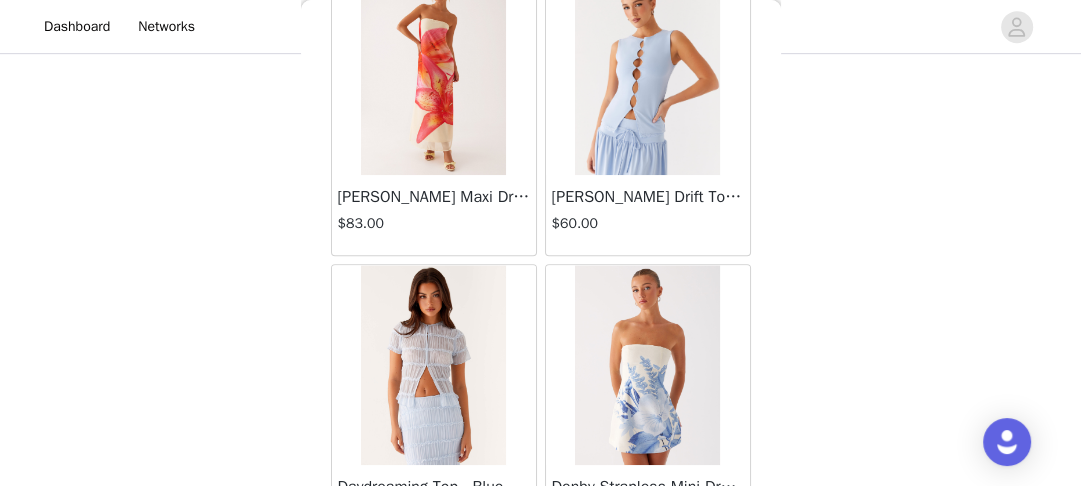 scroll, scrollTop: 17050, scrollLeft: 0, axis: vertical 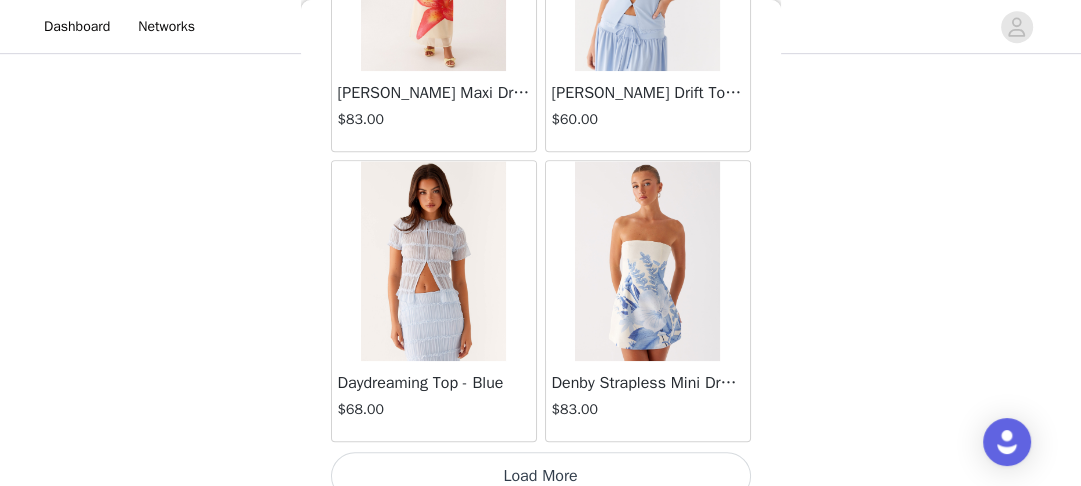 click on "Load More" at bounding box center [541, 476] 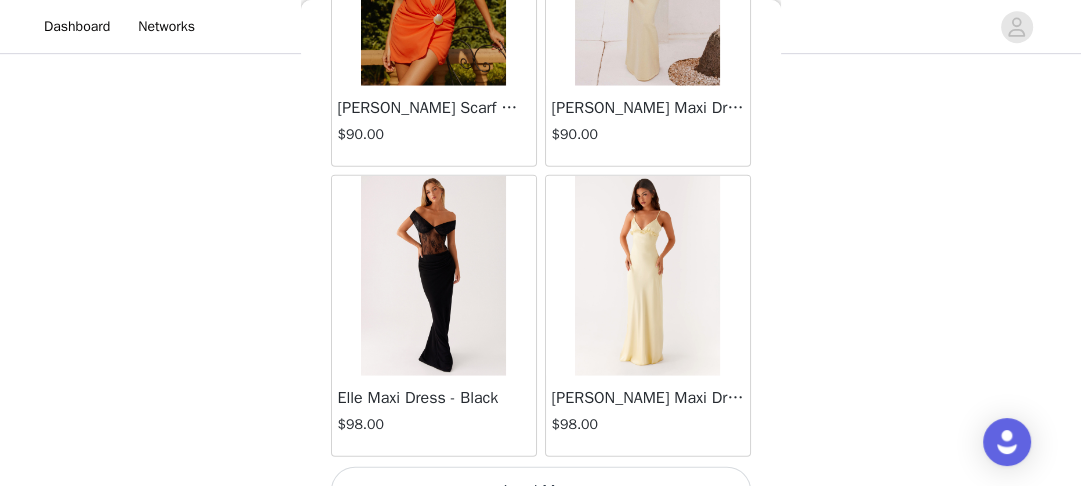 scroll, scrollTop: 19946, scrollLeft: 0, axis: vertical 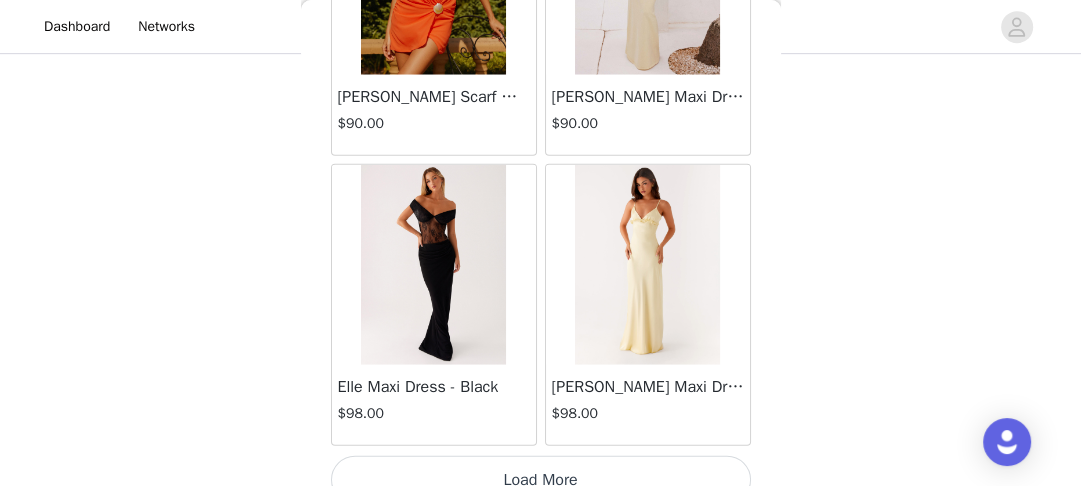click on "Load More" at bounding box center [541, 480] 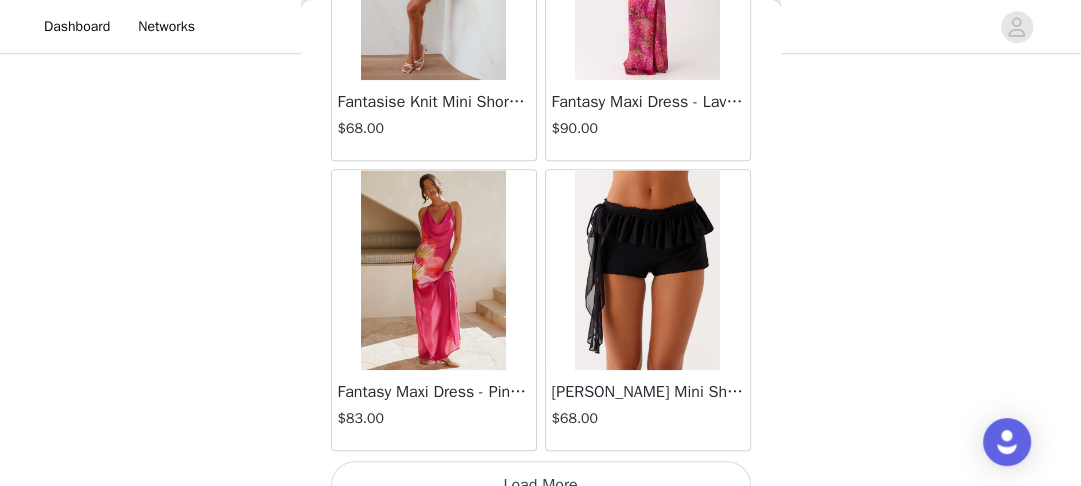 scroll, scrollTop: 22842, scrollLeft: 0, axis: vertical 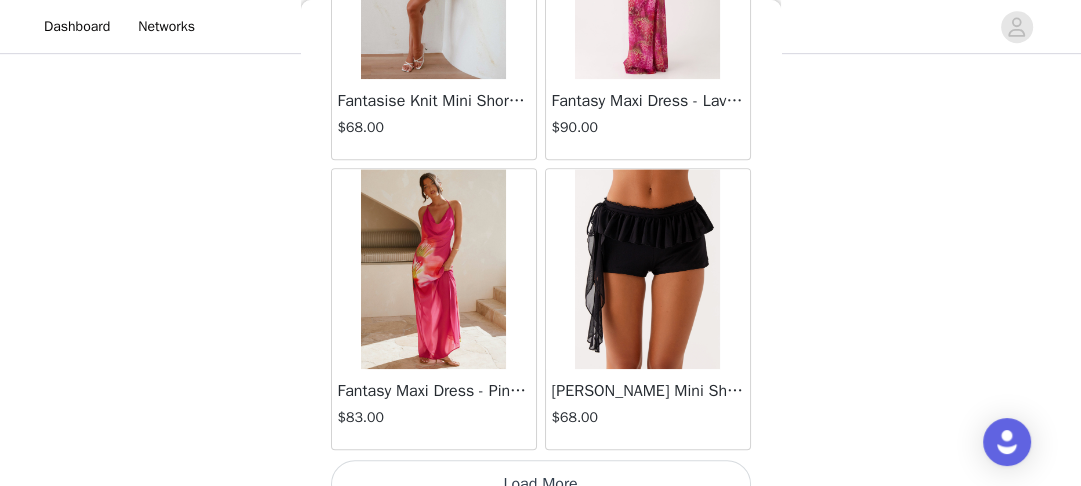 click on "Load More" at bounding box center (541, 484) 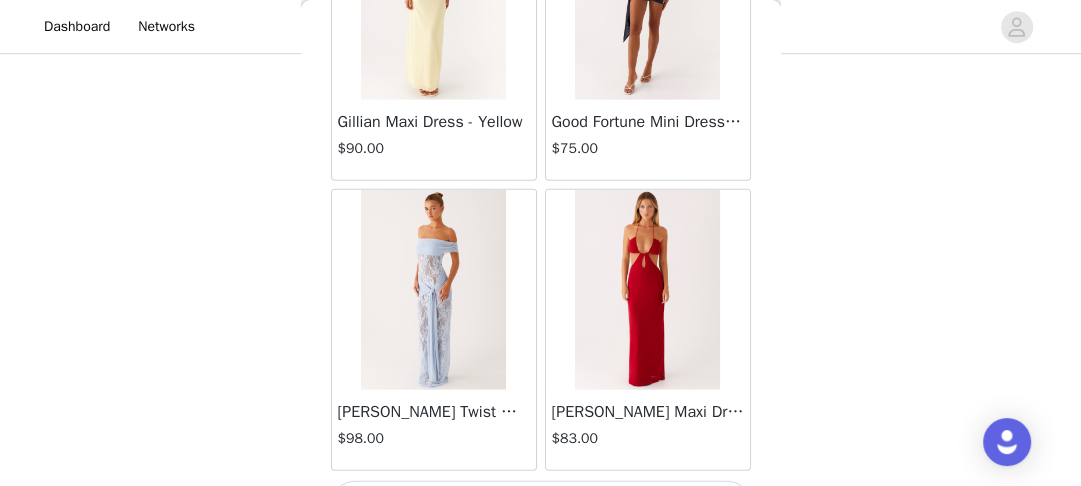 scroll, scrollTop: 25738, scrollLeft: 0, axis: vertical 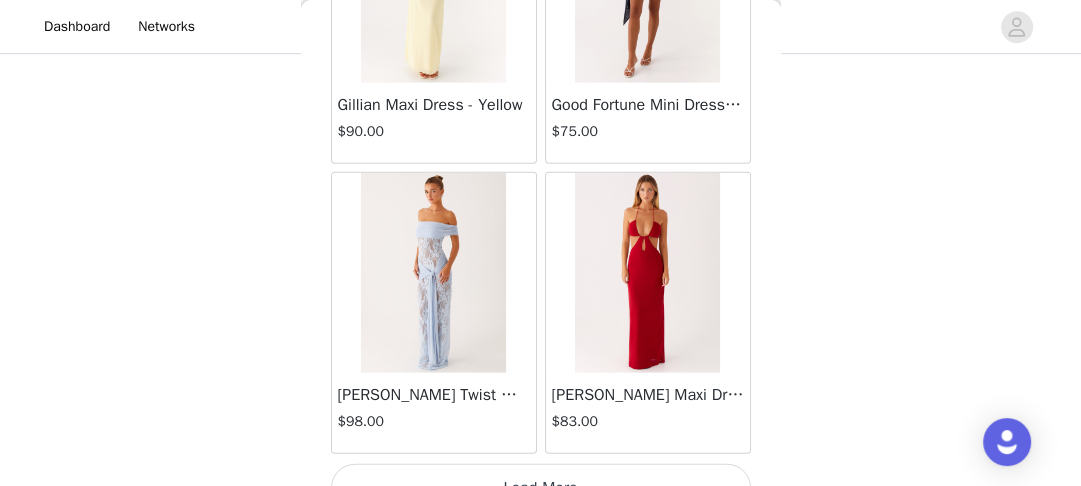 click on "Load More" at bounding box center (541, 488) 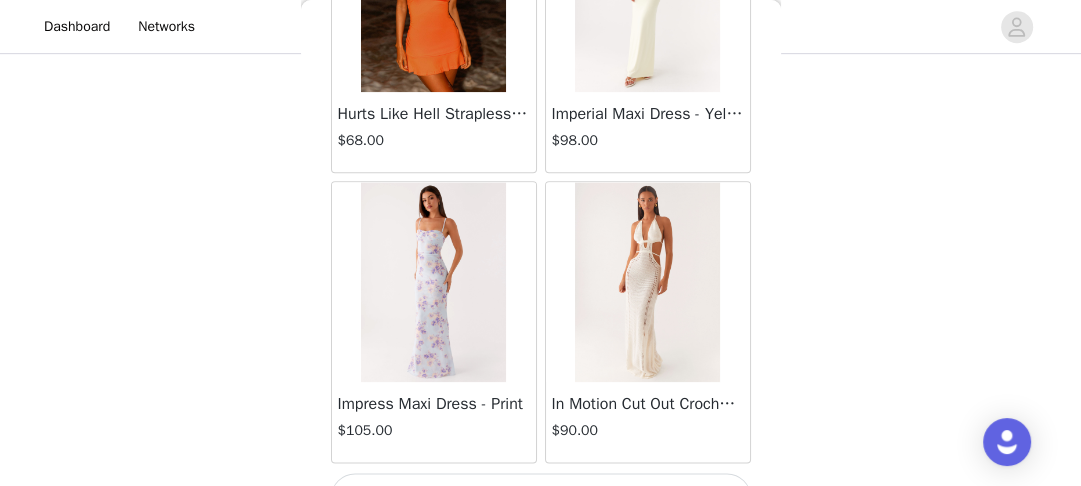 scroll, scrollTop: 28634, scrollLeft: 0, axis: vertical 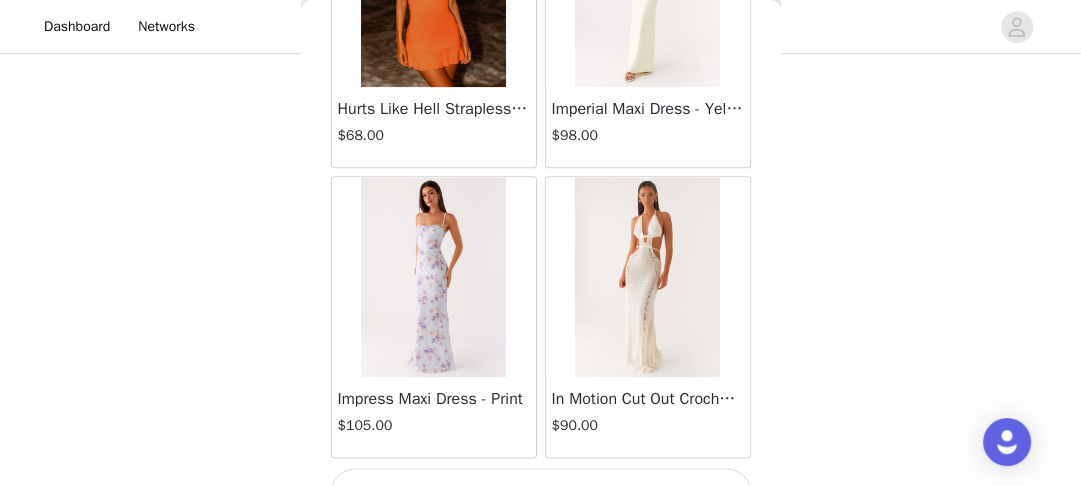 click on "Load More" at bounding box center (541, 492) 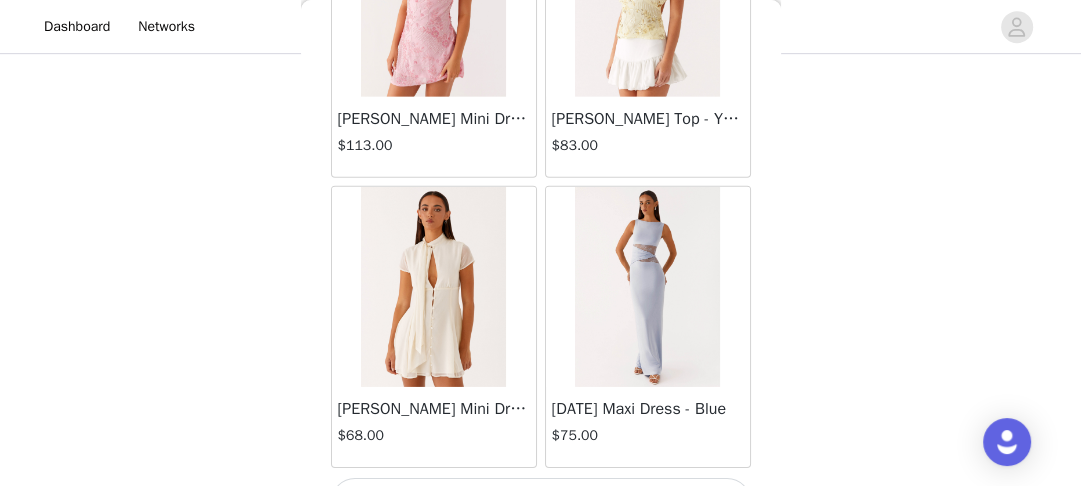 scroll, scrollTop: 31530, scrollLeft: 0, axis: vertical 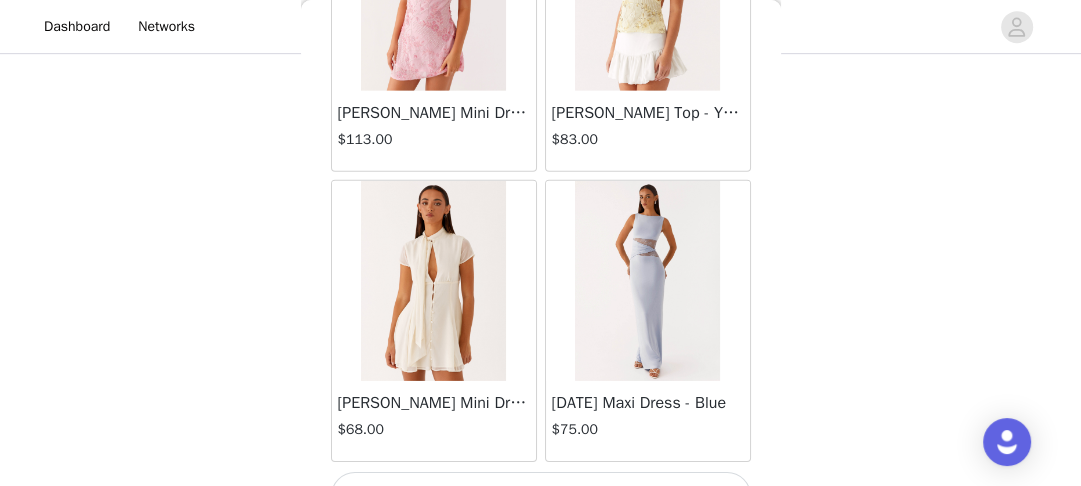 click on "Load More" at bounding box center [541, 496] 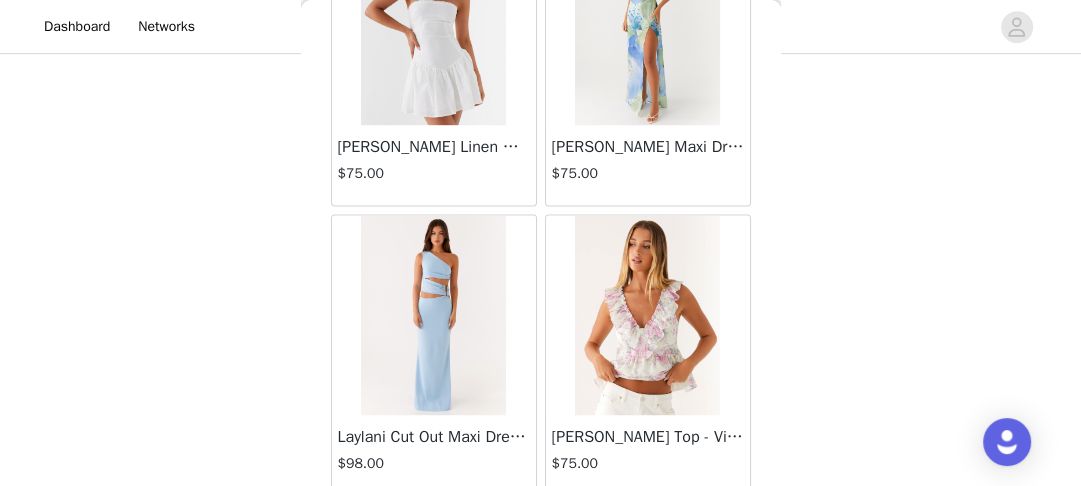 scroll, scrollTop: 34426, scrollLeft: 0, axis: vertical 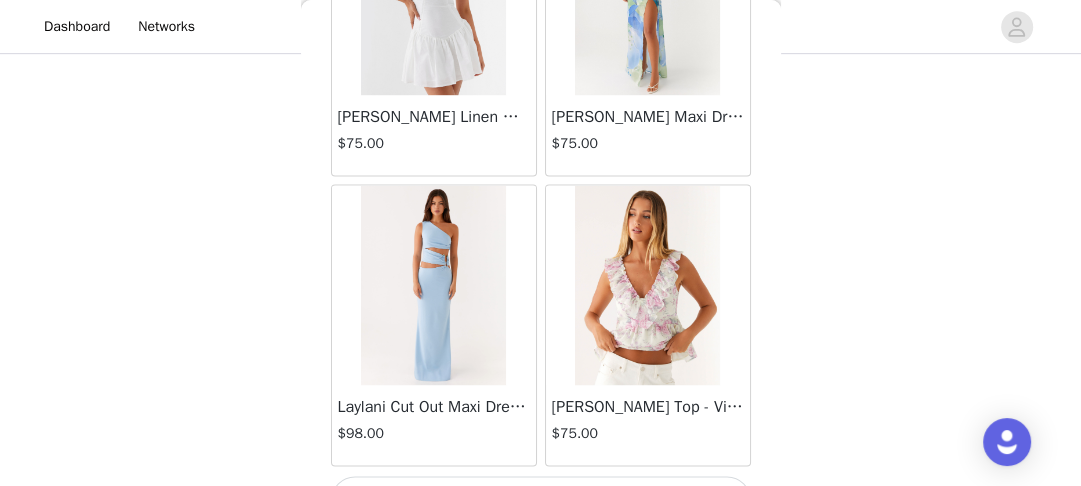 click on "Load More" at bounding box center (541, 500) 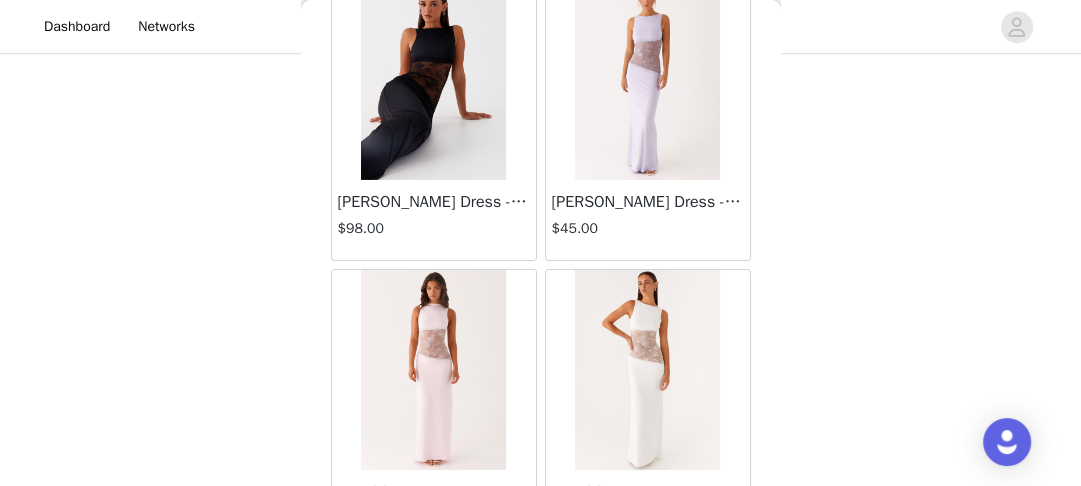 scroll, scrollTop: 37322, scrollLeft: 0, axis: vertical 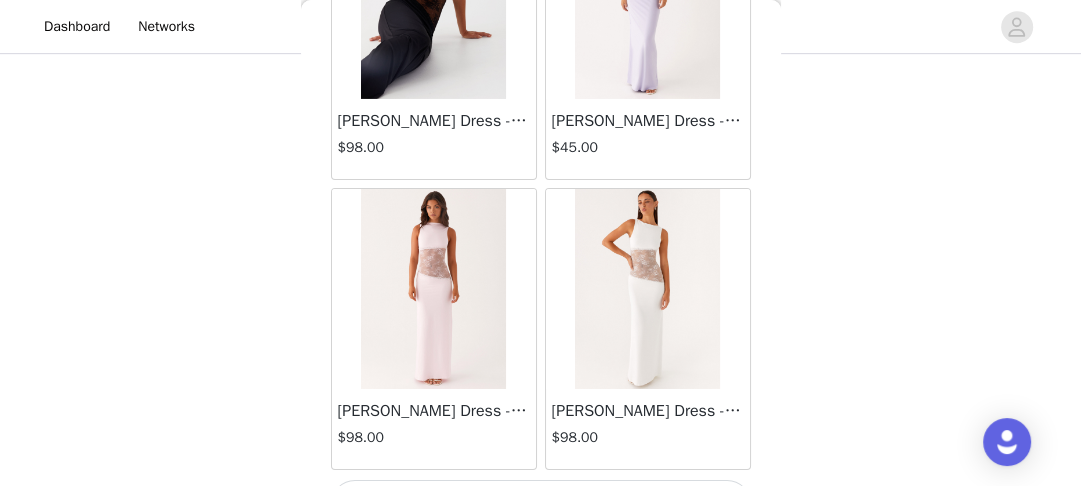click on "Load More" at bounding box center (541, 504) 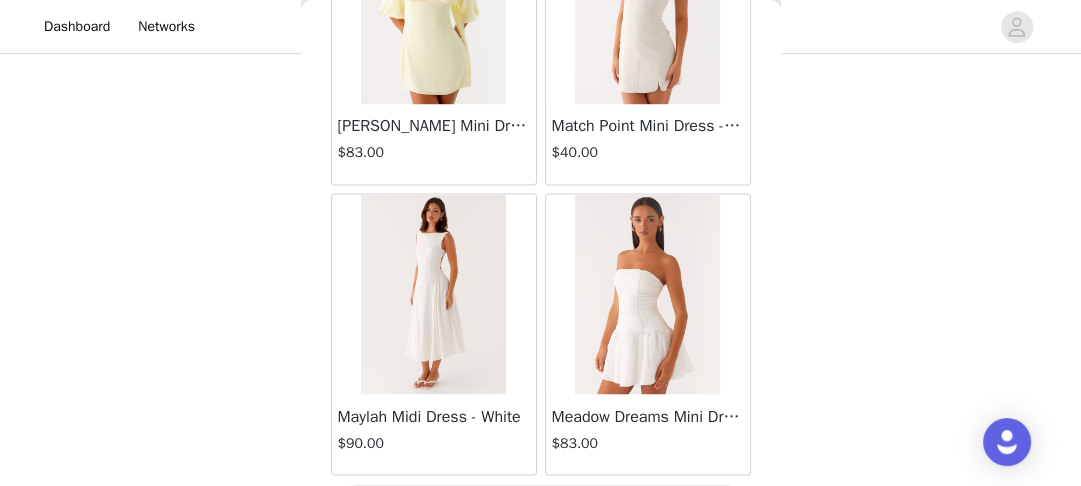 scroll, scrollTop: 40218, scrollLeft: 0, axis: vertical 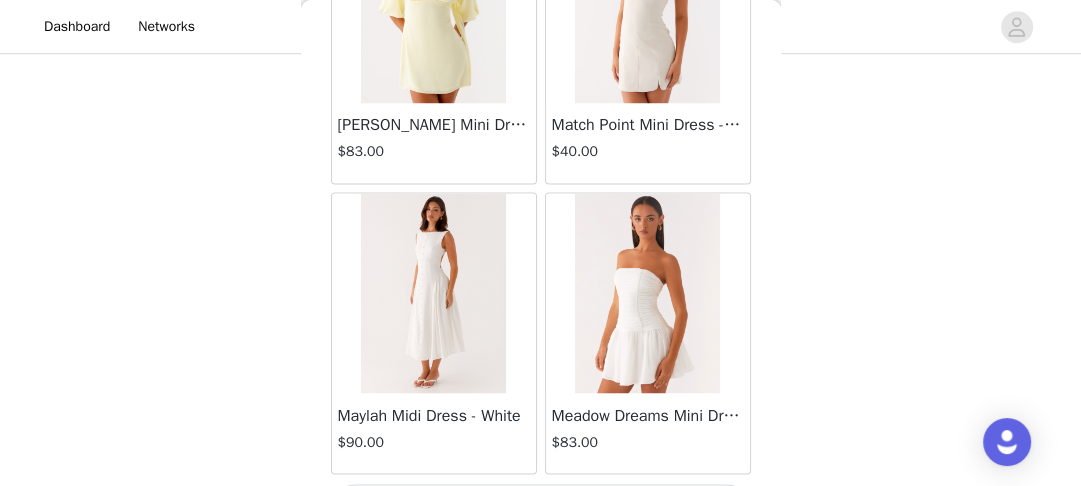 click on "Load More" at bounding box center [541, 508] 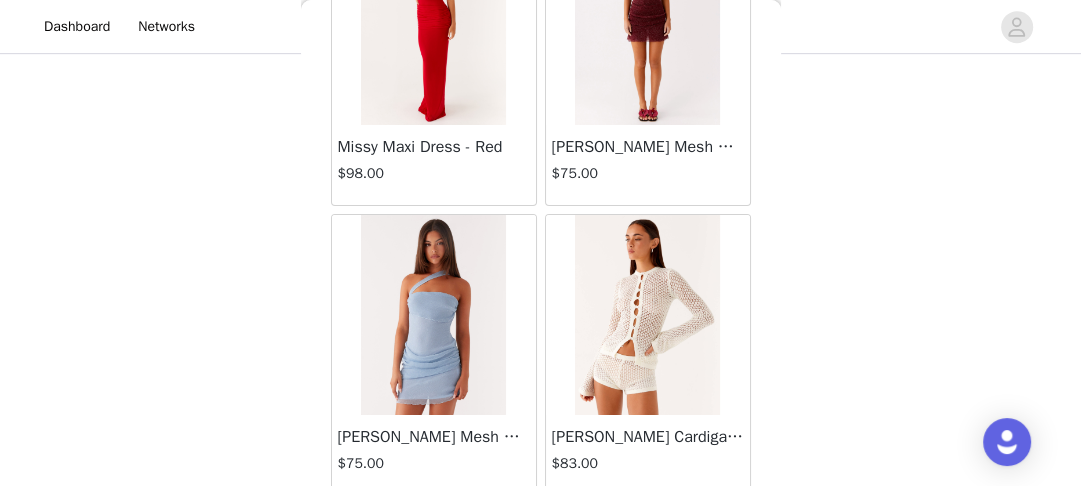 scroll, scrollTop: 43114, scrollLeft: 0, axis: vertical 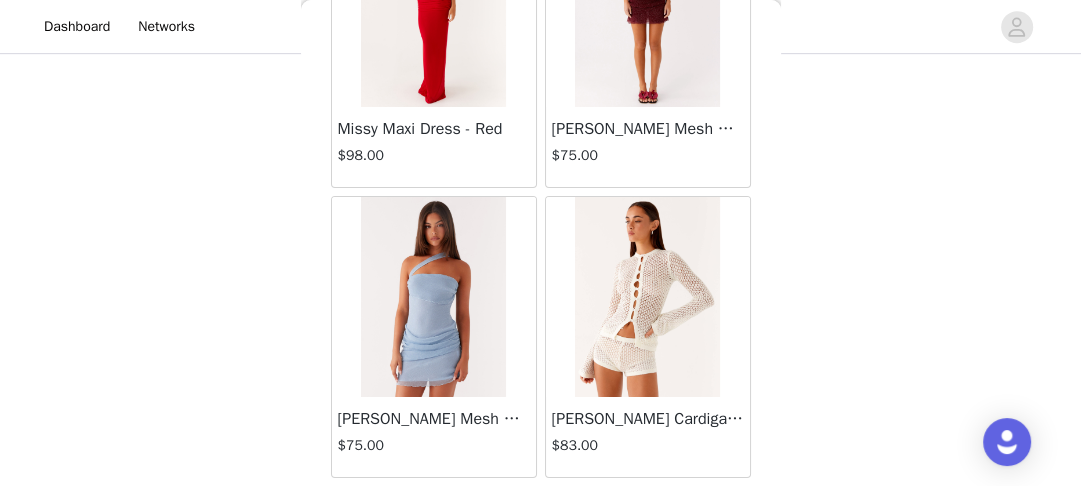 click on "Load More" at bounding box center (541, 512) 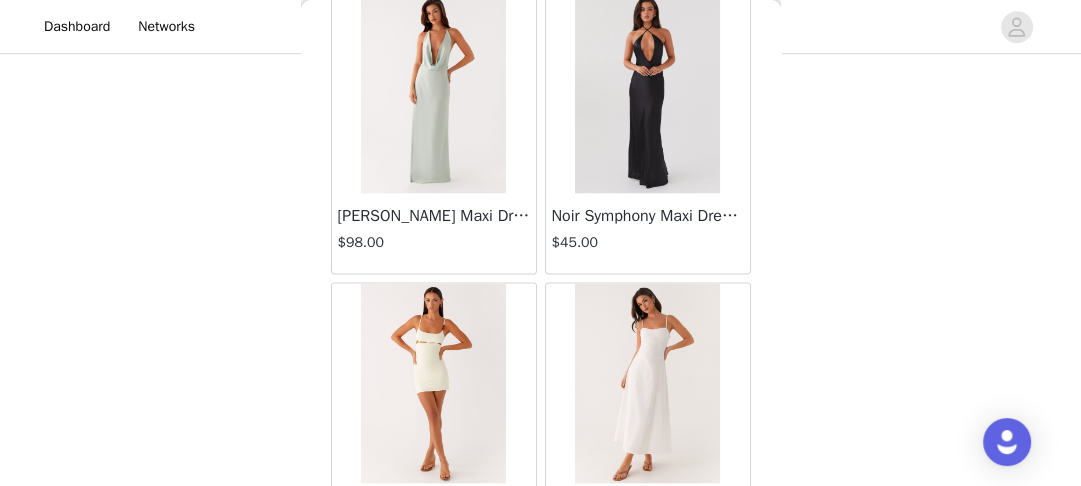 scroll, scrollTop: 46010, scrollLeft: 0, axis: vertical 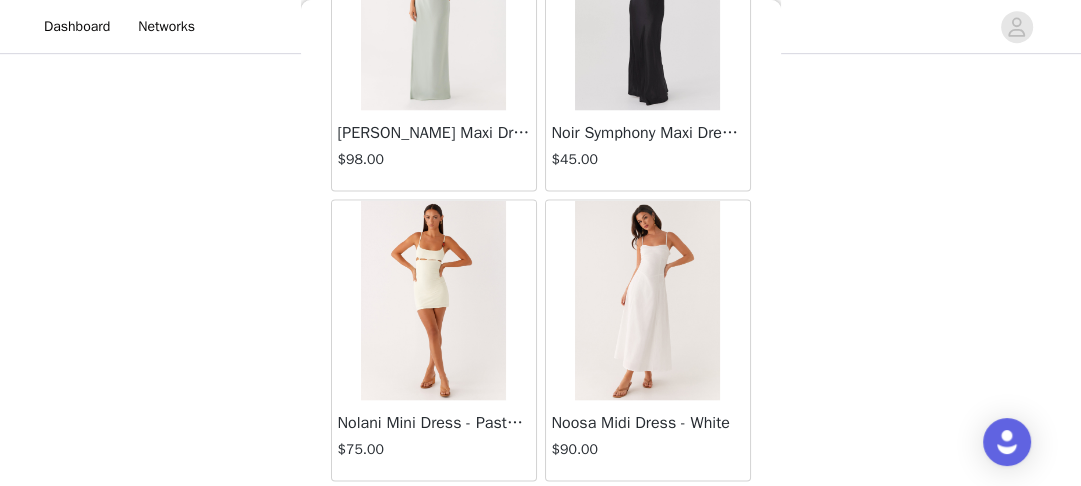 click on "Load More" at bounding box center [541, 516] 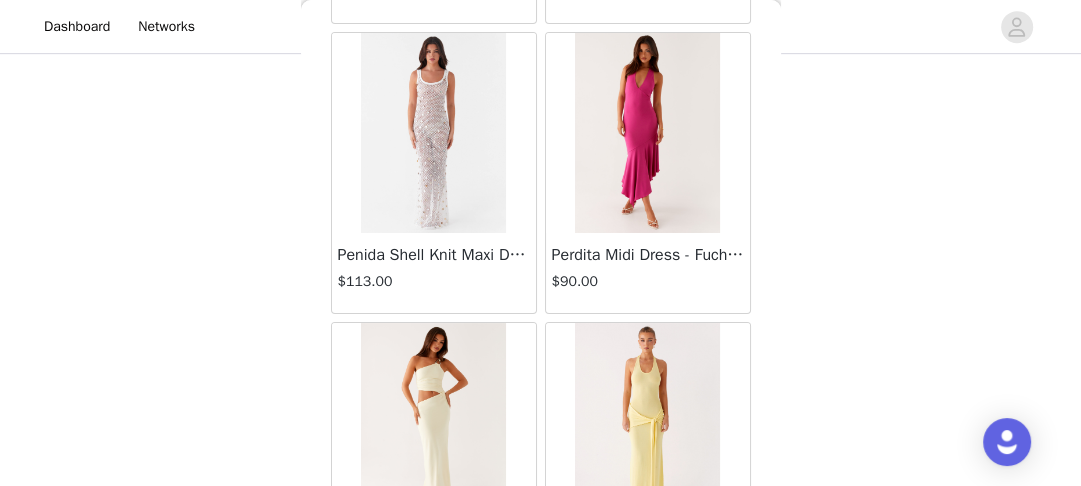 scroll, scrollTop: 48906, scrollLeft: 0, axis: vertical 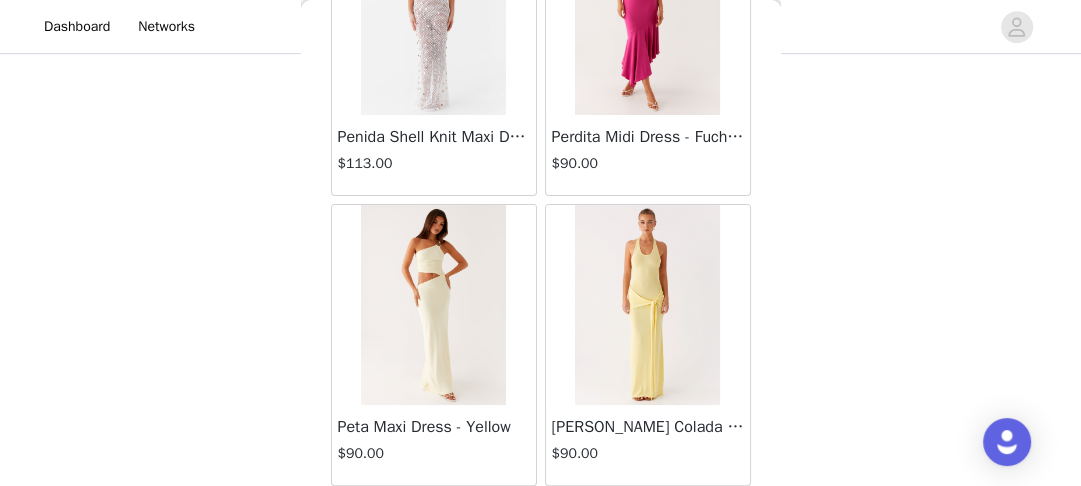 click on "Load More" at bounding box center [541, 520] 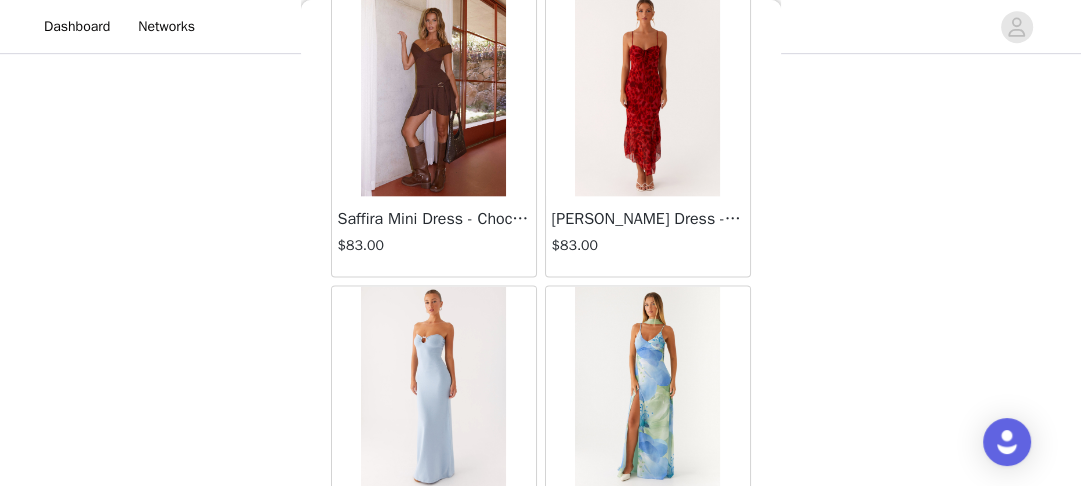 scroll, scrollTop: 51802, scrollLeft: 0, axis: vertical 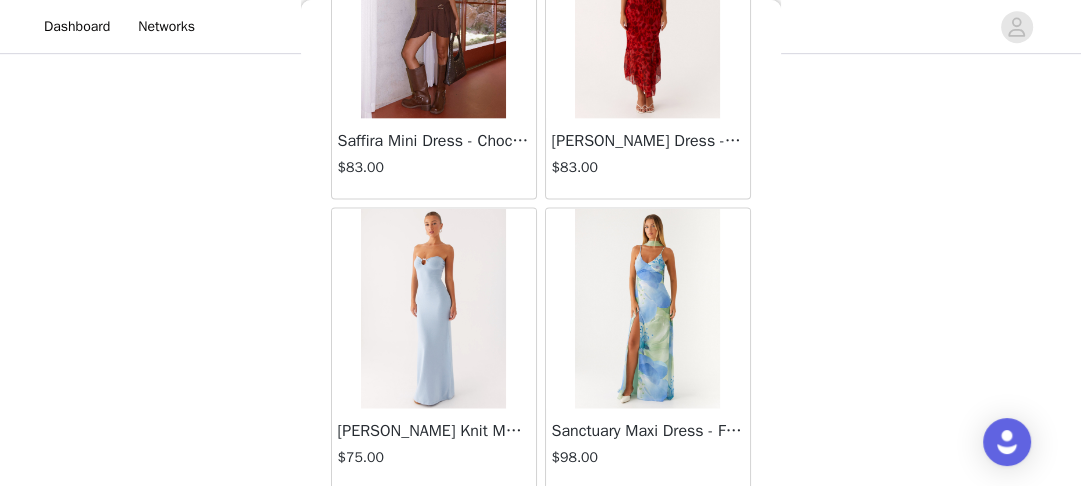 click on "Load More" at bounding box center (541, 524) 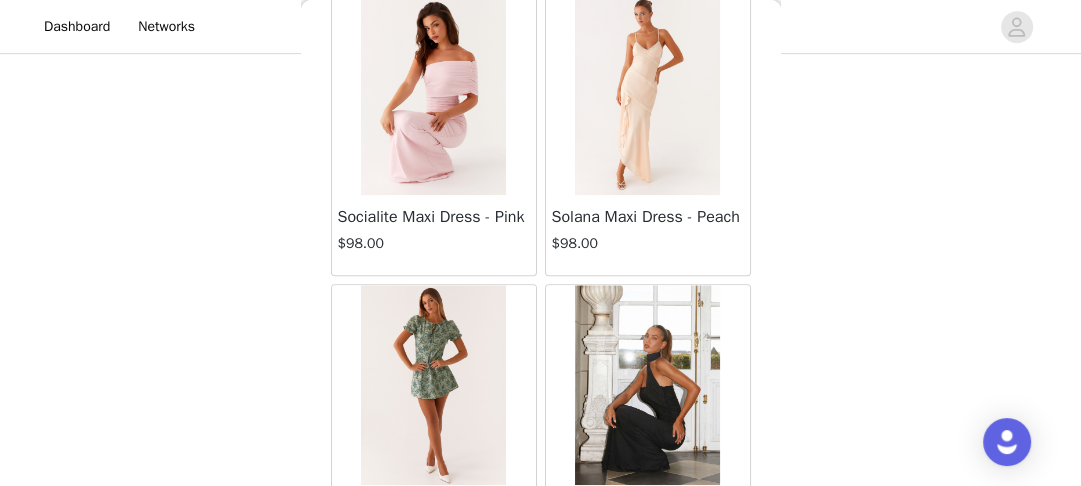scroll, scrollTop: 54698, scrollLeft: 0, axis: vertical 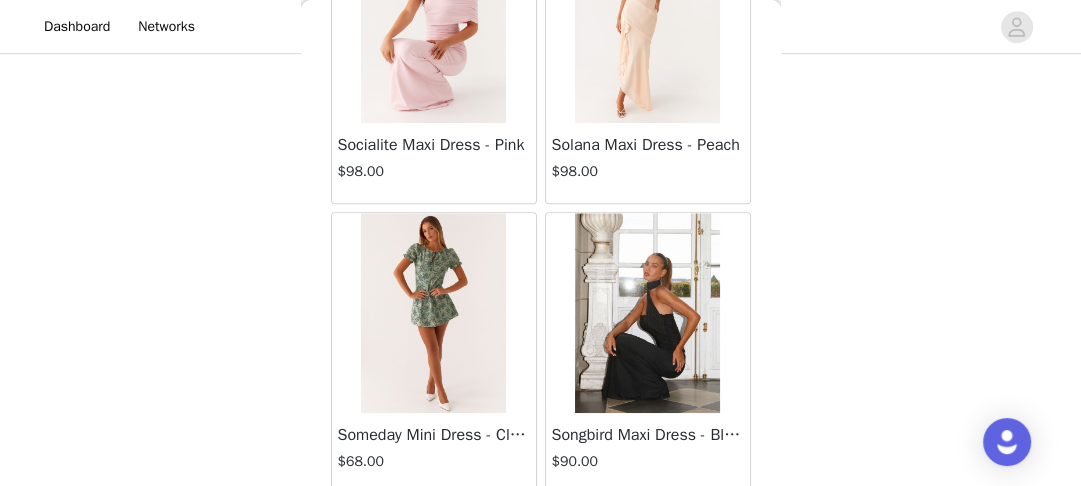 click on "Load More" at bounding box center [541, 528] 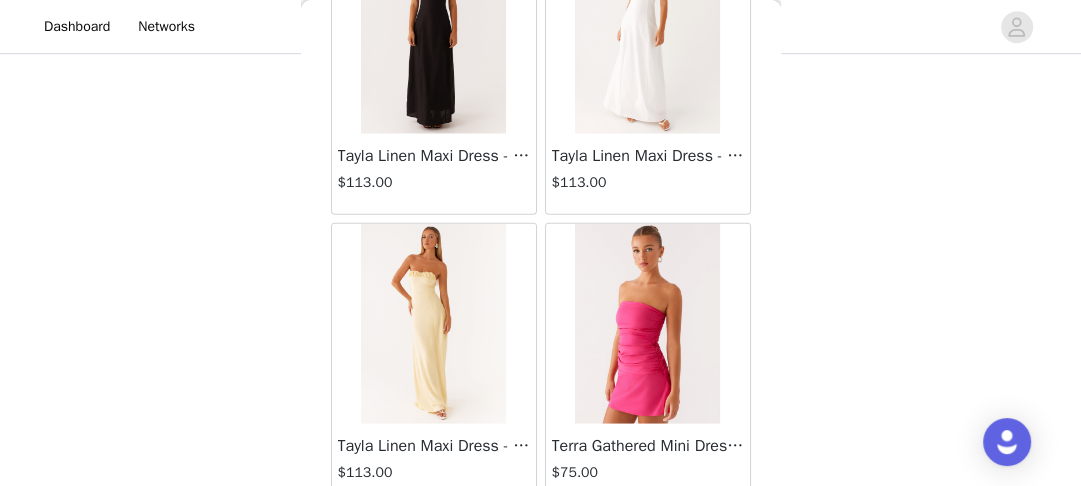 scroll, scrollTop: 57594, scrollLeft: 0, axis: vertical 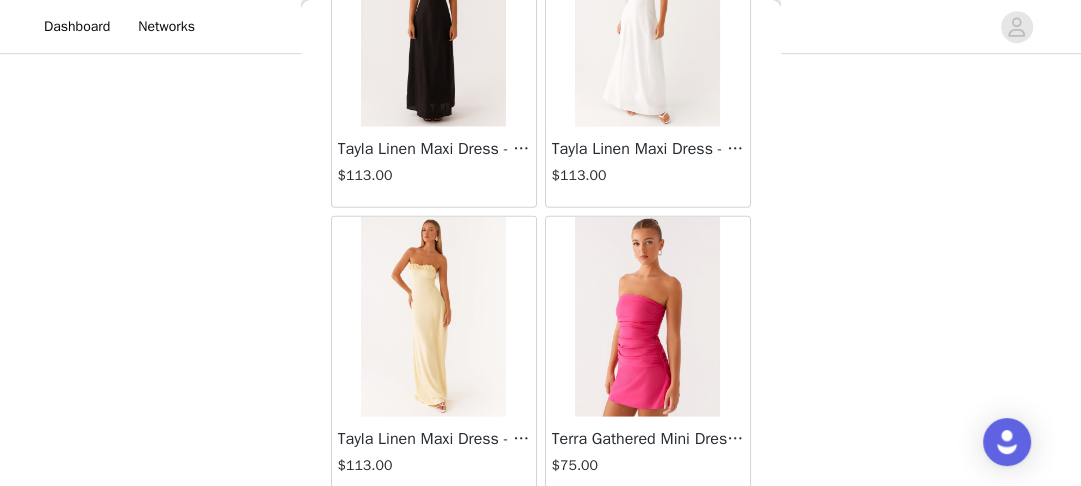 click on "Load More" at bounding box center [541, 532] 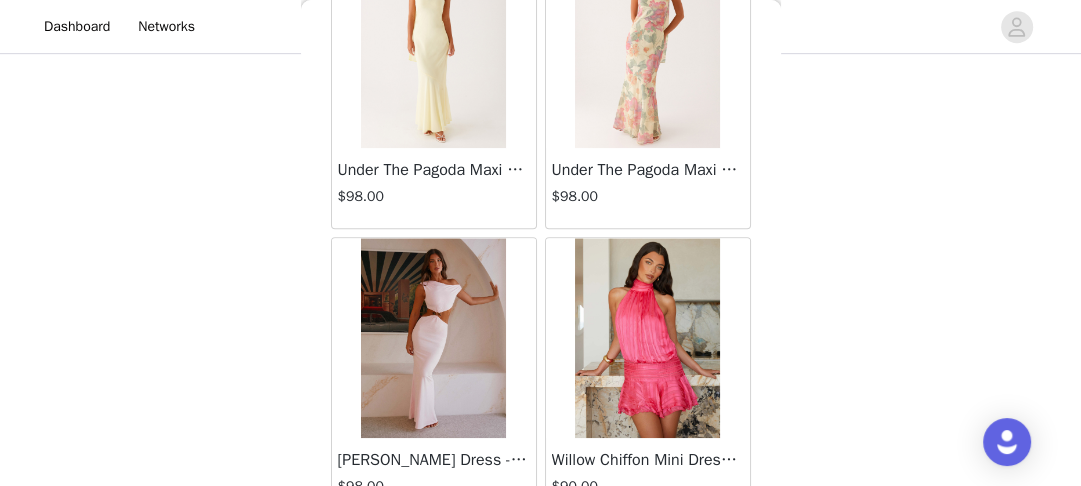 scroll, scrollTop: 60490, scrollLeft: 0, axis: vertical 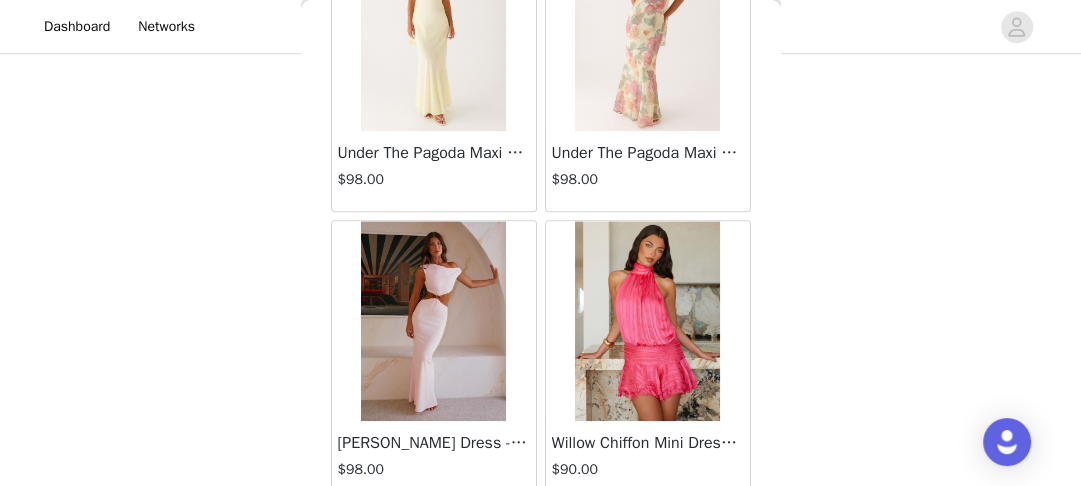 click on "Load More" at bounding box center [541, 536] 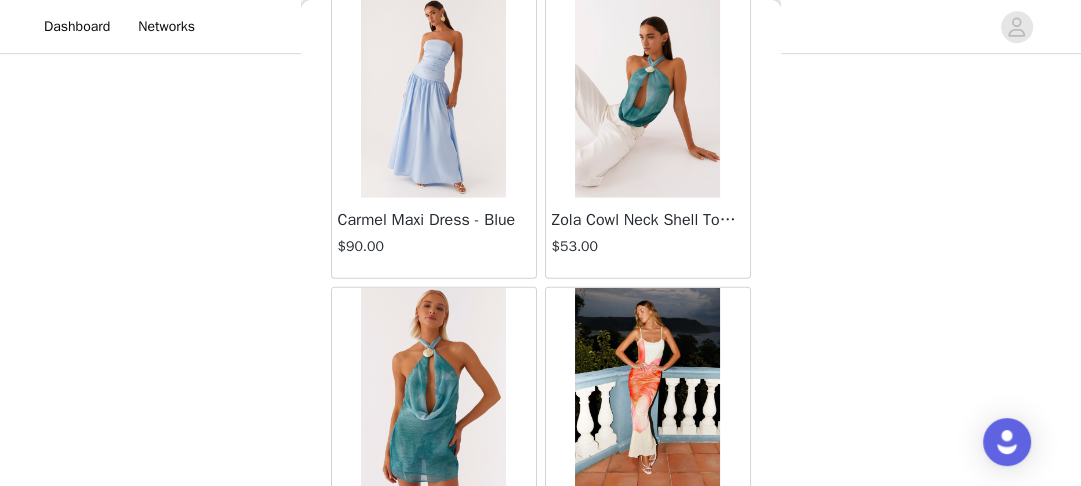 scroll, scrollTop: 63386, scrollLeft: 0, axis: vertical 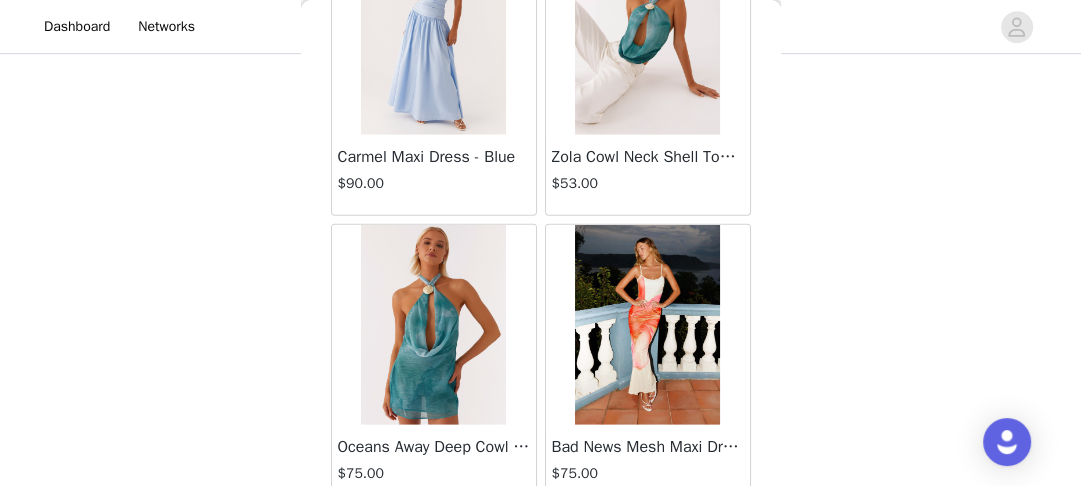 click on "Load More" at bounding box center [541, 540] 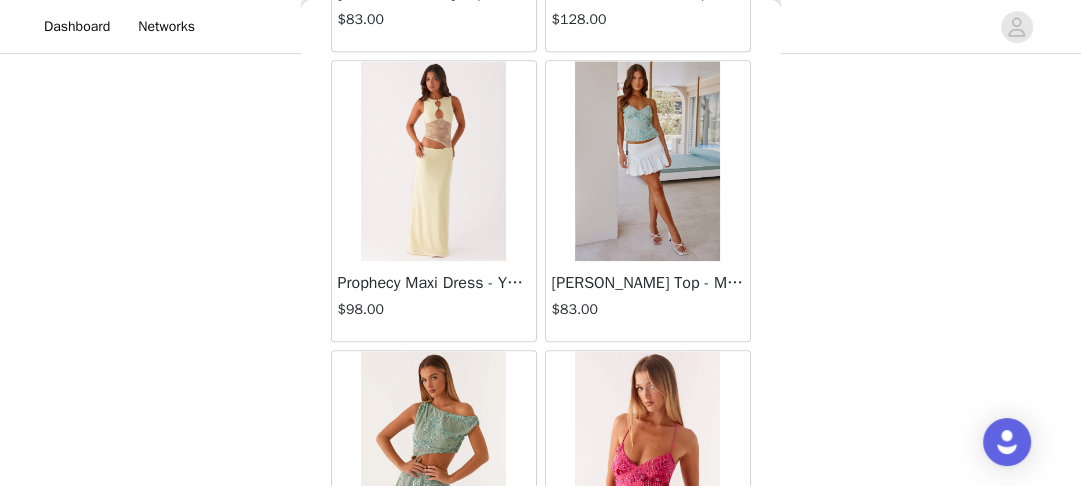 scroll, scrollTop: 66282, scrollLeft: 0, axis: vertical 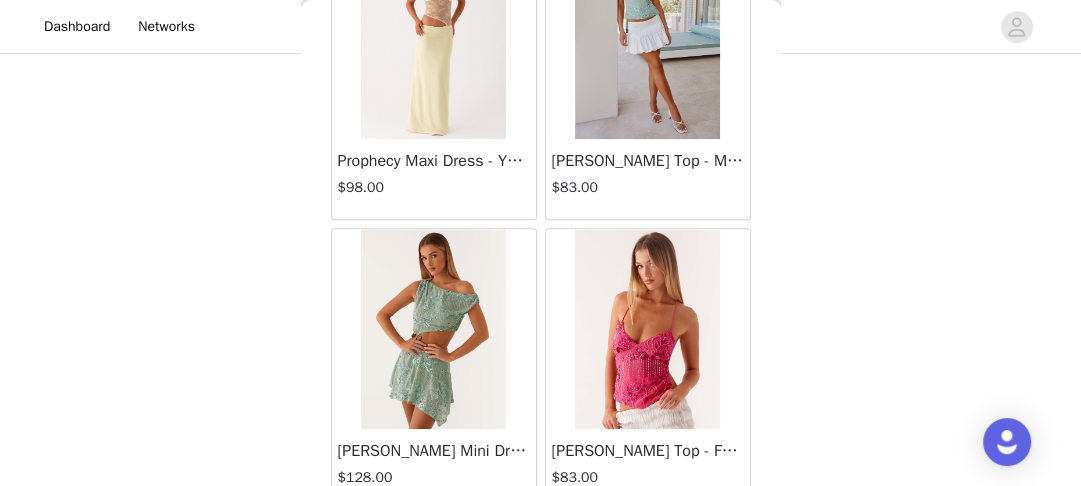 click on "Load More" at bounding box center (541, 544) 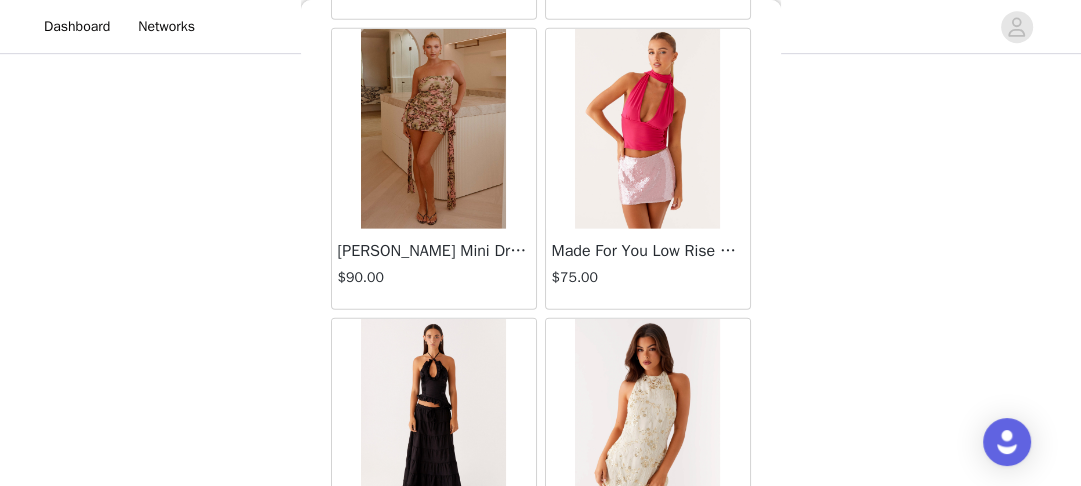 scroll, scrollTop: 69178, scrollLeft: 0, axis: vertical 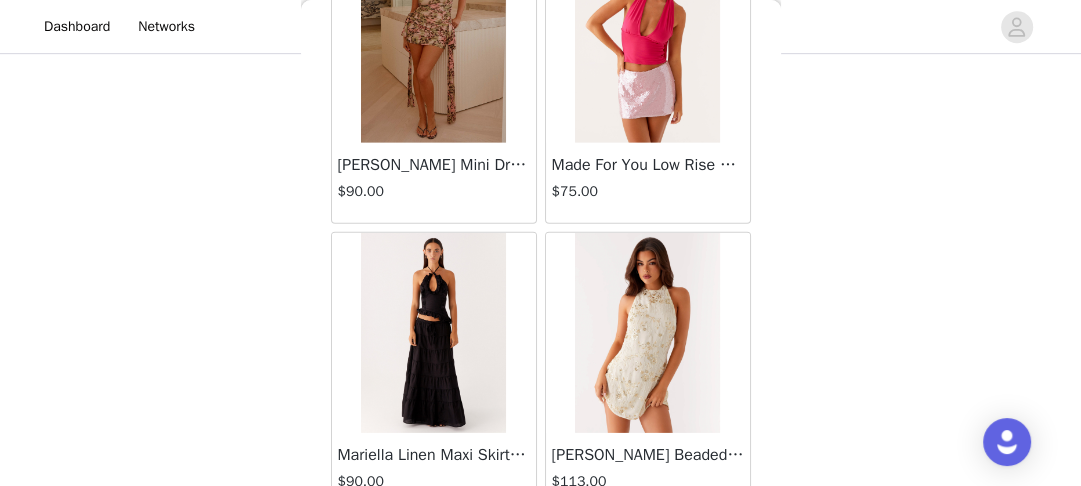 click on "Load More" at bounding box center [541, 548] 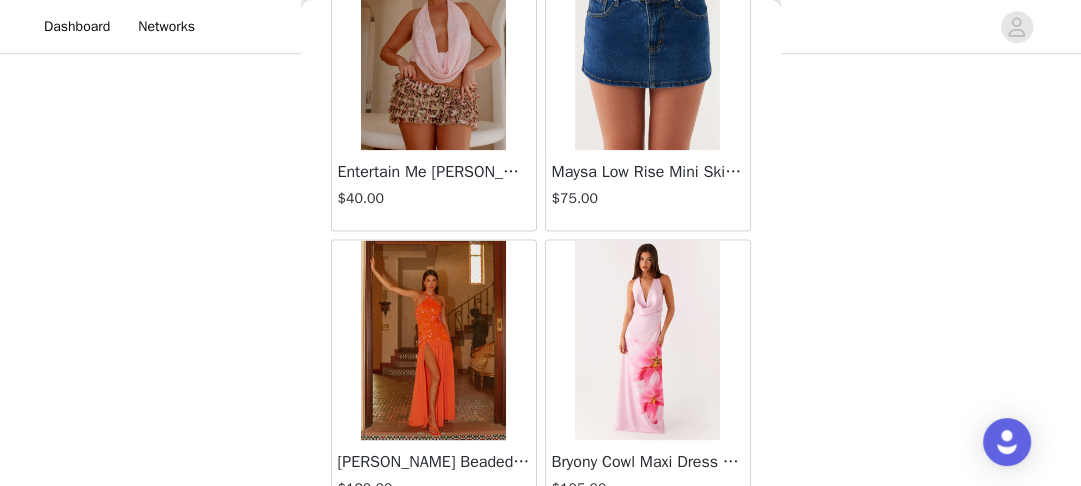 scroll, scrollTop: 72074, scrollLeft: 0, axis: vertical 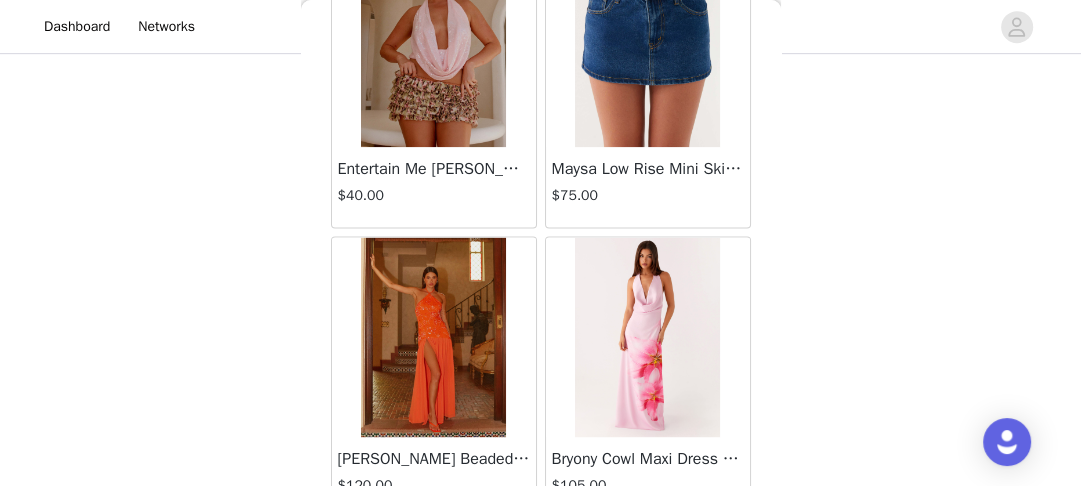 click on "Load More" at bounding box center [541, 552] 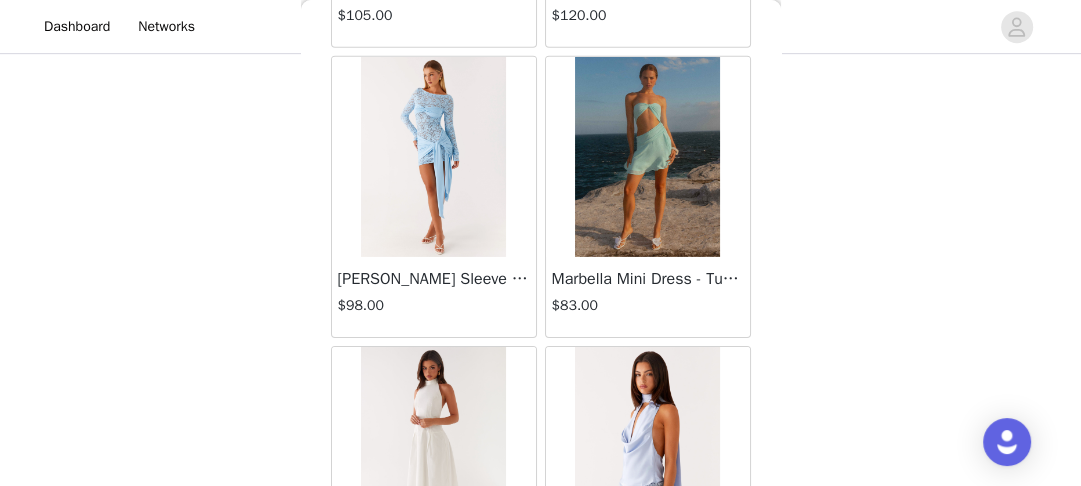 scroll, scrollTop: 74970, scrollLeft: 0, axis: vertical 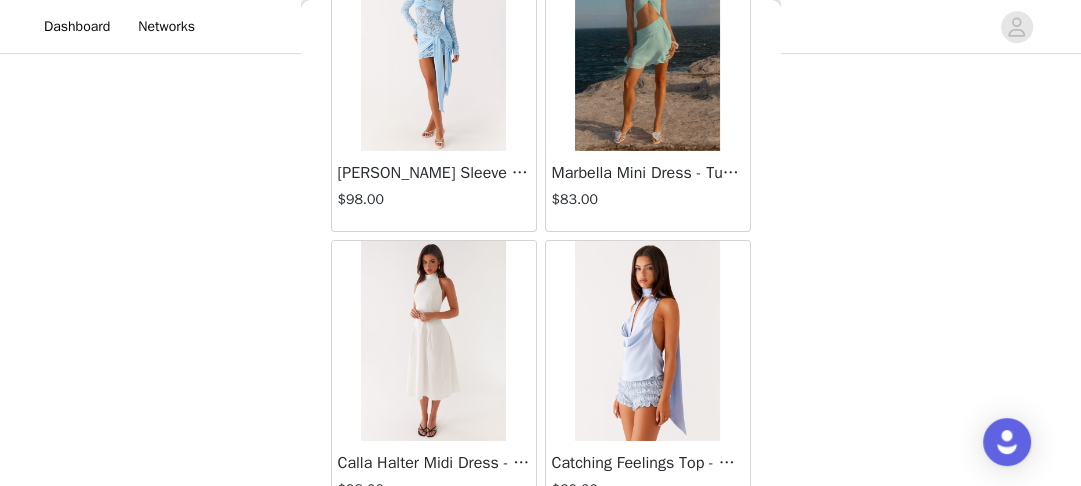 click on "Load More" at bounding box center (541, 556) 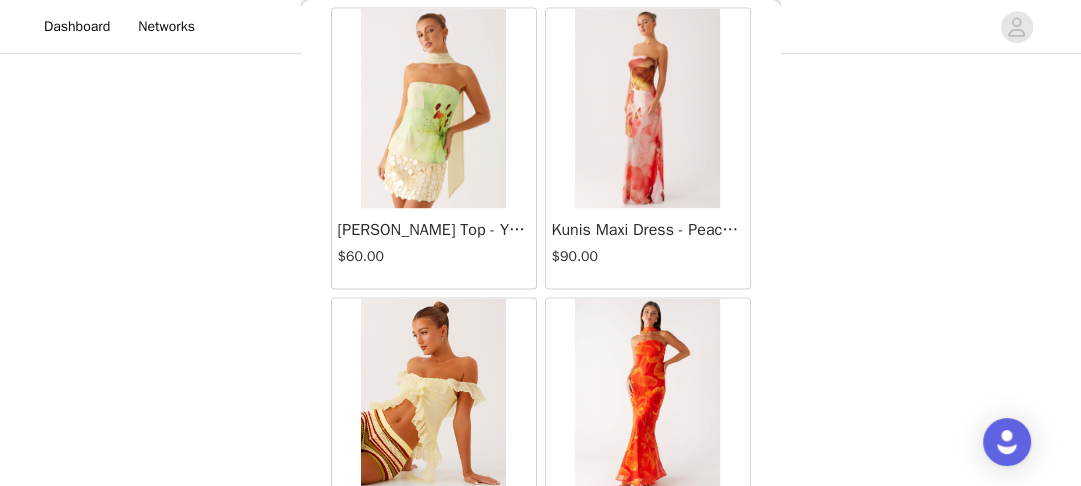 scroll, scrollTop: 77866, scrollLeft: 0, axis: vertical 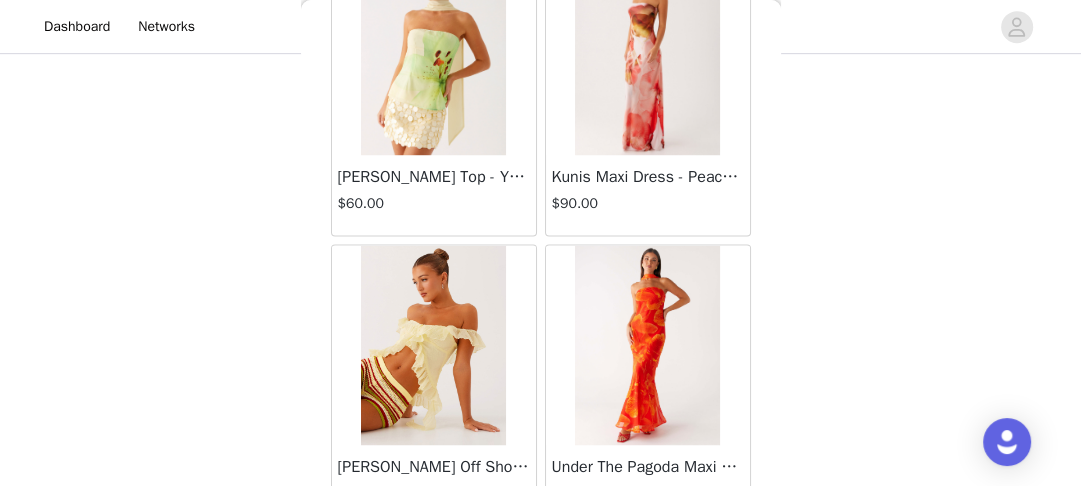 click on "Load More" at bounding box center [541, 560] 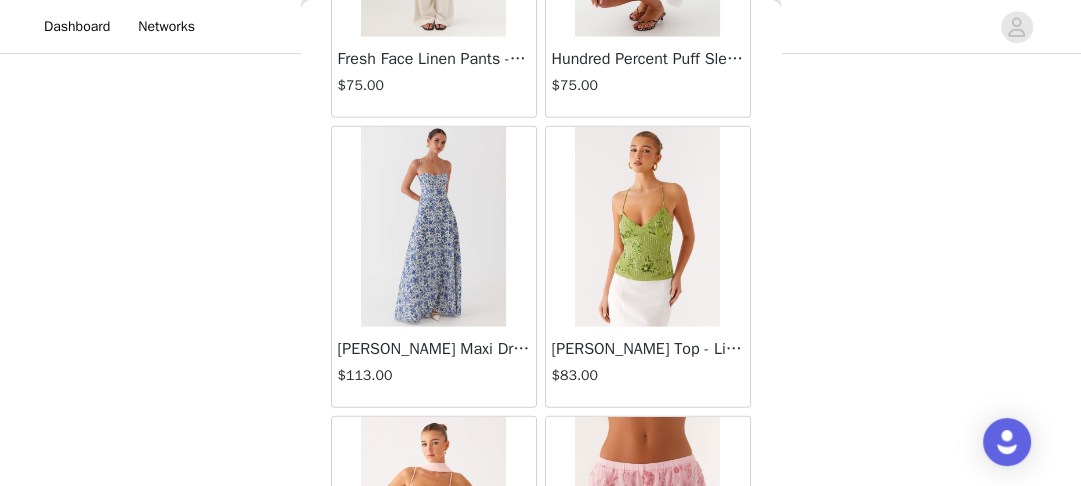 scroll, scrollTop: 79600, scrollLeft: 0, axis: vertical 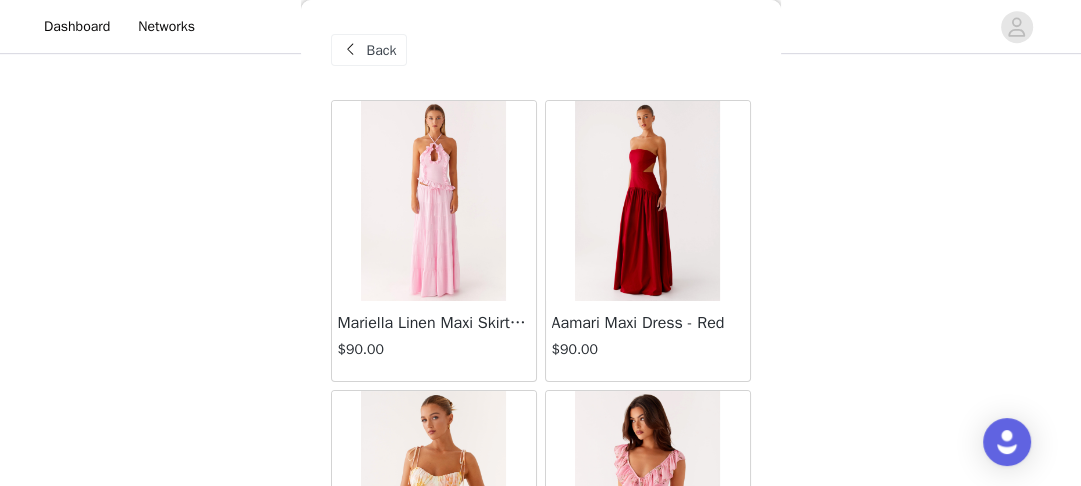 click on "Back" at bounding box center (382, 50) 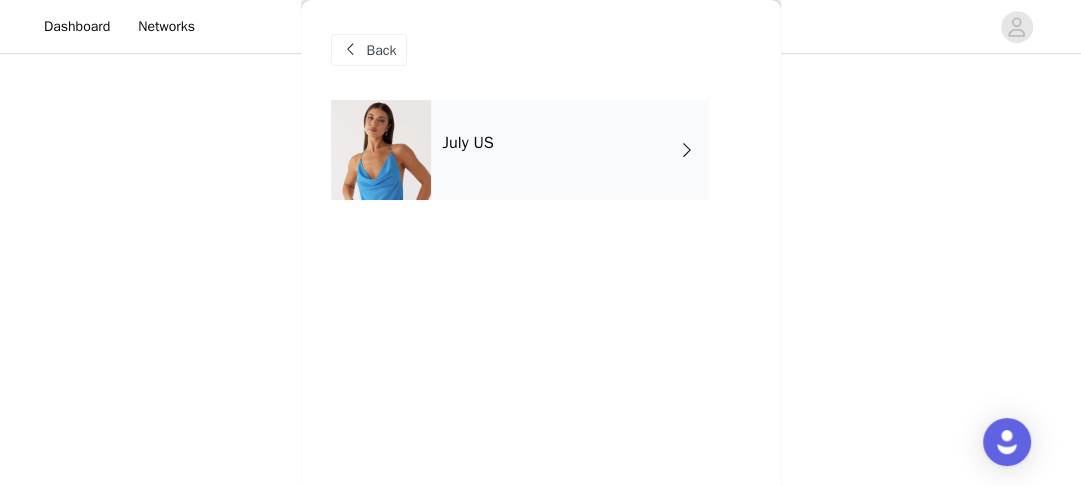 click on "Back" at bounding box center (382, 50) 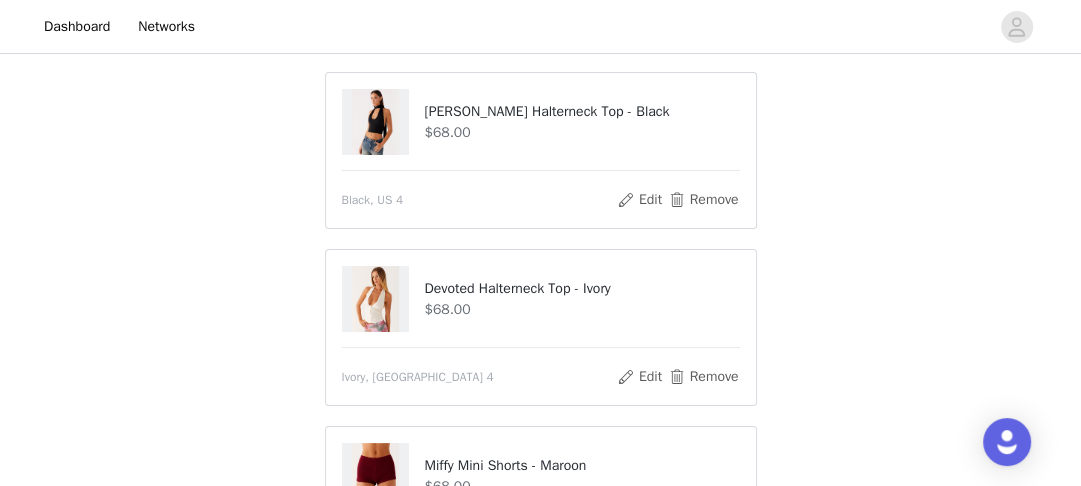 scroll, scrollTop: 206, scrollLeft: 0, axis: vertical 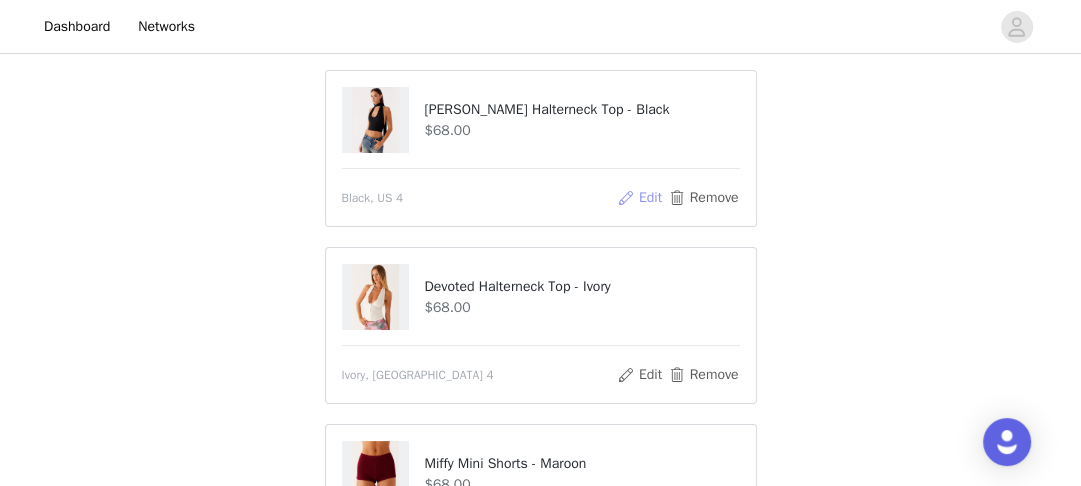 click on "Edit" at bounding box center (639, 198) 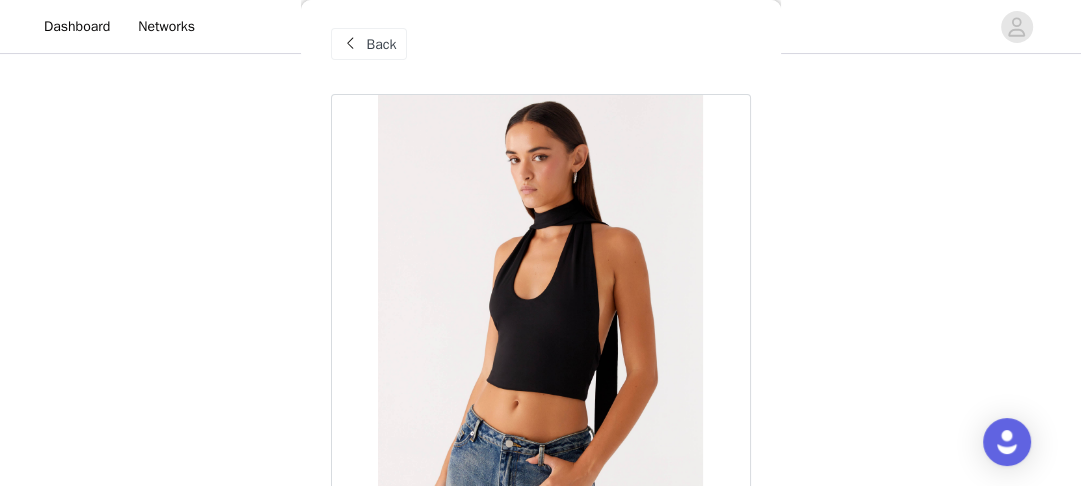 scroll, scrollTop: 11, scrollLeft: 0, axis: vertical 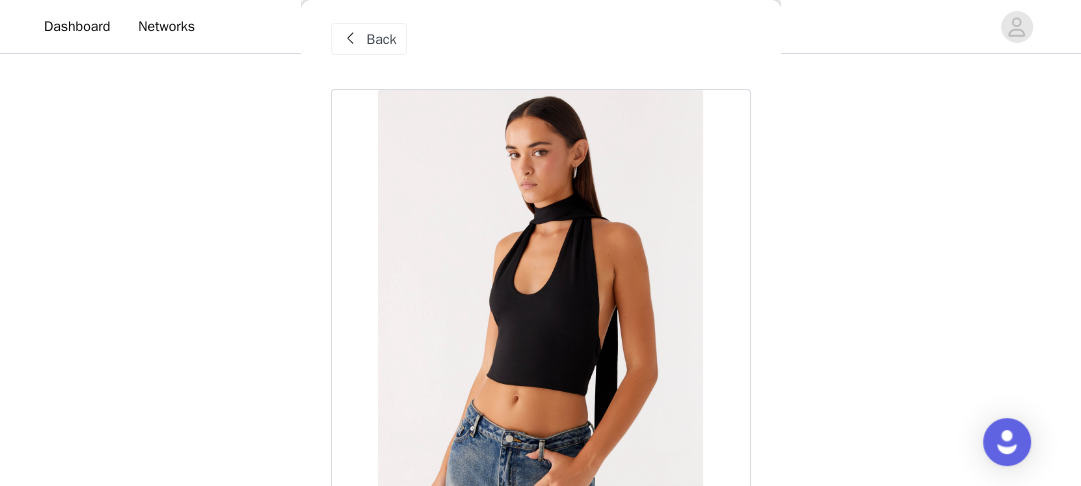 type 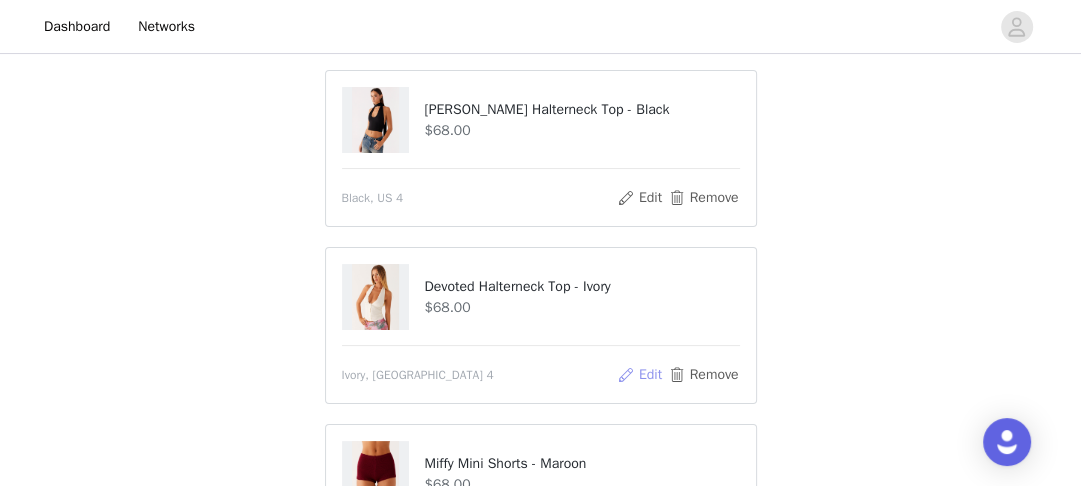 click on "Edit" at bounding box center [639, 375] 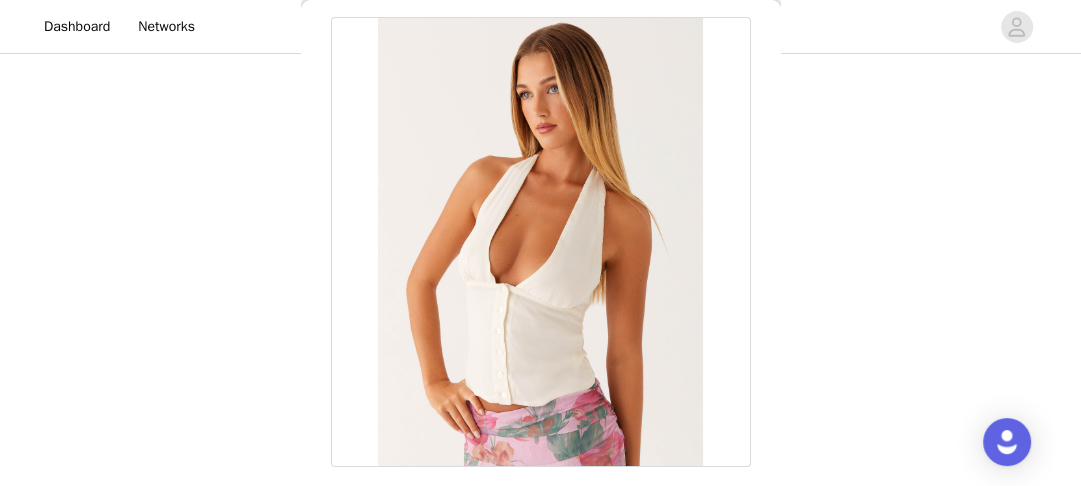 scroll, scrollTop: 80, scrollLeft: 0, axis: vertical 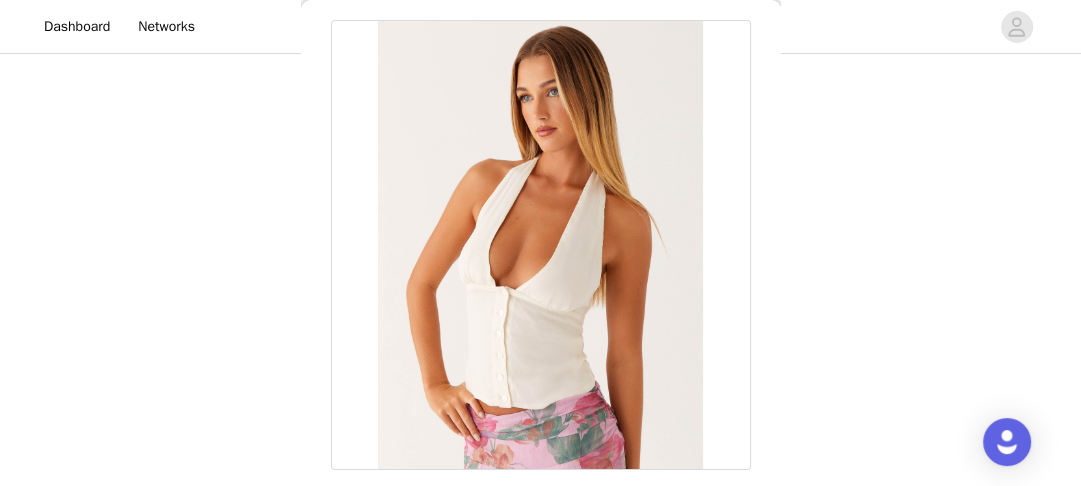 type 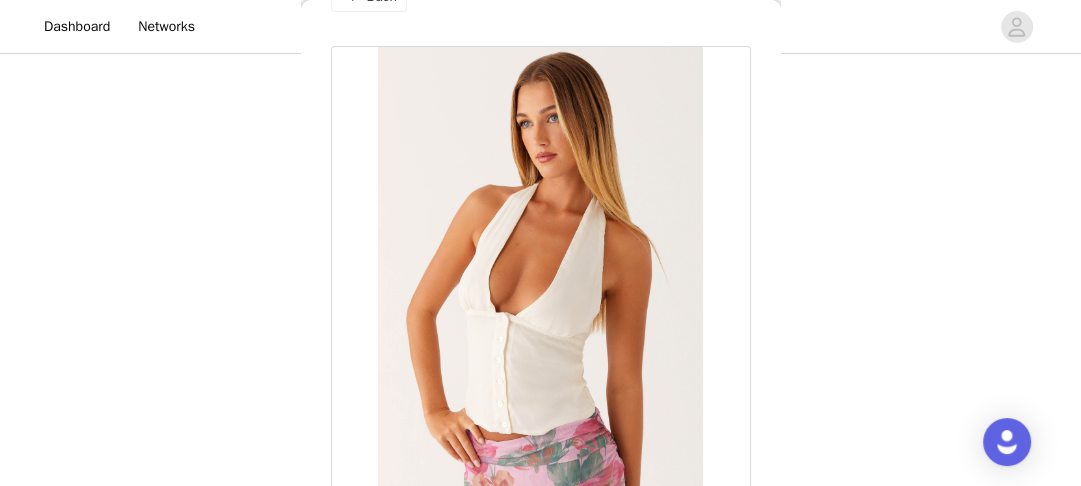 scroll, scrollTop: 0, scrollLeft: 0, axis: both 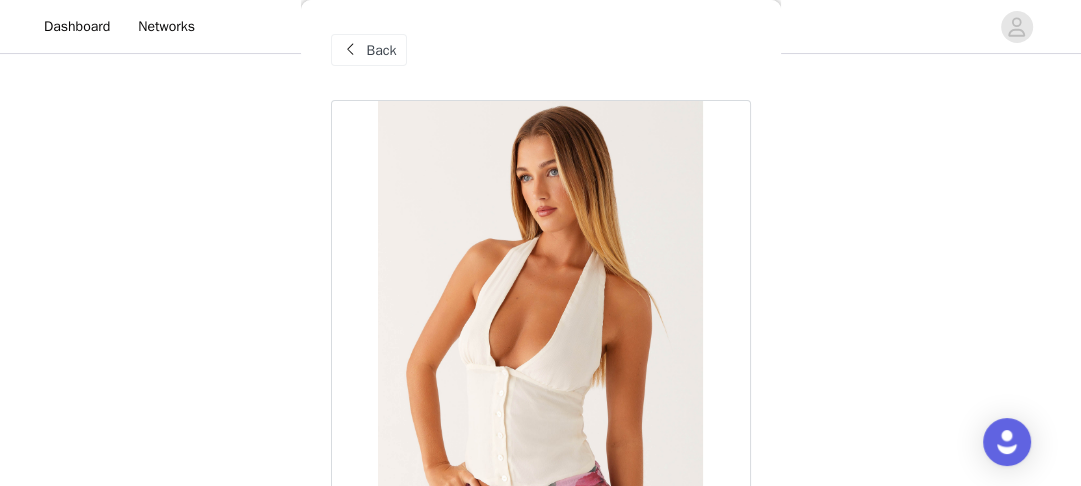 click on "Back" at bounding box center (382, 50) 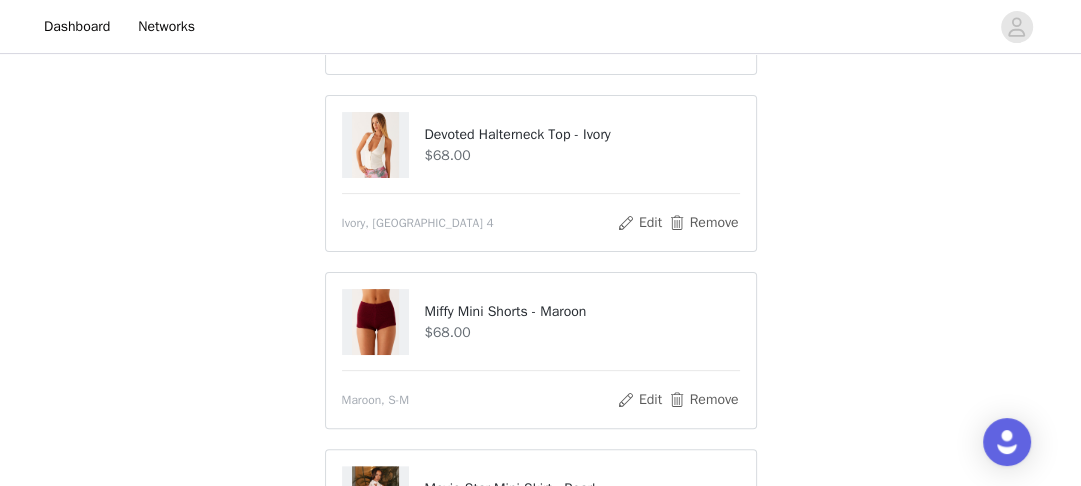 scroll, scrollTop: 392, scrollLeft: 0, axis: vertical 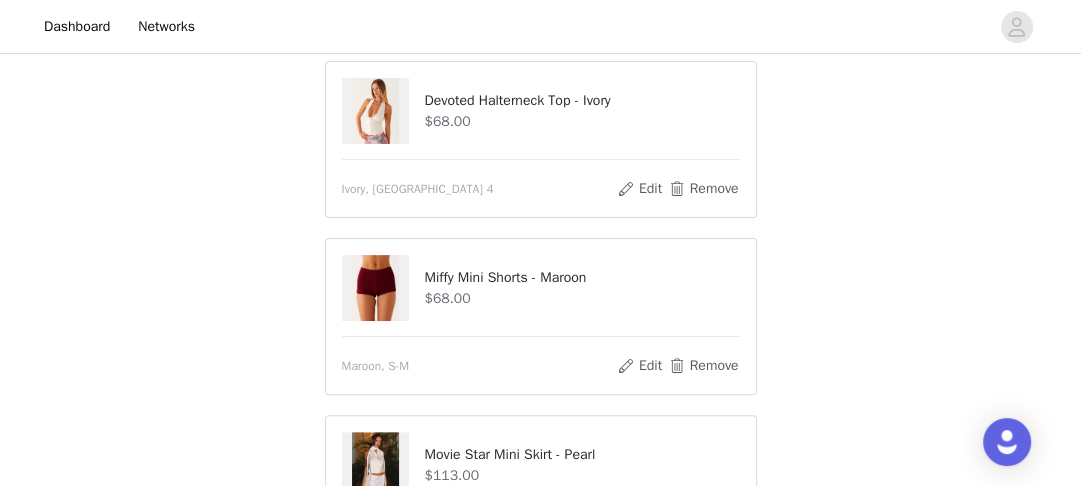 click at bounding box center [376, 288] 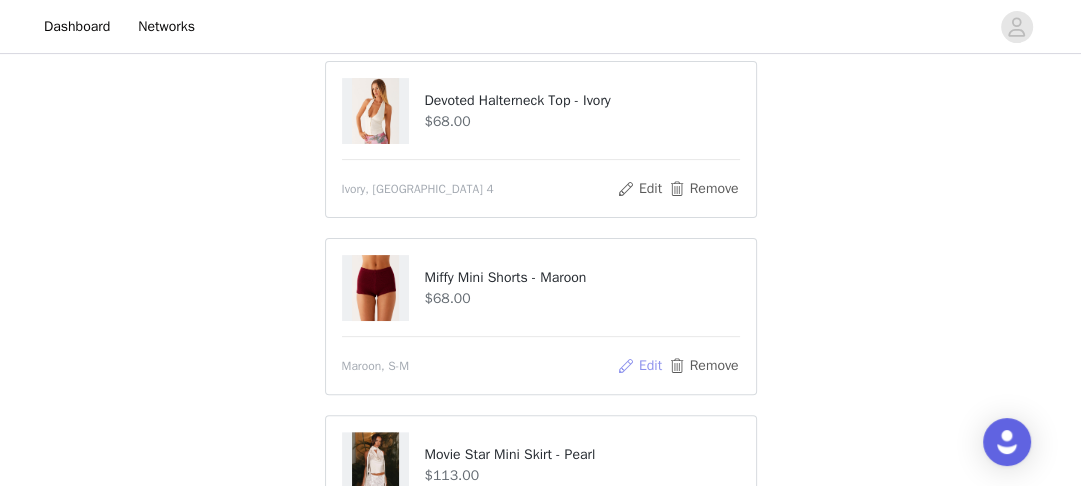 click on "Edit" at bounding box center [639, 366] 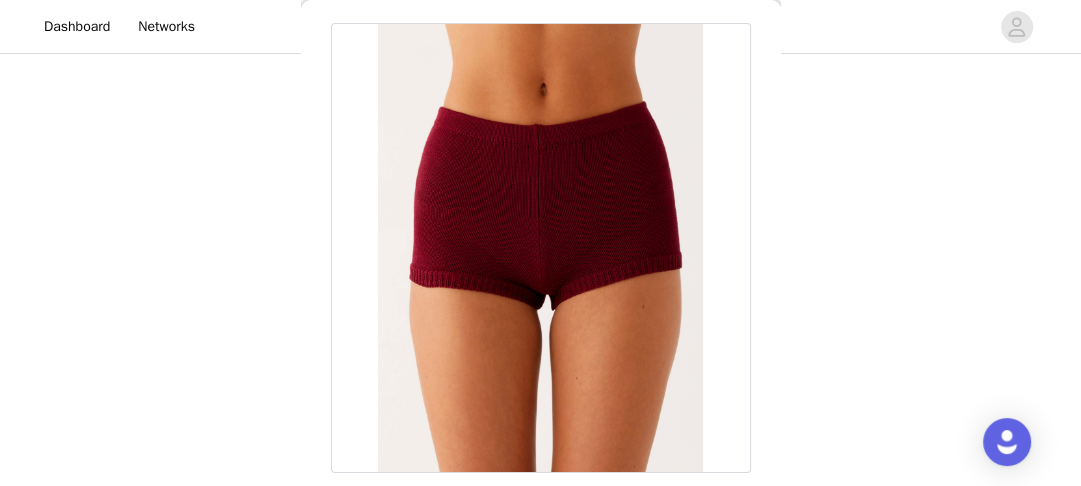 scroll, scrollTop: 80, scrollLeft: 0, axis: vertical 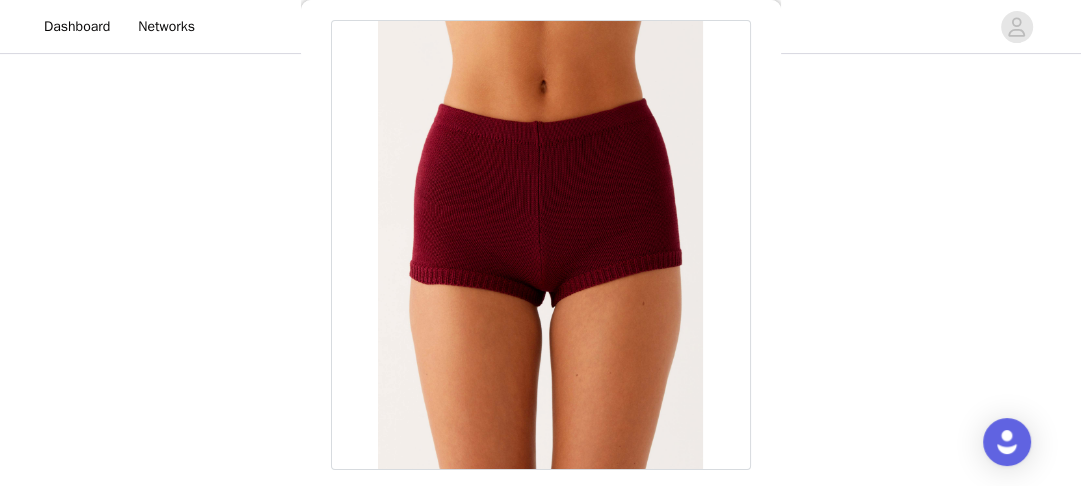 type 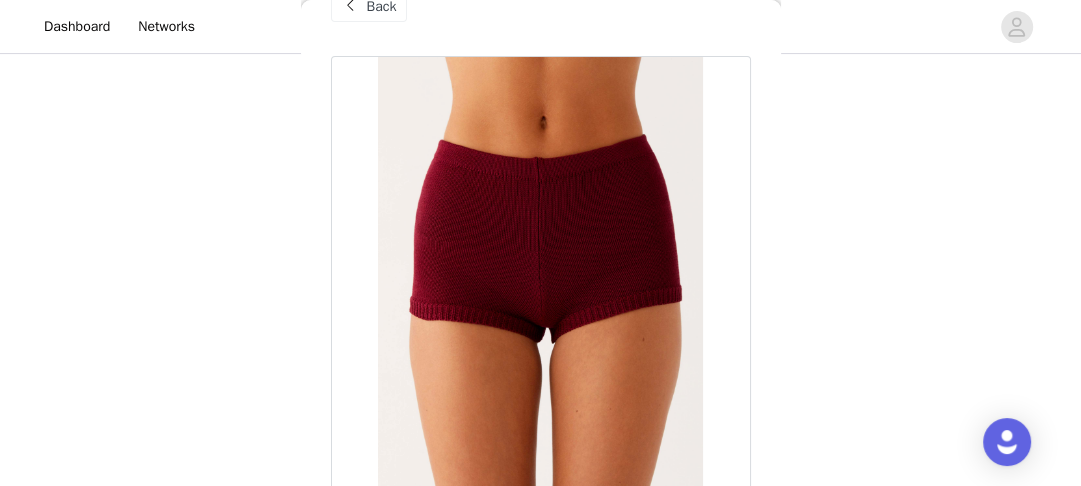 scroll, scrollTop: 0, scrollLeft: 0, axis: both 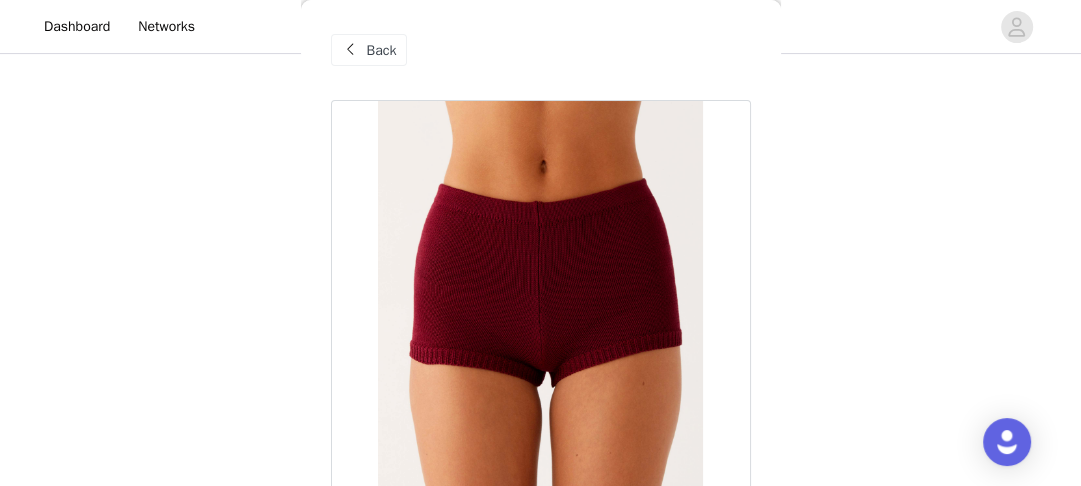 click on "Back" at bounding box center [382, 50] 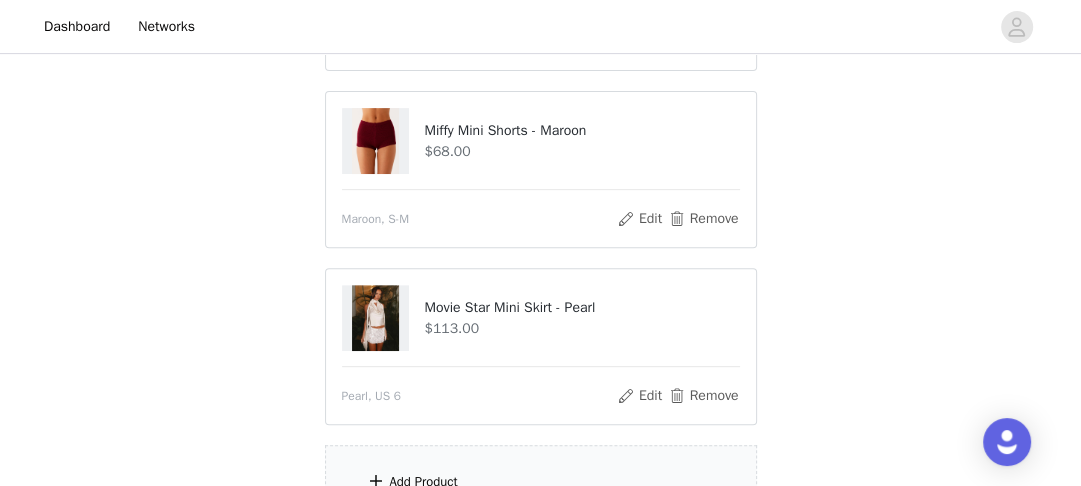 scroll, scrollTop: 545, scrollLeft: 0, axis: vertical 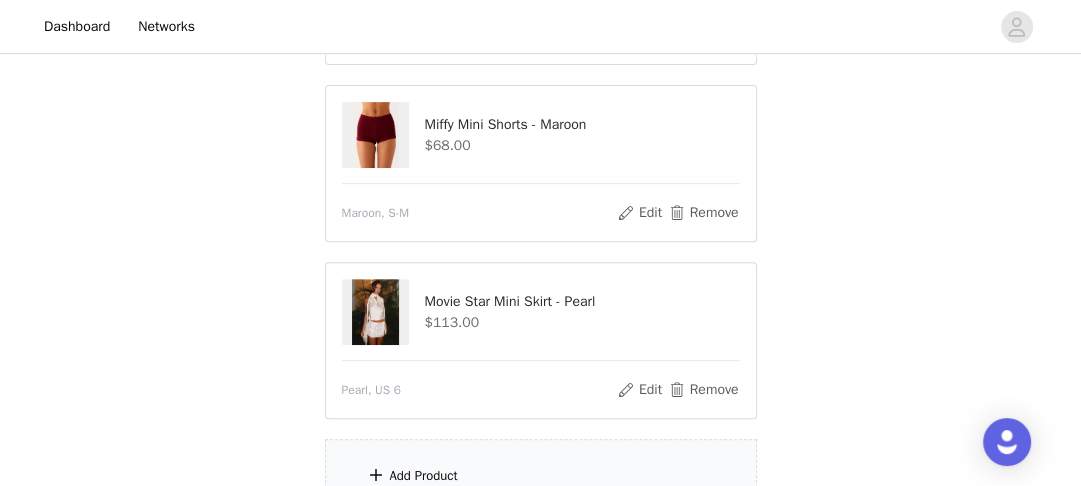click at bounding box center (376, 312) 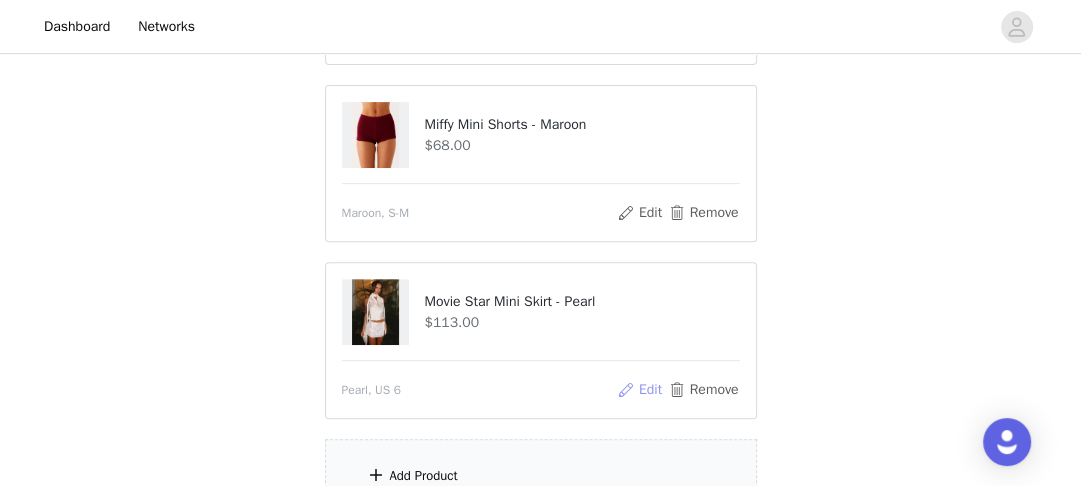 click on "Edit" at bounding box center (639, 390) 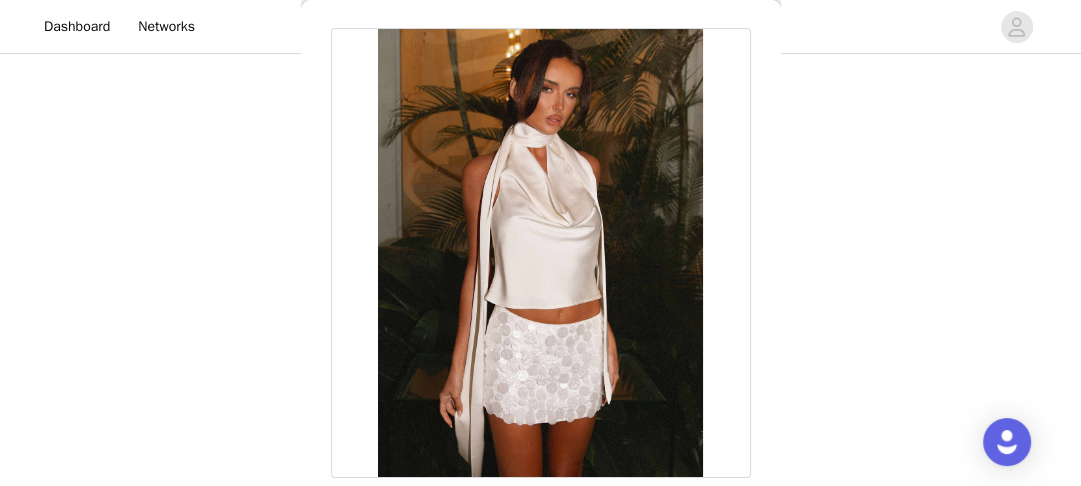 scroll, scrollTop: 70, scrollLeft: 0, axis: vertical 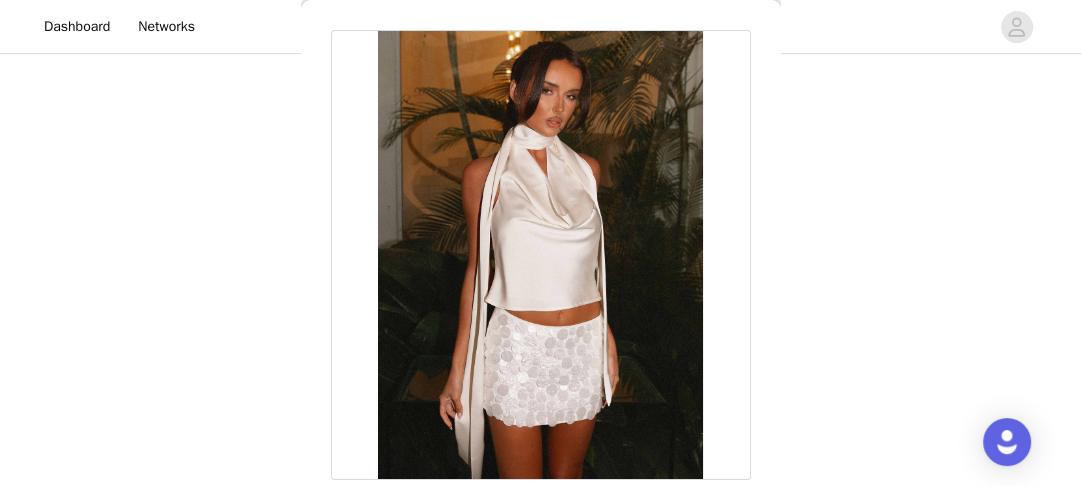type 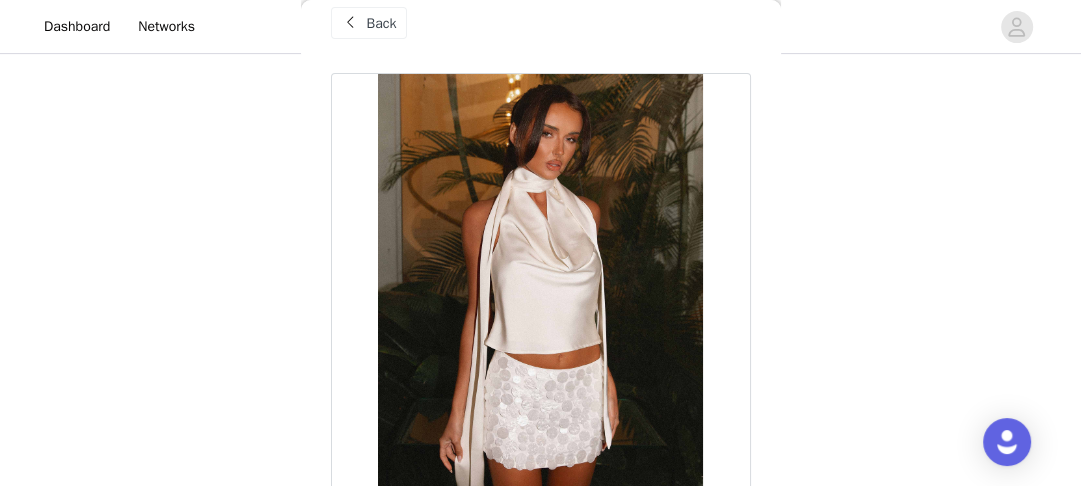 scroll, scrollTop: 0, scrollLeft: 0, axis: both 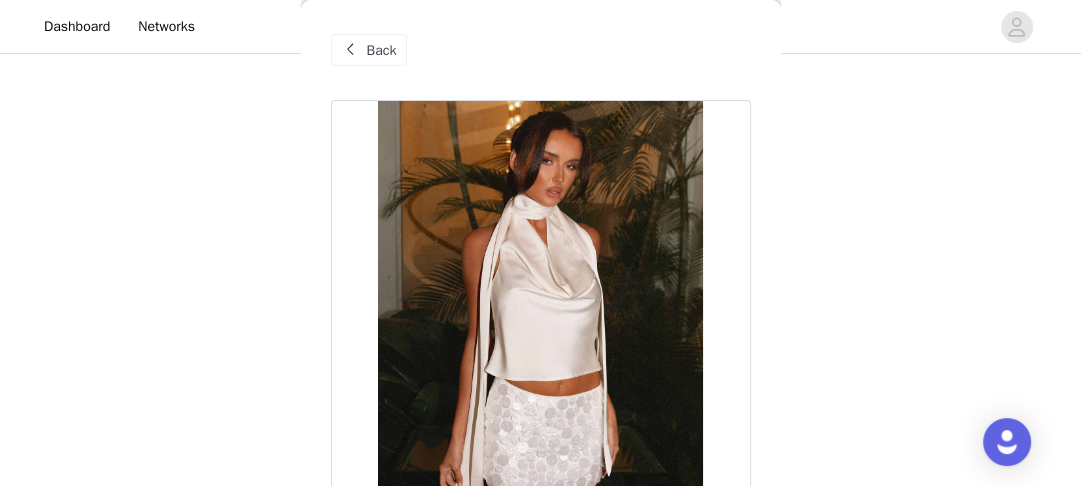 click on "Back" at bounding box center [382, 50] 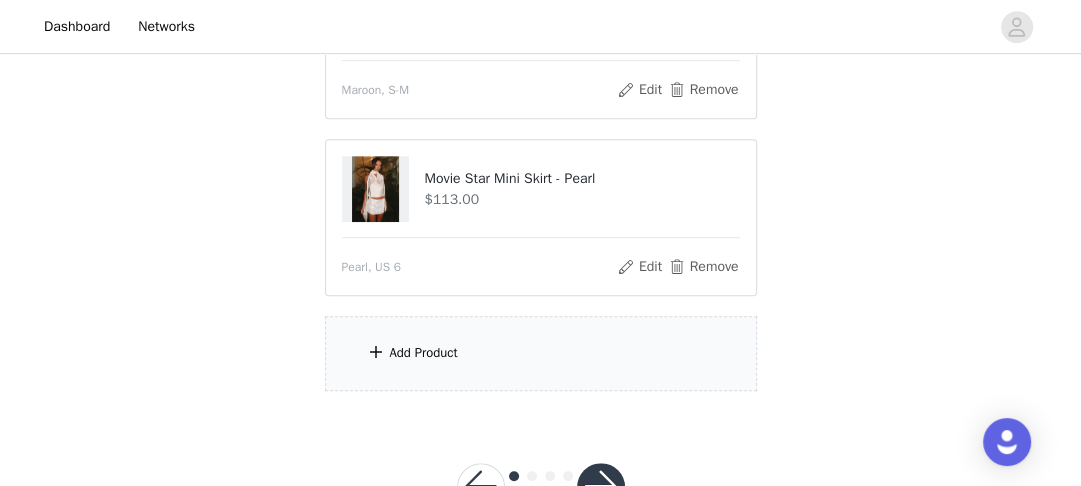 scroll, scrollTop: 693, scrollLeft: 0, axis: vertical 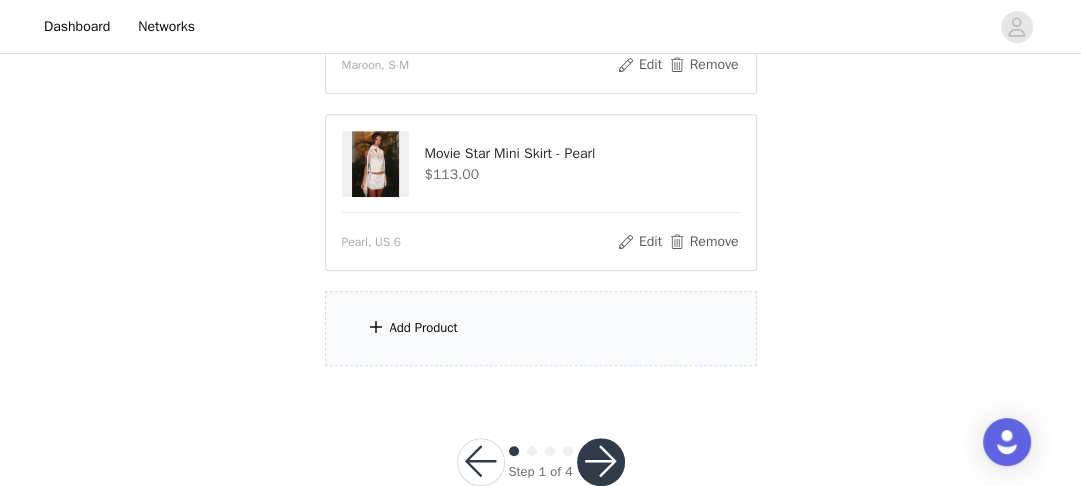 click on "Add Product" at bounding box center [424, 328] 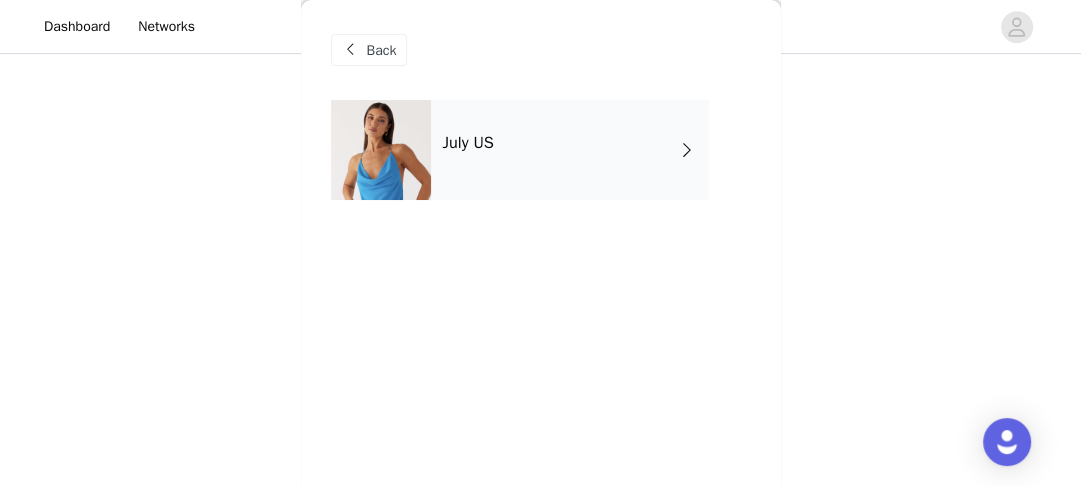 click on "July US" at bounding box center (570, 150) 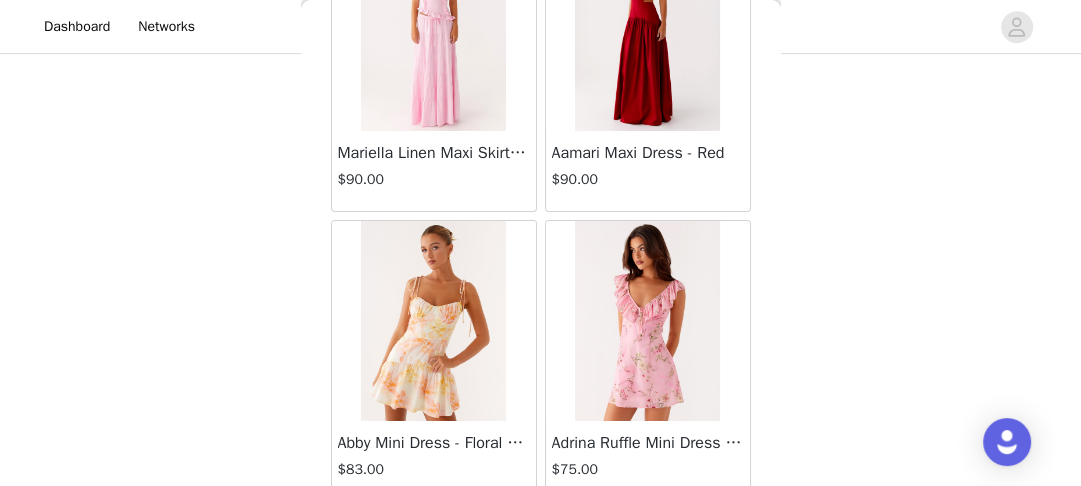 scroll, scrollTop: 216, scrollLeft: 0, axis: vertical 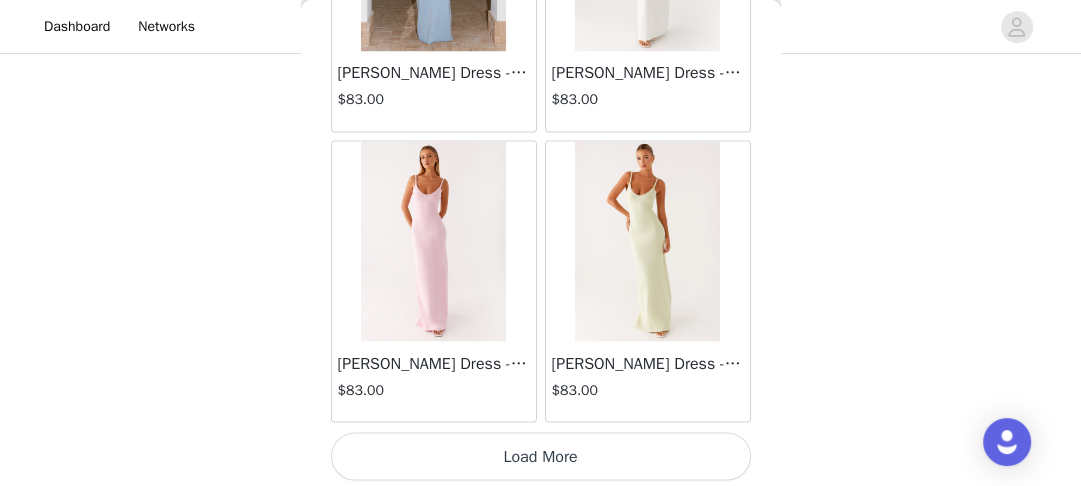 click on "Load More" at bounding box center (541, 456) 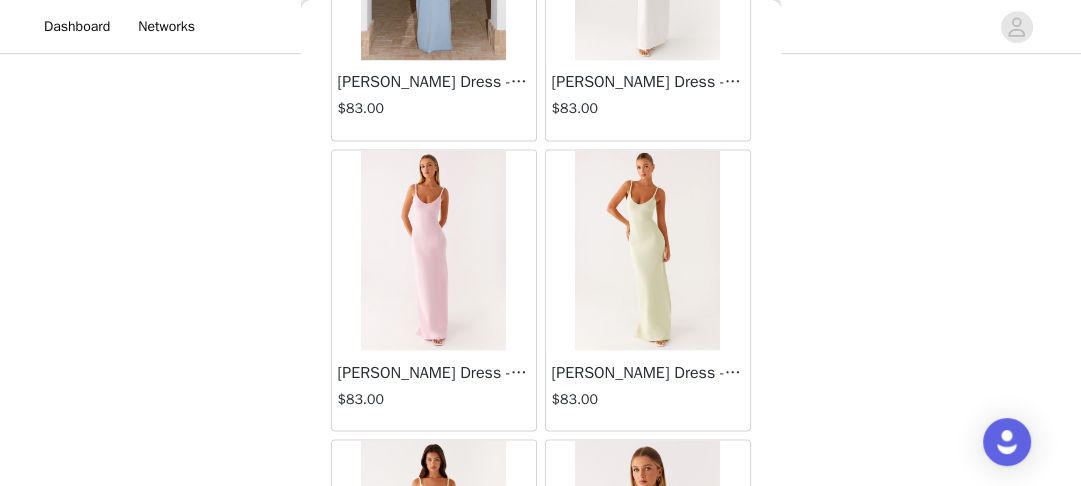 scroll, scrollTop: 2570, scrollLeft: 0, axis: vertical 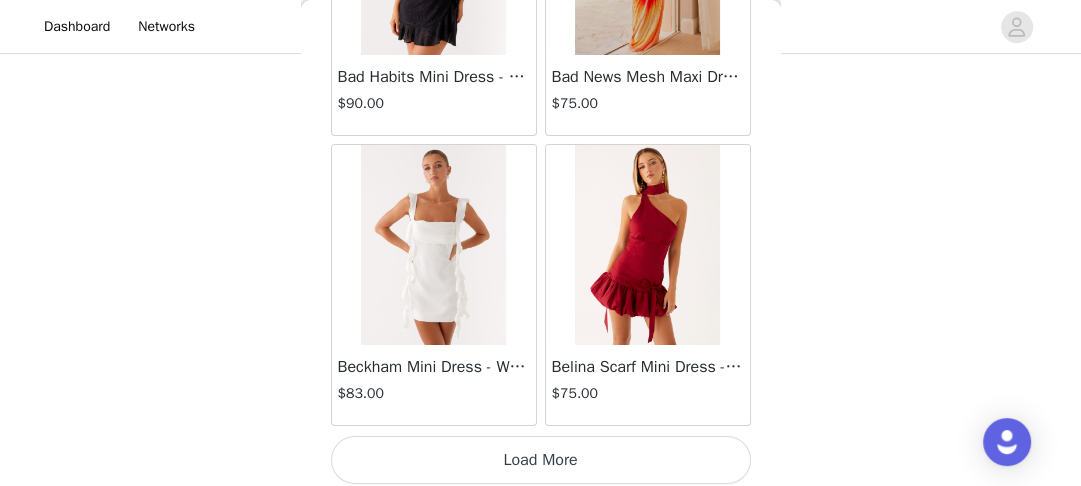 click on "Mariella Linen Maxi Skirt - Pink   $90.00       Aamari Maxi Dress - Red   $90.00       Abby Mini Dress - Floral Print   $83.00       Adrina Ruffle Mini Dress - Pink Floral Print   $75.00       Aiva Mini Dress - Yellow Floral   $75.00       Alberta Maxi Dress - Mulberry   $105.00       Alden Mini Dress - Floral Print   $75.00       Alexia Knit Maxi Dress - Multi   $90.00       Aliah Knit Shorts - Yellow   $53.00       [PERSON_NAME] Halter Maxi Dress - Yellow   $98.00       [PERSON_NAME] Halter Mini Dress - Black   $83.00       [PERSON_NAME] Halter Mini Dress - Pastel Yellow   $83.00       Alivia Mini Dress - Pink   $75.00       [PERSON_NAME] Maxi Dress - Chocolate   $83.00       [PERSON_NAME] Maxi Dress - Maroon   $83.00       [PERSON_NAME] Knit Maxi Skirt - Blue   $68.00       Anastasia Maxi Dress - Blue   $83.00       Anastasia Maxi Dress - Ivory   $83.00       Anastasia Maxi Dress - Pink   $83.00       Anastasia Maxi Dress - [PERSON_NAME]   $83.00       Anastasia Maxi Dress - Yellow   $83.00       Anastasia Mini Dress - Blue" at bounding box center [541, -2438] 